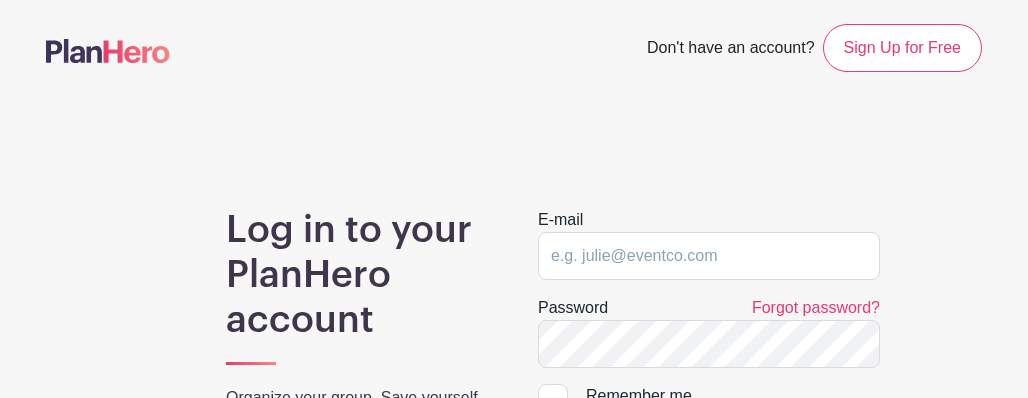 scroll, scrollTop: 0, scrollLeft: 0, axis: both 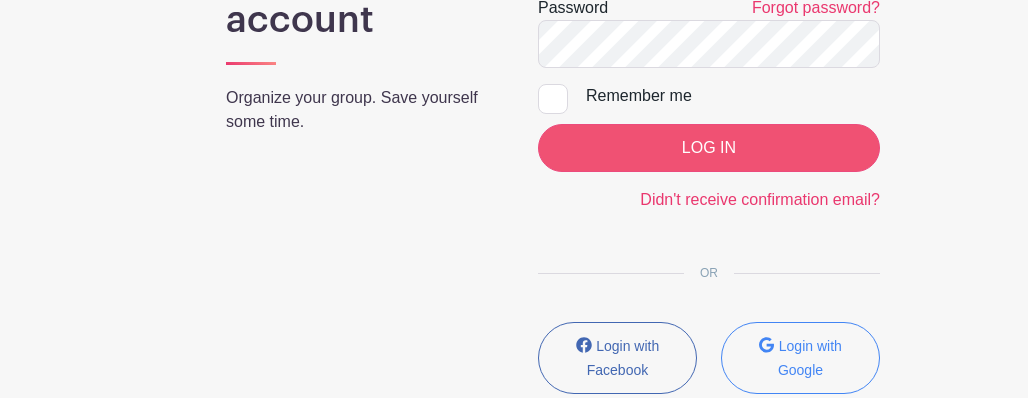 type on "rachelpedersen@bmpc.org" 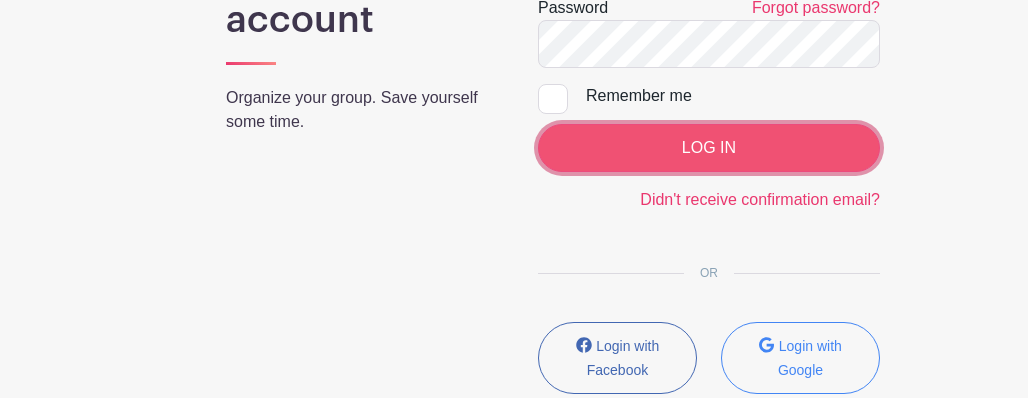 click on "LOG IN" at bounding box center (709, 148) 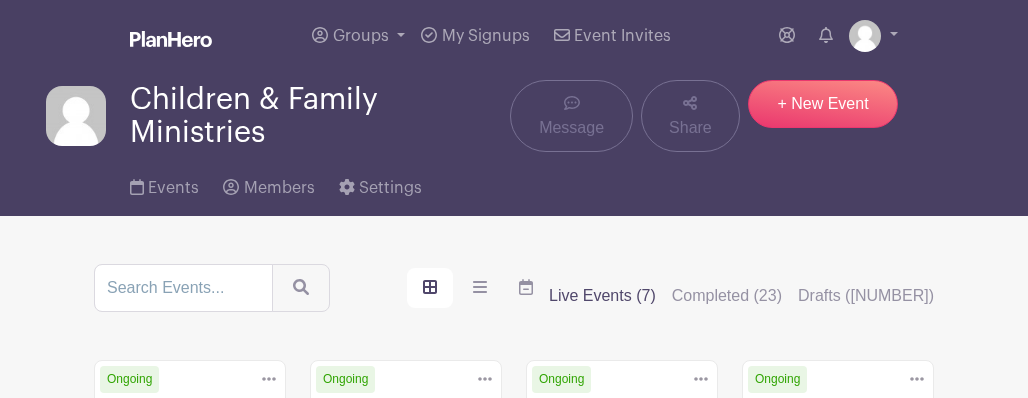 scroll, scrollTop: 0, scrollLeft: 0, axis: both 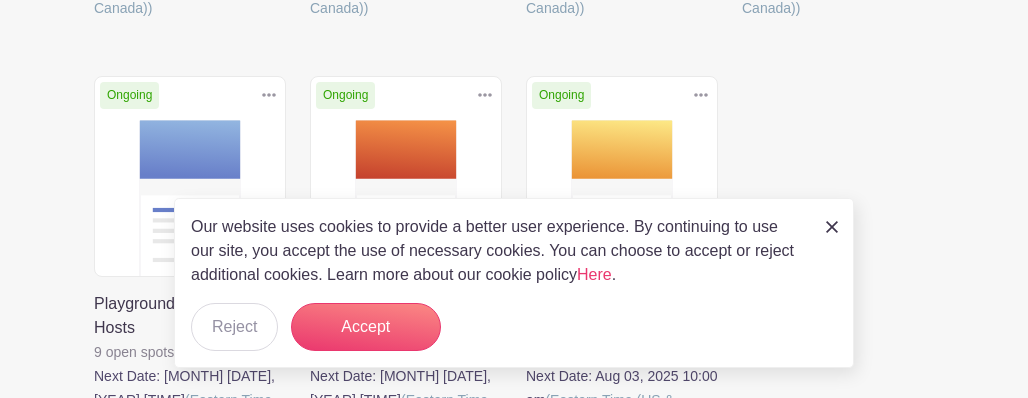 click at bounding box center [832, 227] 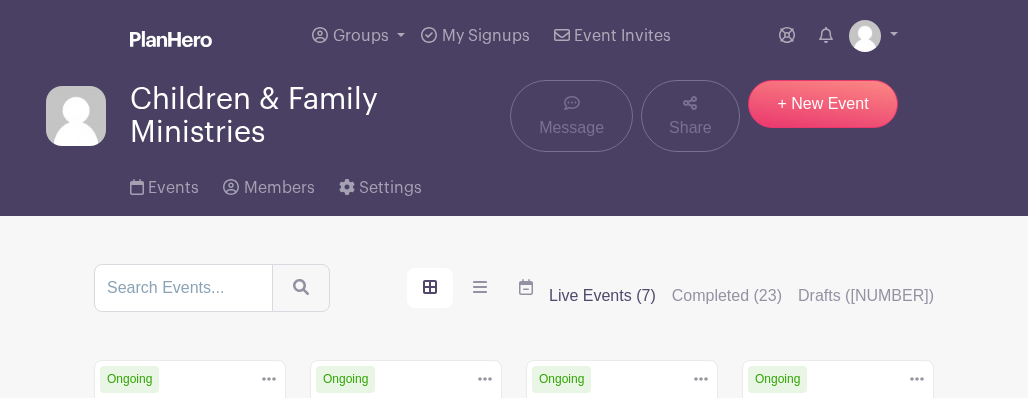 scroll, scrollTop: 0, scrollLeft: 0, axis: both 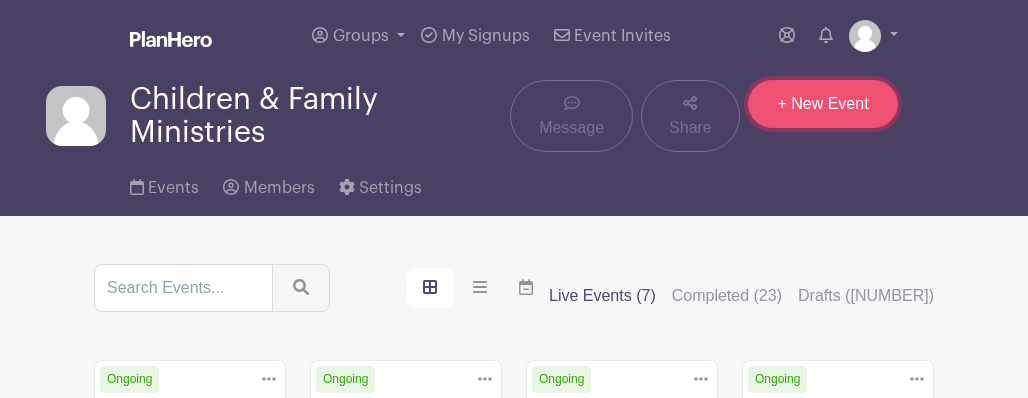 click on "+ New Event" at bounding box center [823, 104] 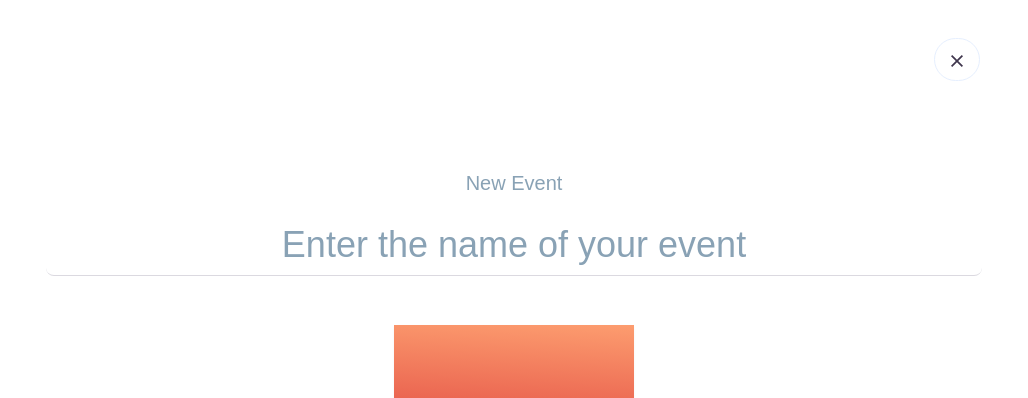 click at bounding box center (514, 245) 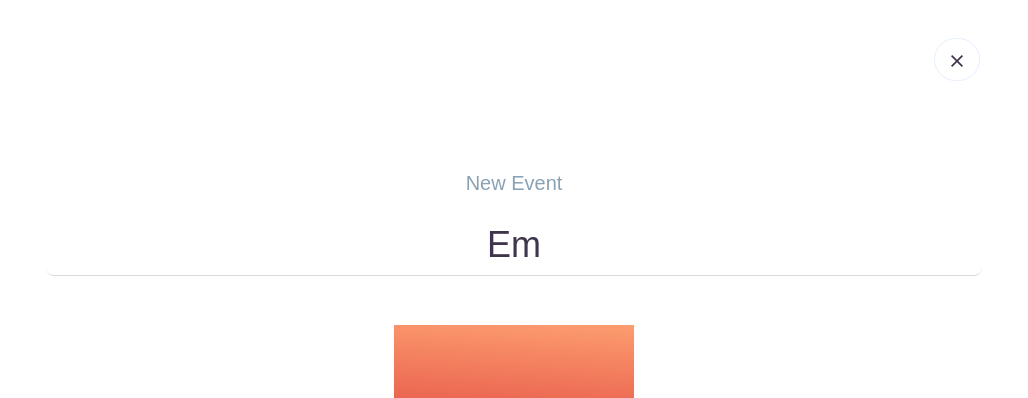 type on "E" 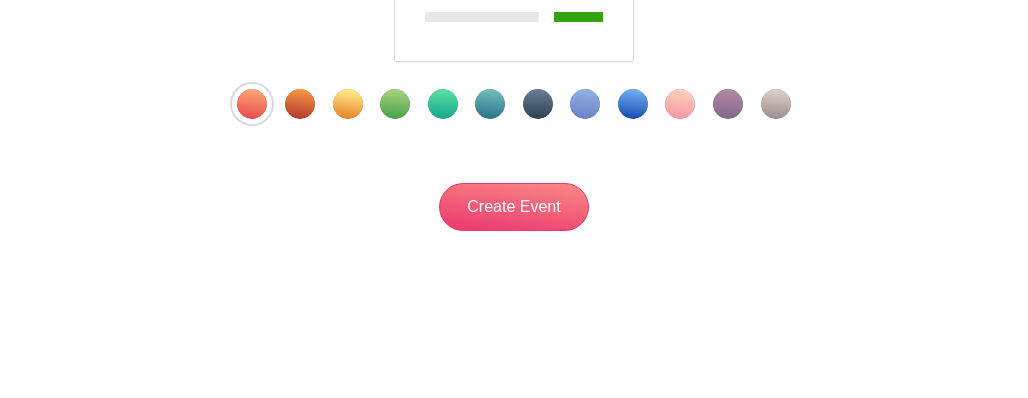 scroll, scrollTop: 648, scrollLeft: 0, axis: vertical 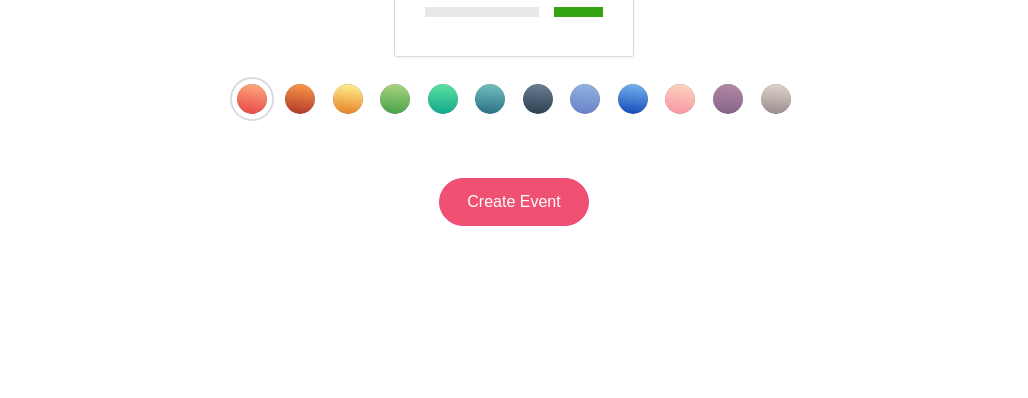 type on "[ROLE] [ROLE]" 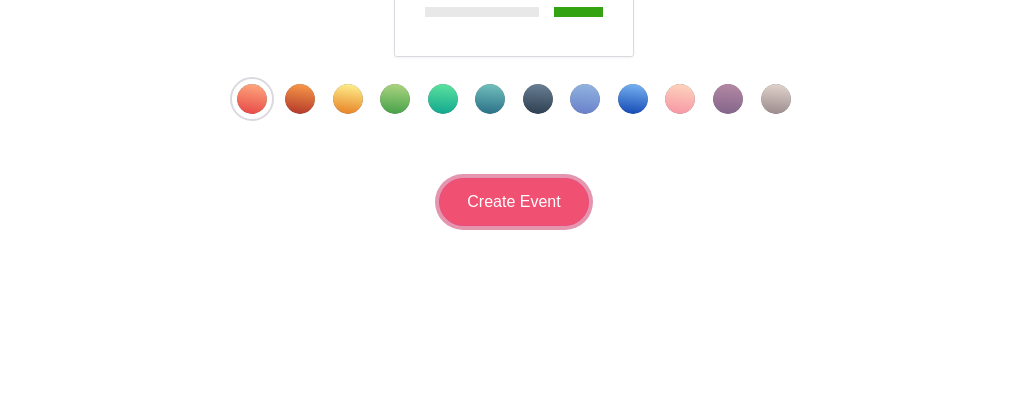 click on "Create Event" at bounding box center [514, 202] 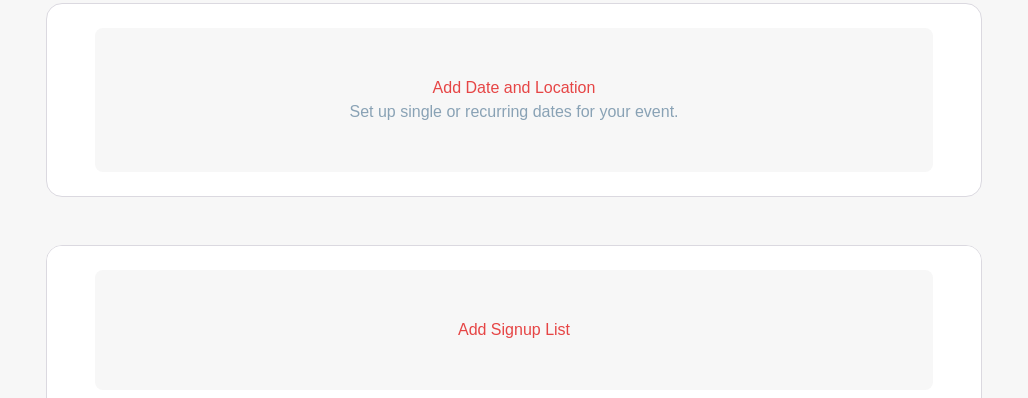 scroll, scrollTop: 900, scrollLeft: 0, axis: vertical 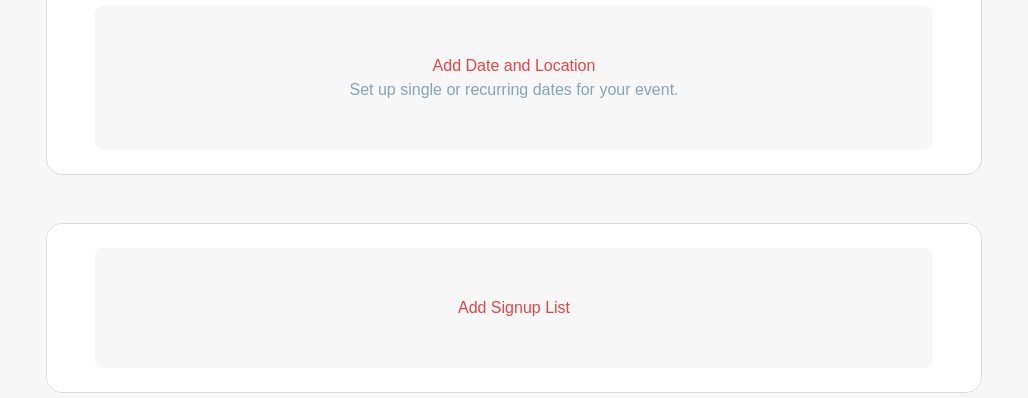 click on "Add Date and Location" at bounding box center [514, 66] 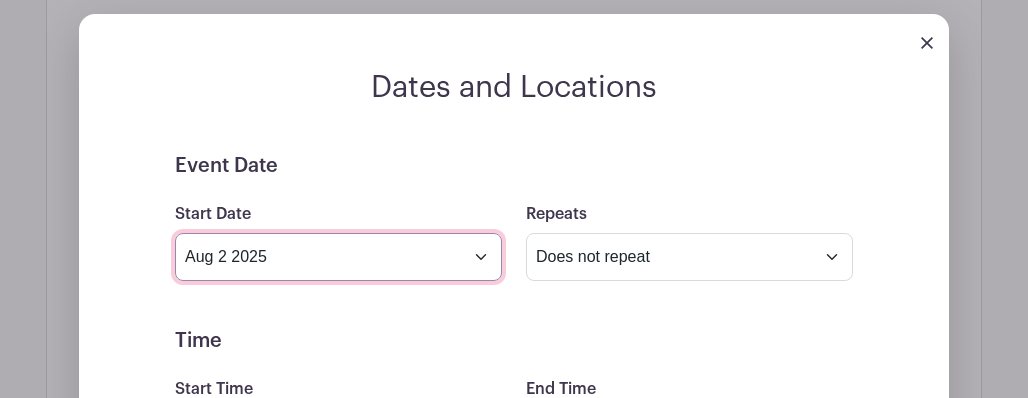 click on "Aug 2 2025" at bounding box center [338, 257] 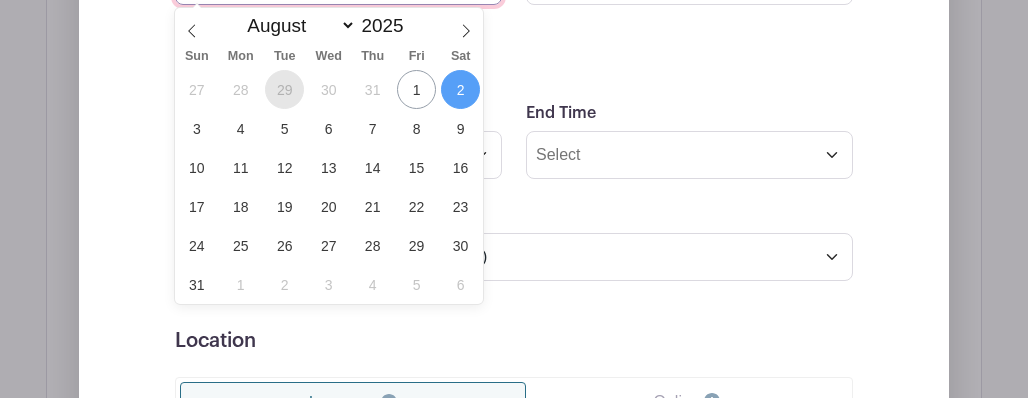 scroll, scrollTop: 1200, scrollLeft: 0, axis: vertical 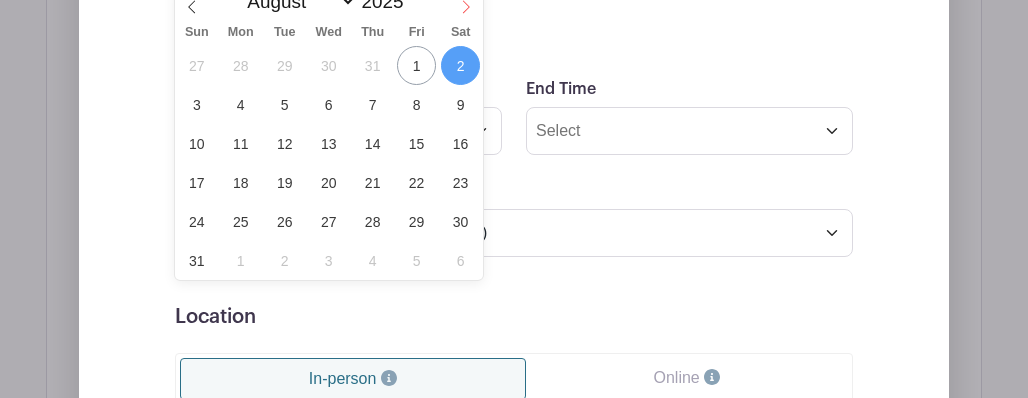click 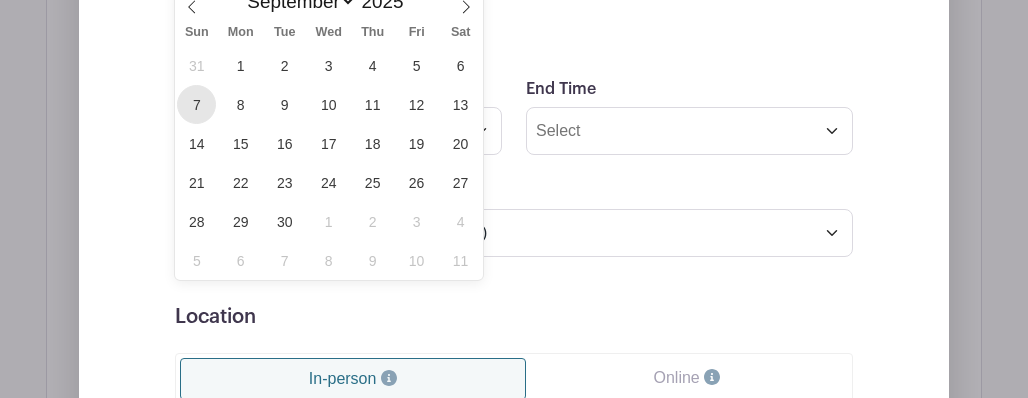 click on "7" at bounding box center (196, 104) 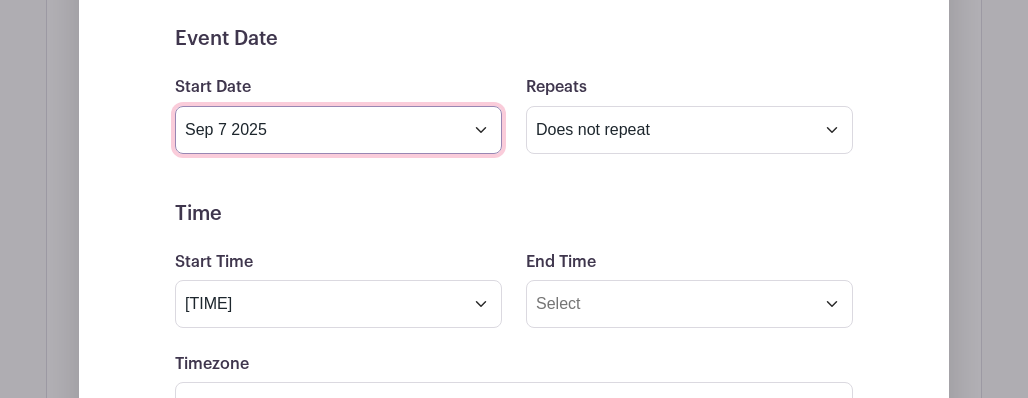scroll, scrollTop: 1059, scrollLeft: 0, axis: vertical 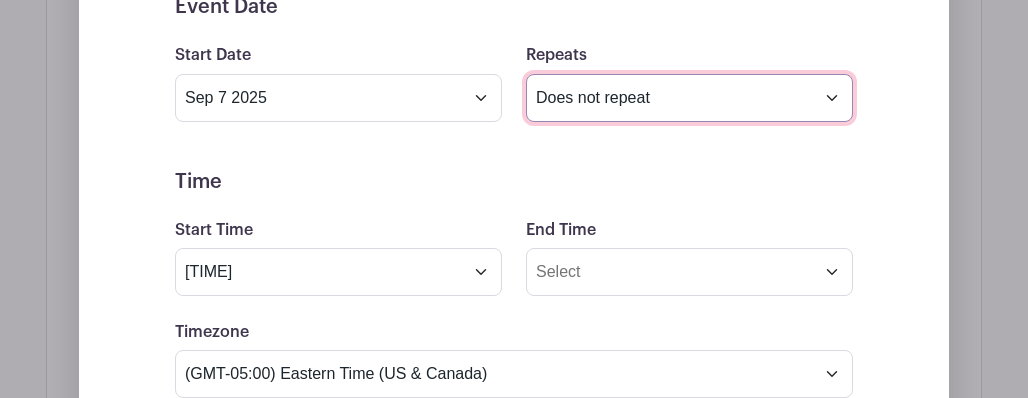 click on "Does not repeat
Daily
Weekly
Monthly on day 7
Monthly on the first Sunday
Other..." at bounding box center [689, 98] 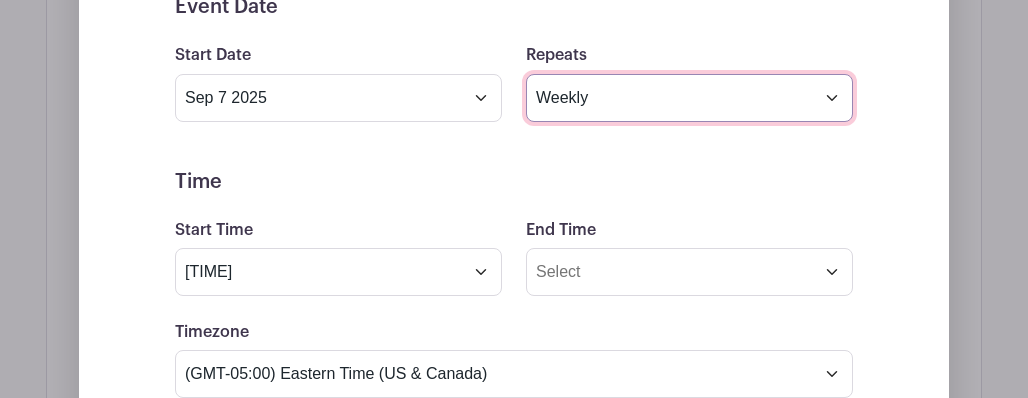 click on "Does not repeat
Daily
Weekly
Monthly on day 7
Monthly on the first Sunday
Other..." at bounding box center [689, 98] 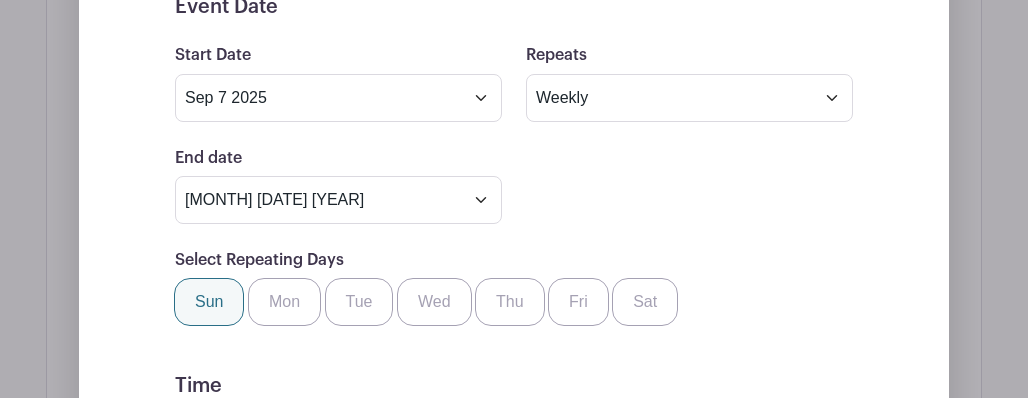 click on "Sun" at bounding box center [209, 302] 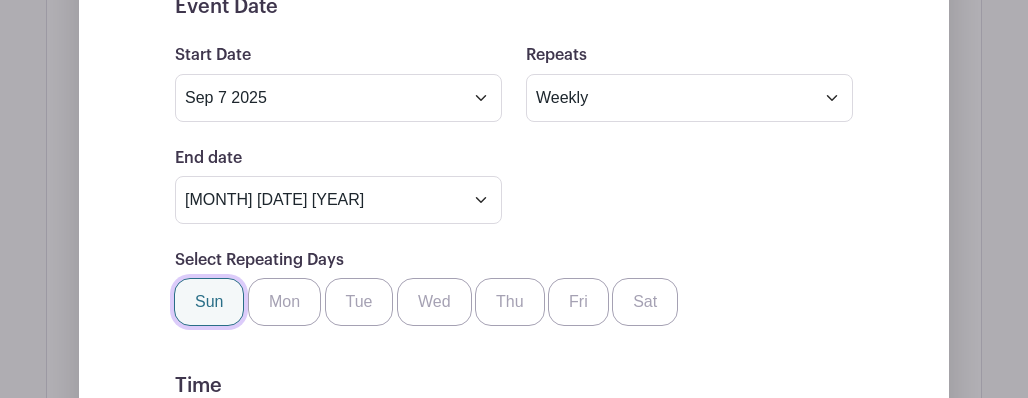 checkbox on "true" 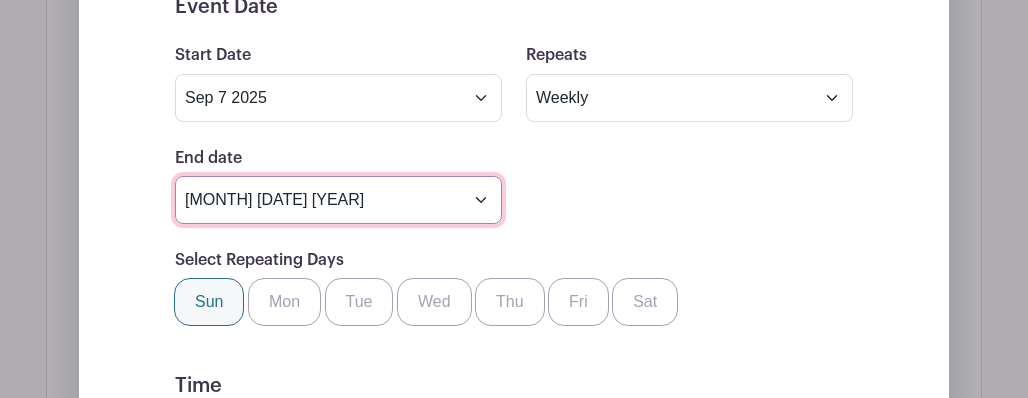 click on "[MONTH] [DATE] [YEAR]" at bounding box center [338, 200] 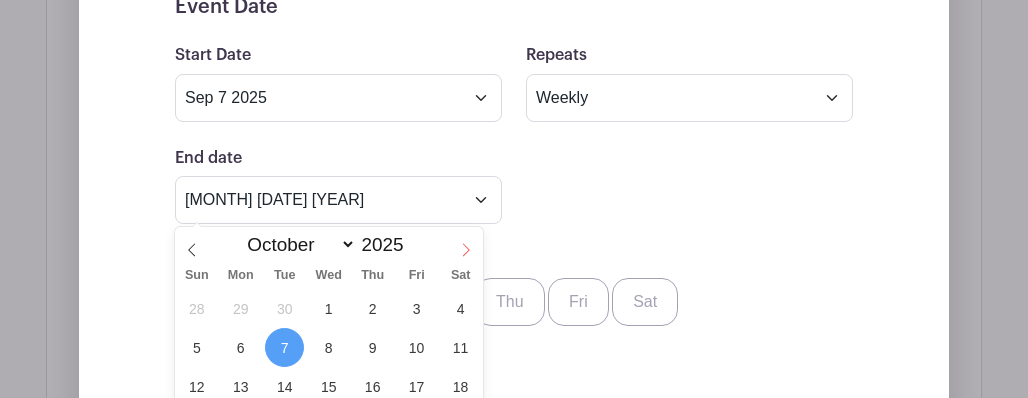 click 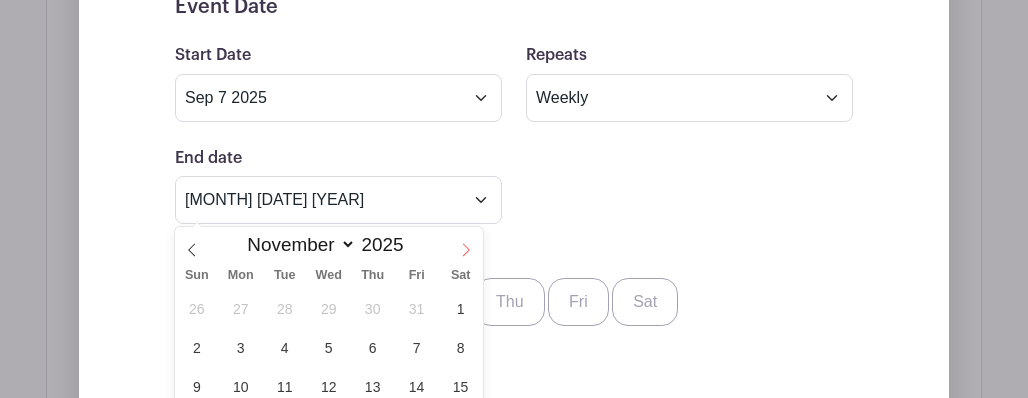 click 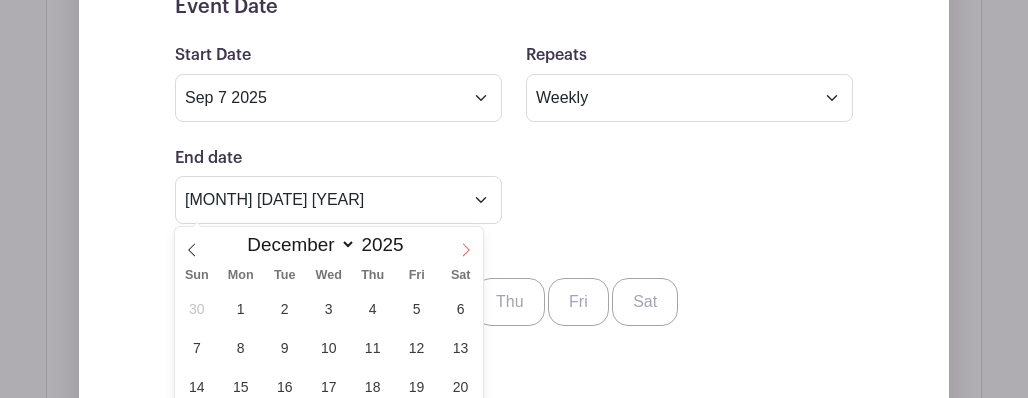 click 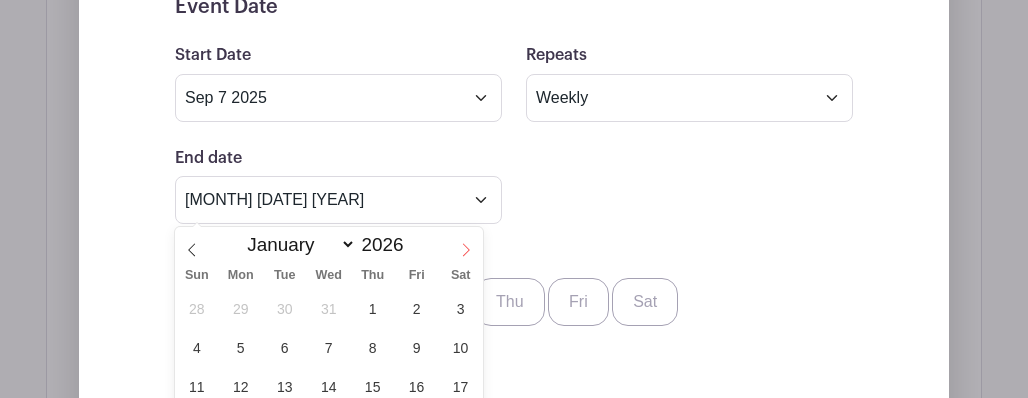 click 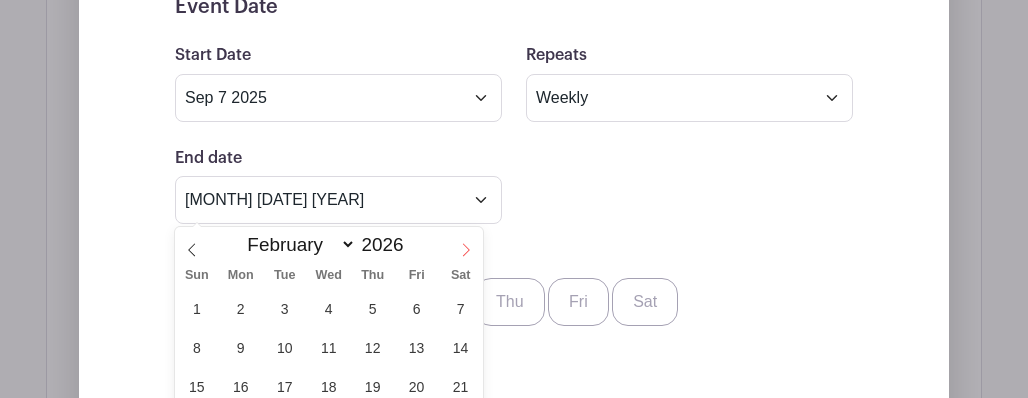 click 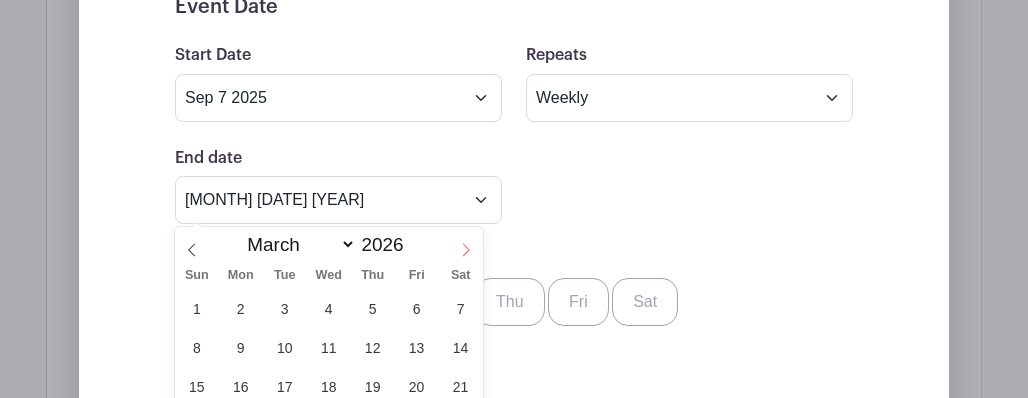 click 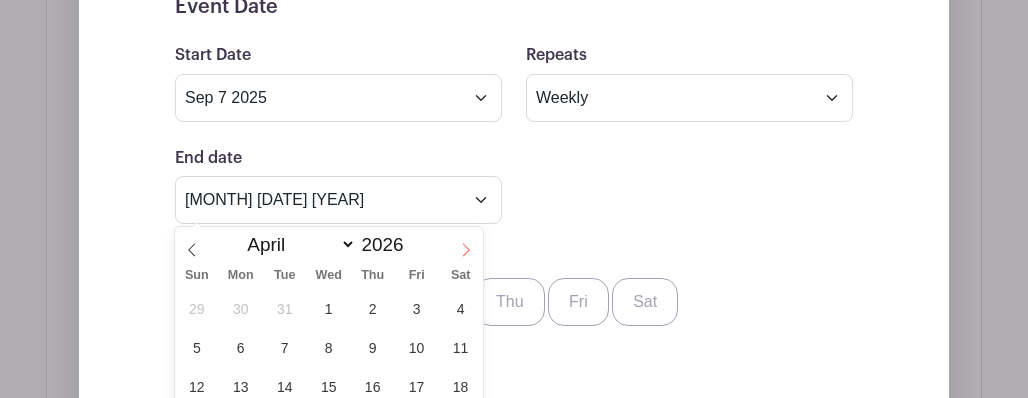 click 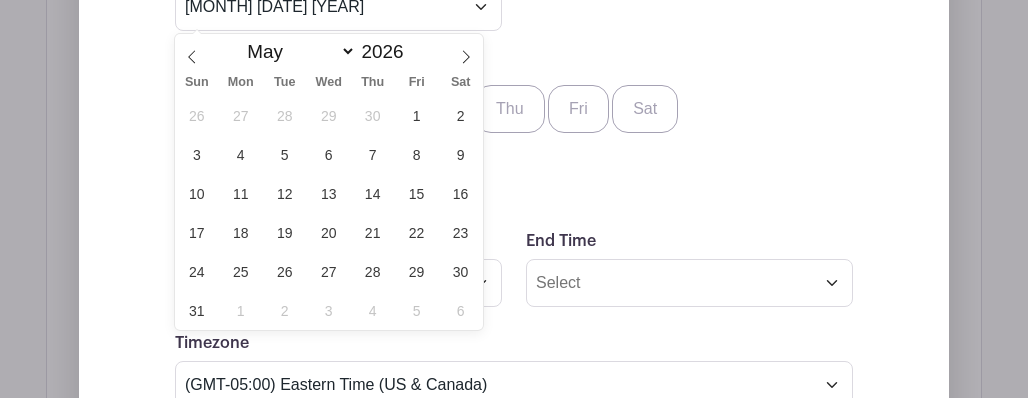 scroll, scrollTop: 1259, scrollLeft: 0, axis: vertical 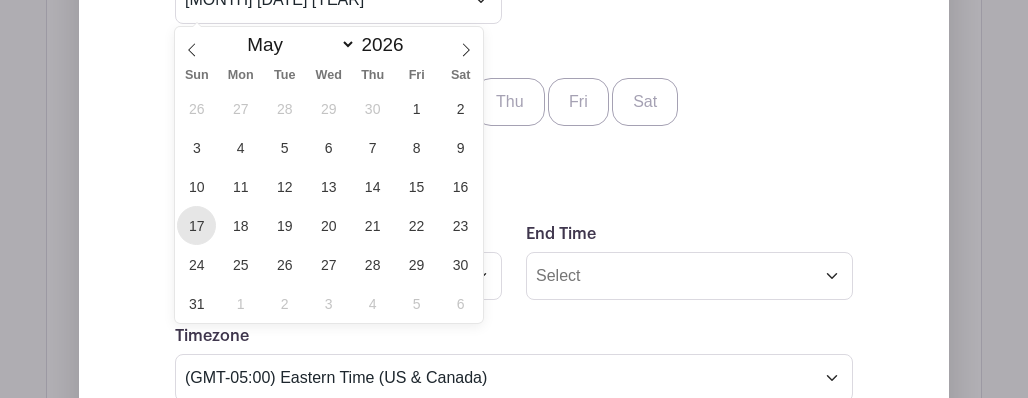 click on "17" at bounding box center [196, 225] 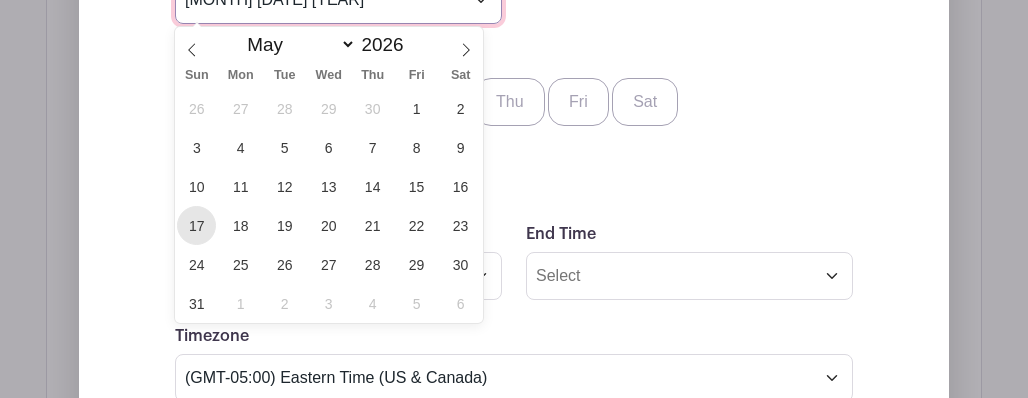 type on "[MONTH] [DATE] [YEAR]" 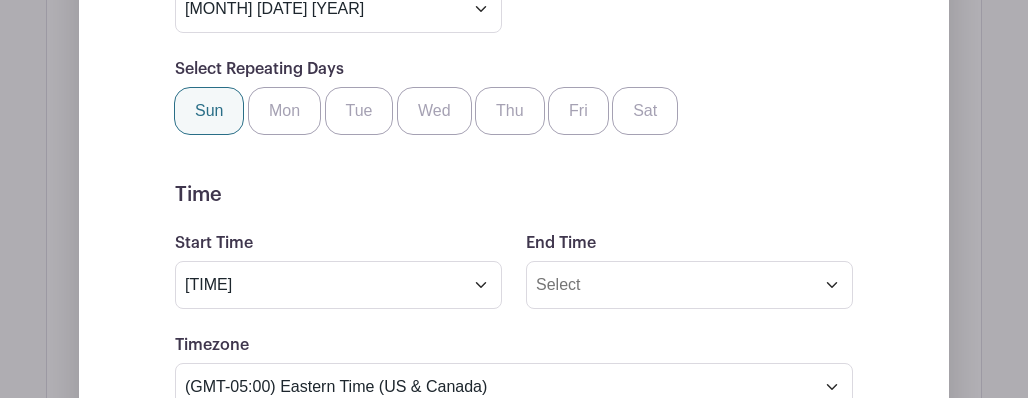 click on "Time" at bounding box center (514, 195) 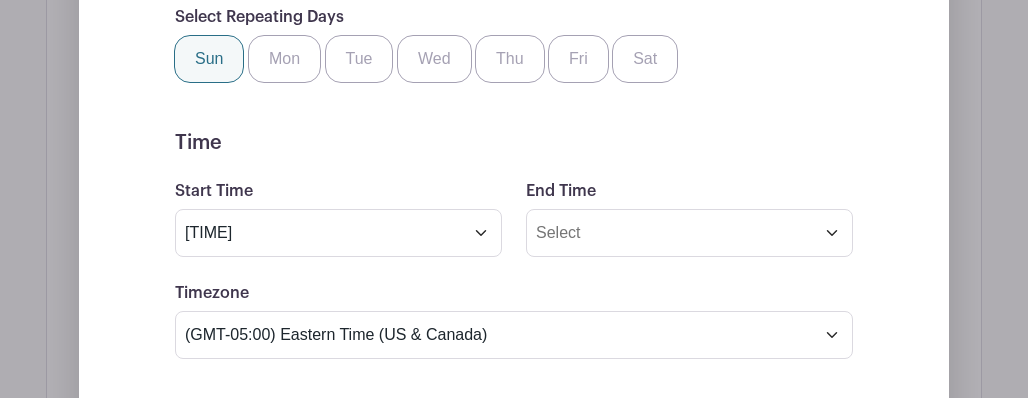 scroll, scrollTop: 1350, scrollLeft: 0, axis: vertical 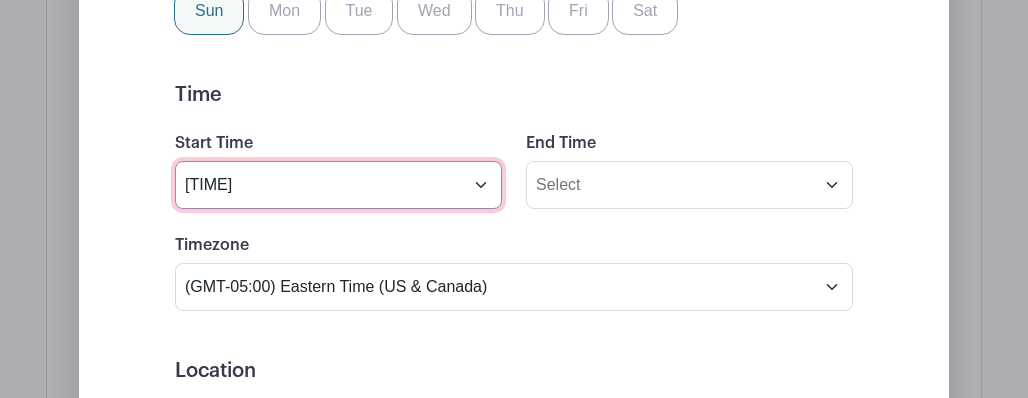 click on "[TIME]" at bounding box center [338, 185] 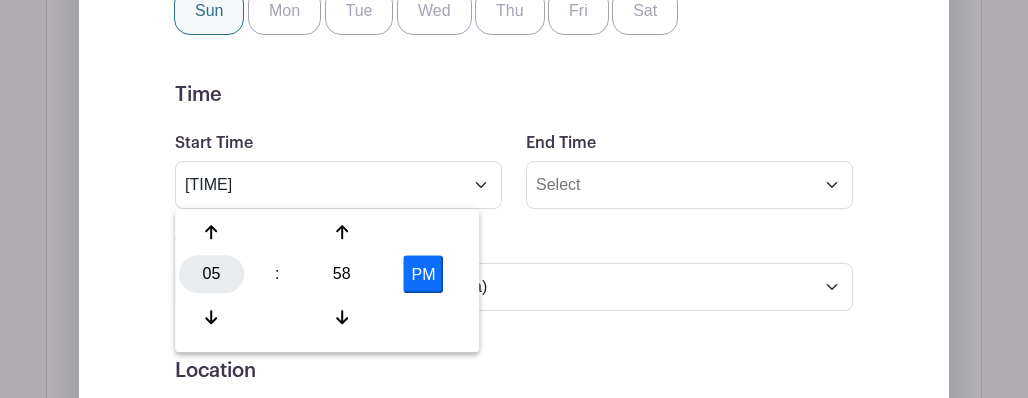 click on "05" at bounding box center [211, 274] 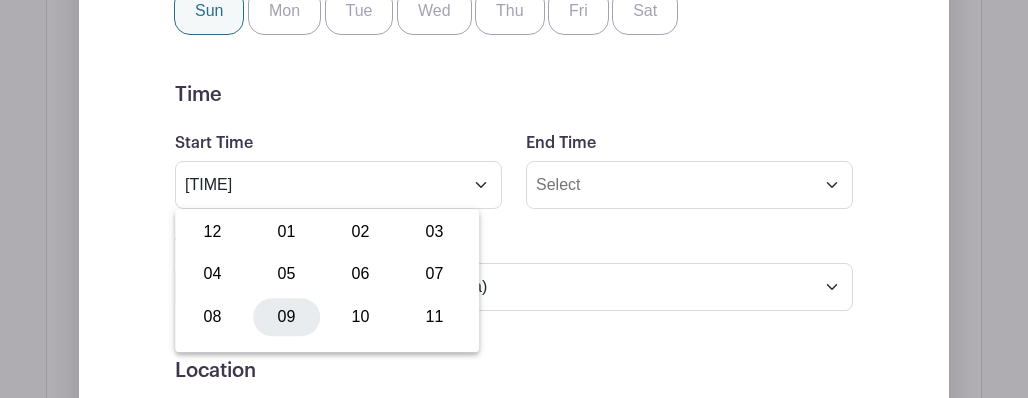 click on "09" at bounding box center [286, 317] 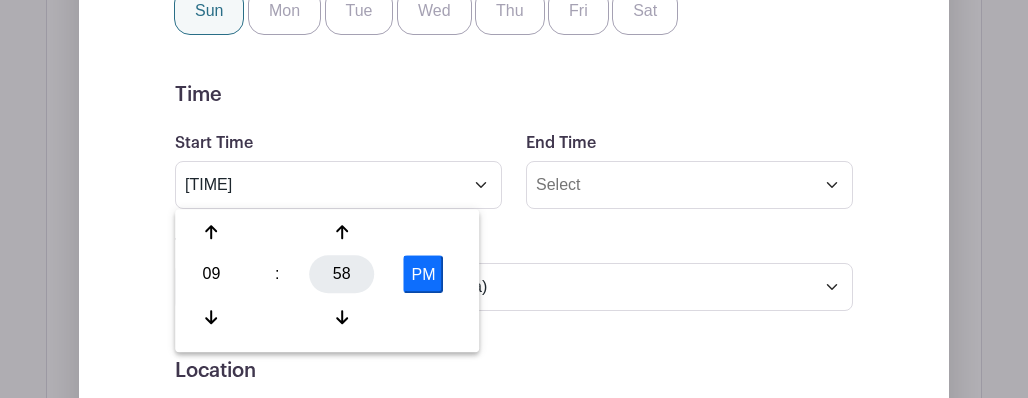 click on "58" at bounding box center (341, 274) 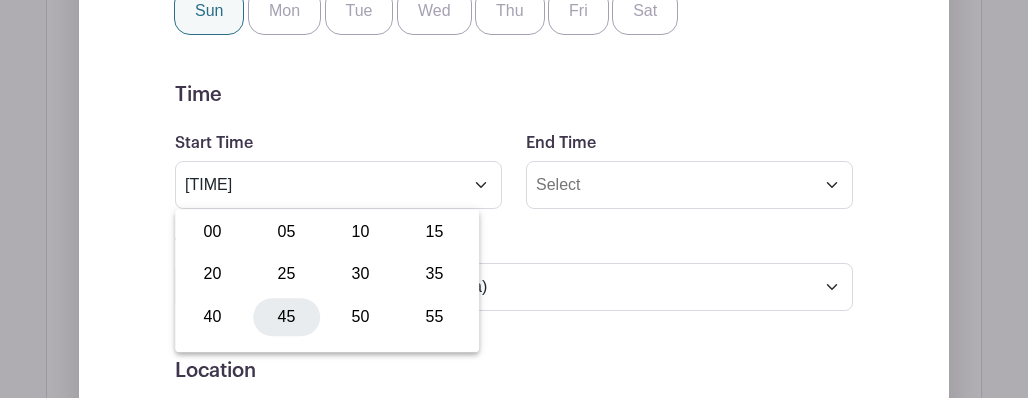 click on "45" at bounding box center (286, 317) 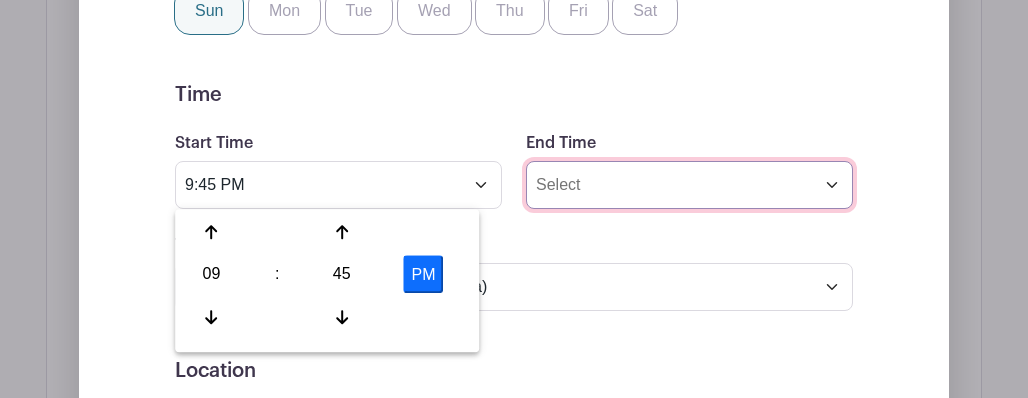 click on "End Time" at bounding box center [689, 185] 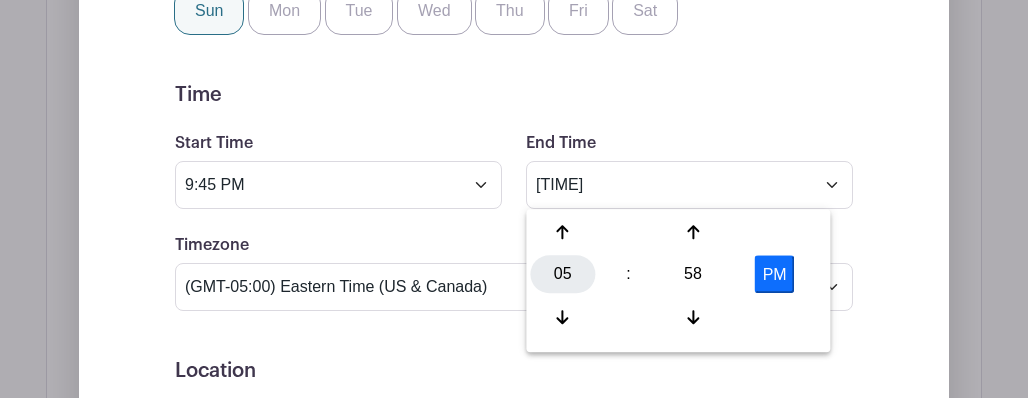 click on "05" at bounding box center [562, 274] 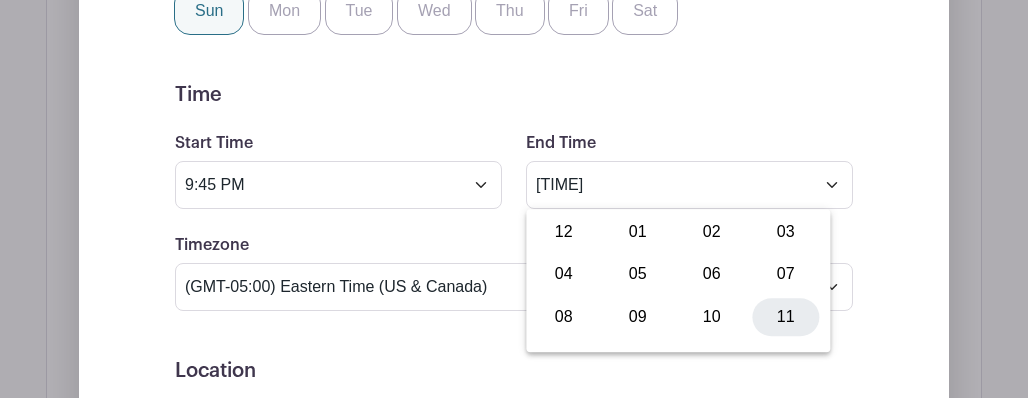 click on "11" at bounding box center [785, 317] 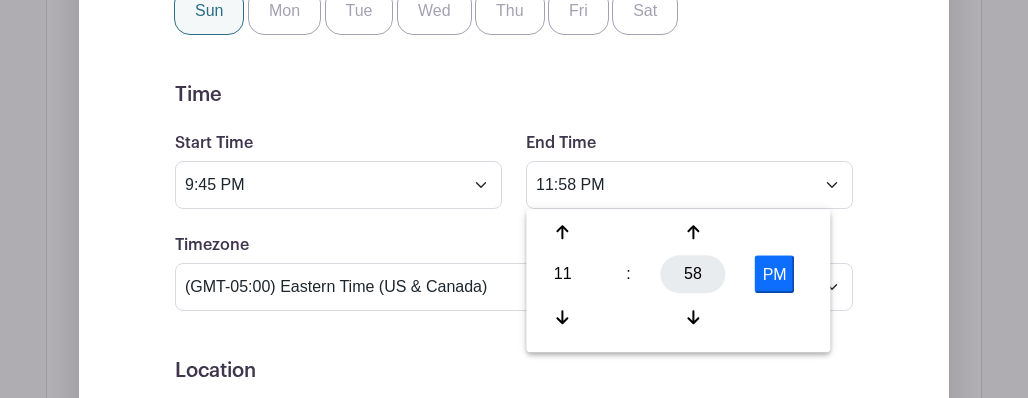click on "58" at bounding box center (693, 274) 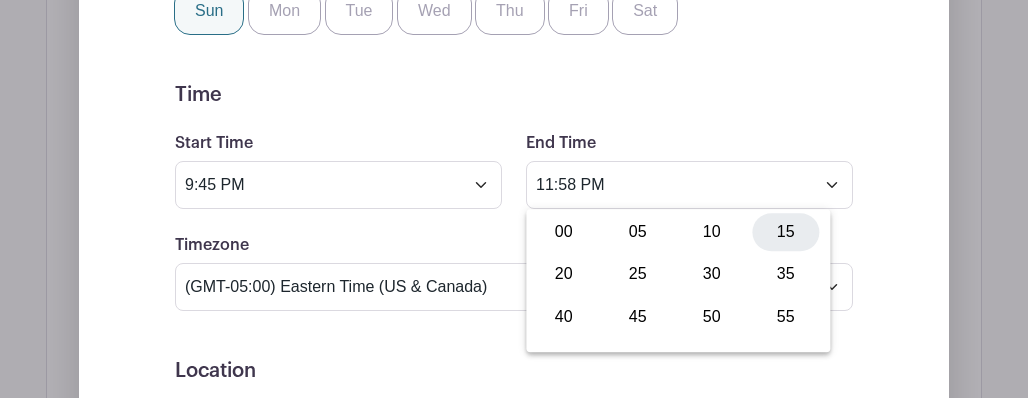 click on "15" at bounding box center [785, 232] 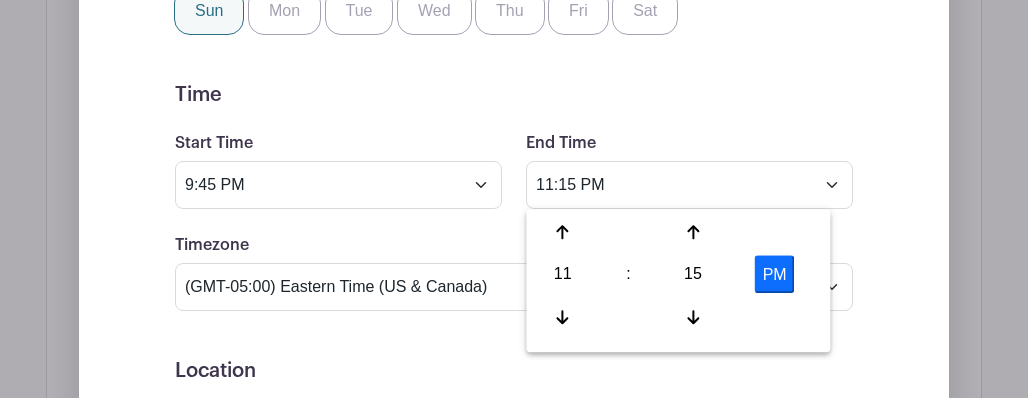 click on "PM" at bounding box center (775, 274) 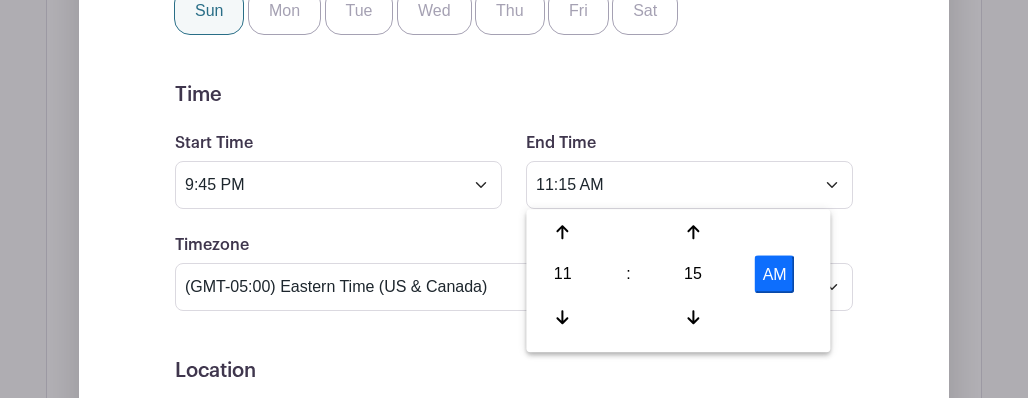 click on "Event Date
Start Date
Sep 7 2025
Repeats
Does not repeat
Daily
Weekly
Monthly on day 7
Monthly on the first Sunday
Other...
End date
May 17 2026
Repeats every
1
Day
Week
Monthly on day 7
Select Repeating Days
Sun
Mon
Tue
Wed
Thu
Fri
Sat
Time
Start Time
9:45 PM
End Time
11:15 AM
Timezone
(GMT-12:00) International Date Line West
(GMT-11:00) American Samoa
(GMT-11:00) Midway Island" at bounding box center (514, 256) 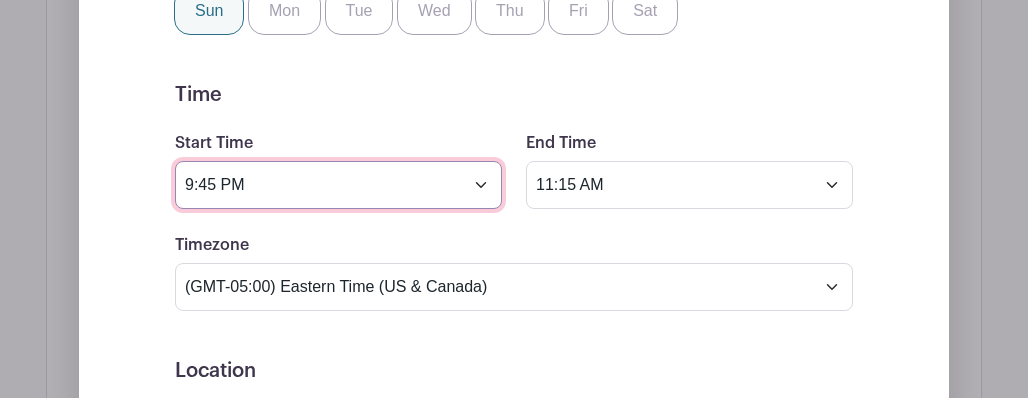 click on "9:45 PM" at bounding box center (338, 185) 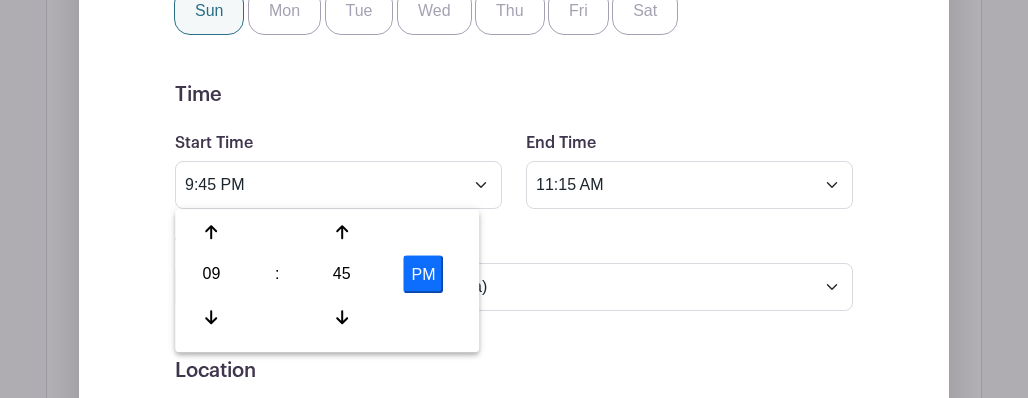 click on "PM" at bounding box center (423, 274) 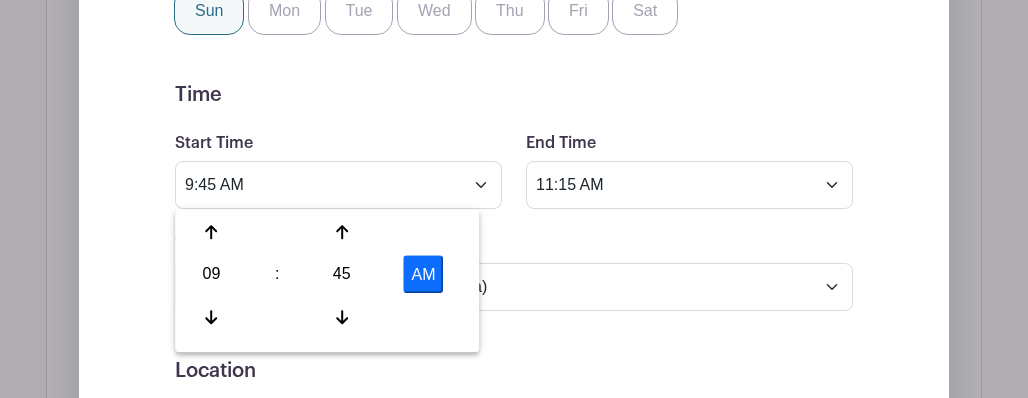 click on "Location" at bounding box center (514, 371) 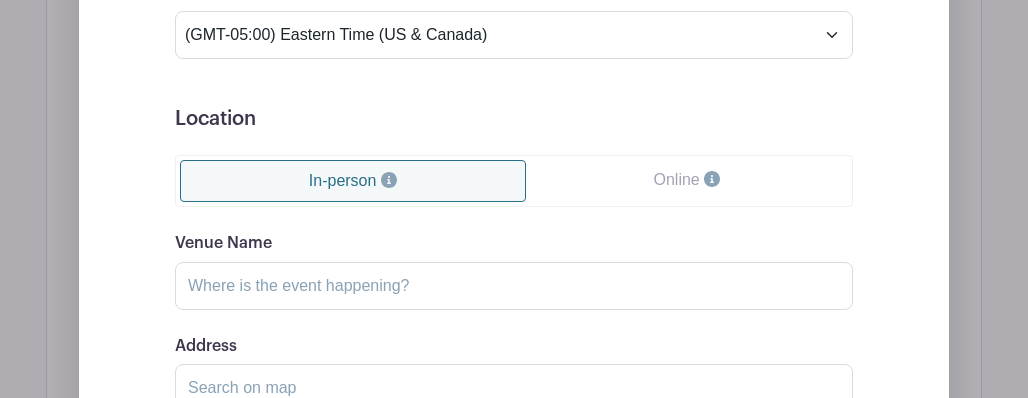 scroll, scrollTop: 1650, scrollLeft: 0, axis: vertical 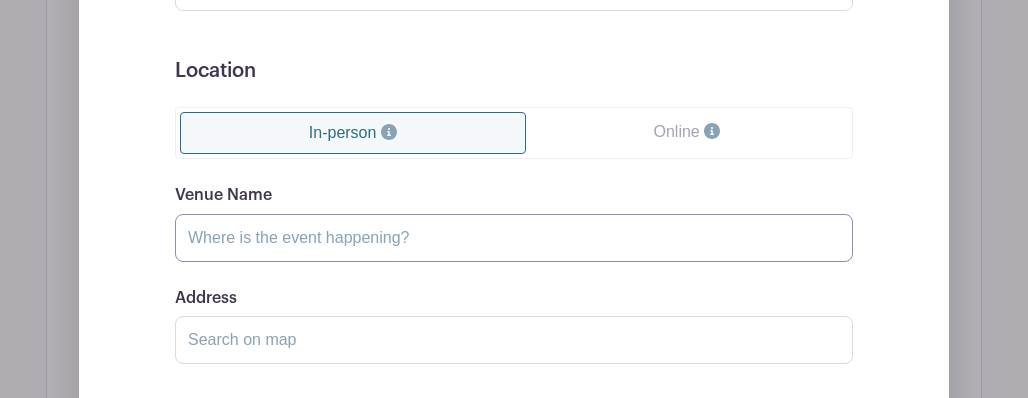 click on "Venue Name" at bounding box center (514, 238) 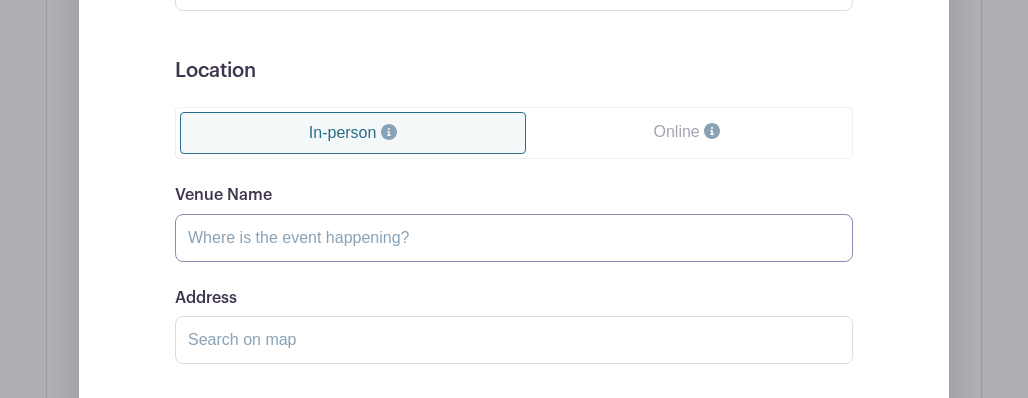 type on "[BUILDING_NAME] [CHURCH_NAME]" 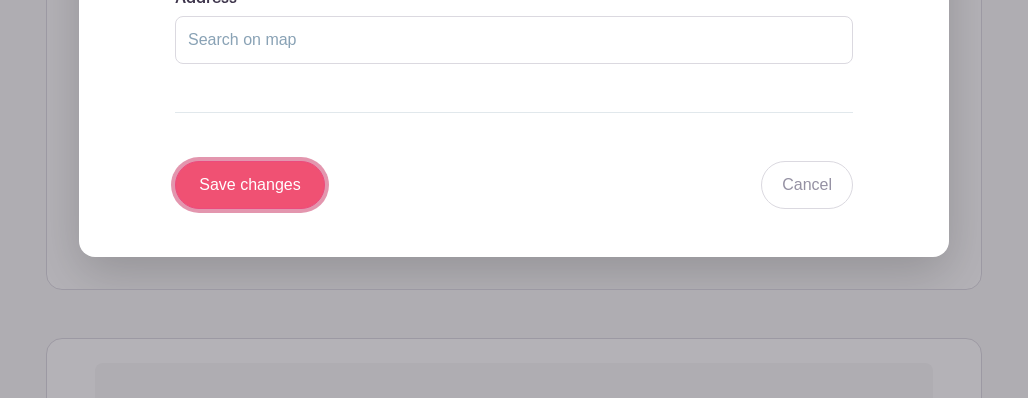 click on "Save changes" at bounding box center (250, 185) 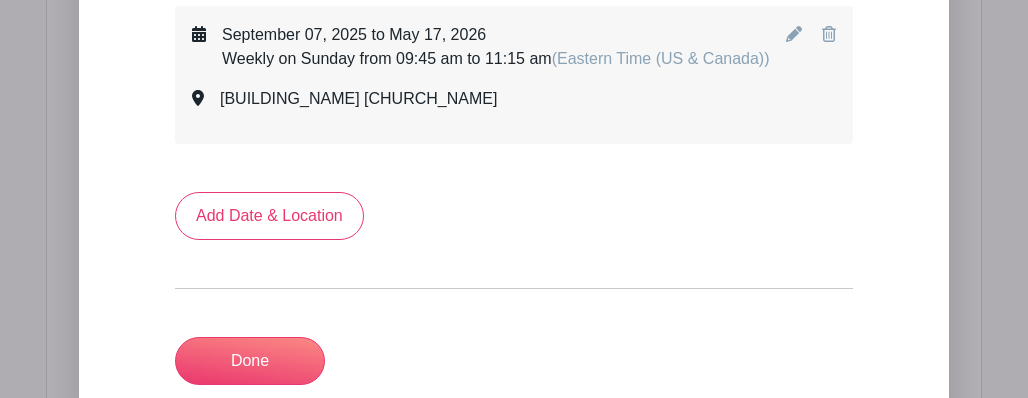 scroll, scrollTop: 1083, scrollLeft: 0, axis: vertical 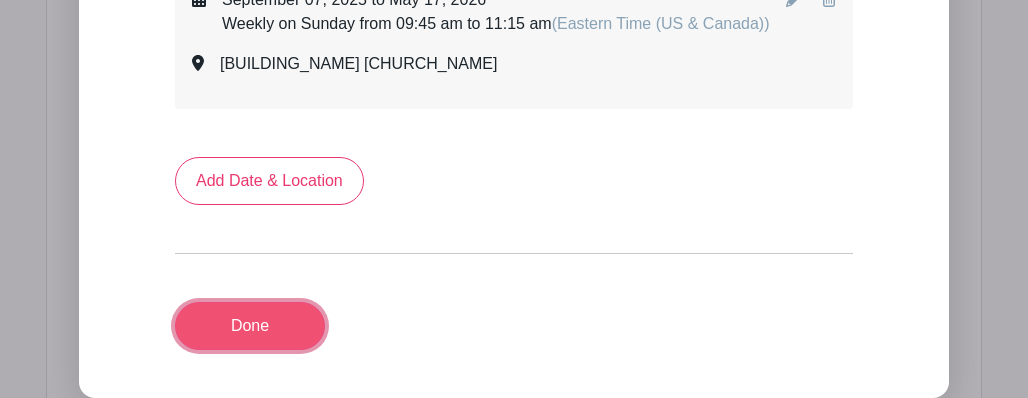 click on "Done" at bounding box center (250, 326) 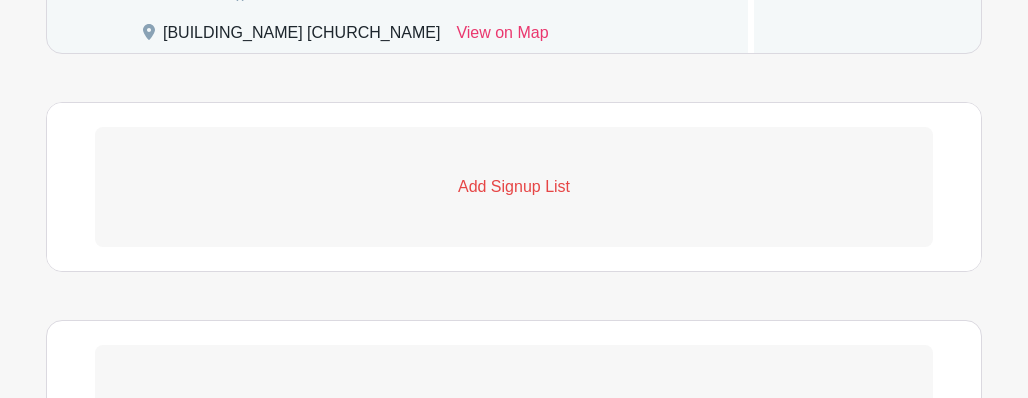scroll, scrollTop: 1283, scrollLeft: 0, axis: vertical 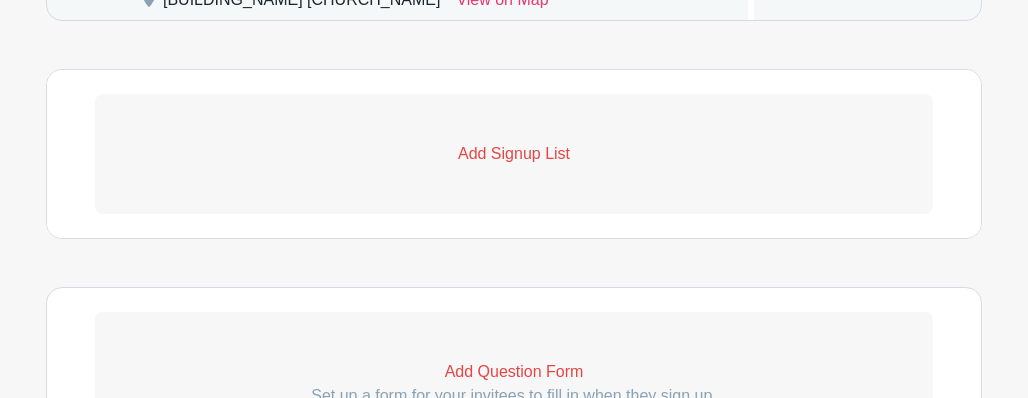 click on "Add Signup List" at bounding box center [514, 154] 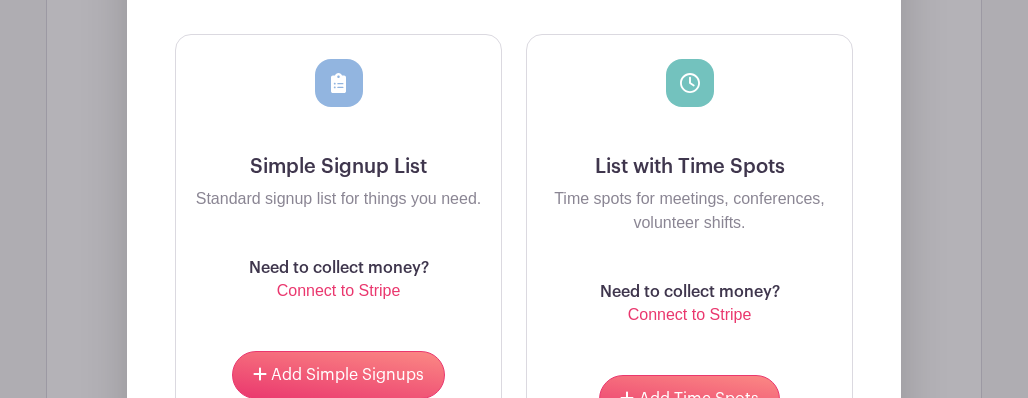 scroll, scrollTop: 1583, scrollLeft: 0, axis: vertical 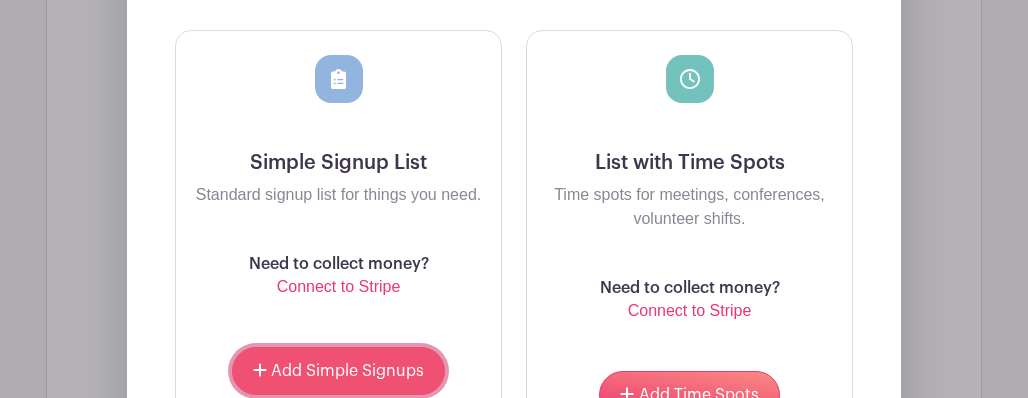 click on "Add Simple Signups" at bounding box center [347, 371] 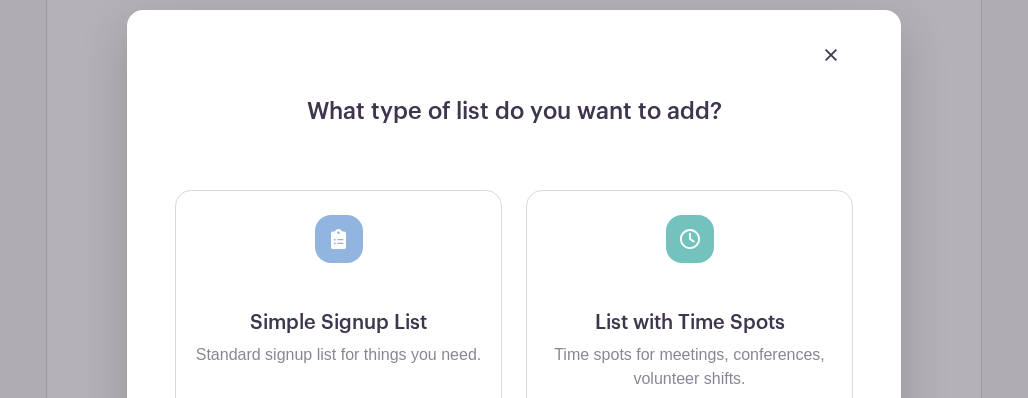 scroll, scrollTop: 1743, scrollLeft: 0, axis: vertical 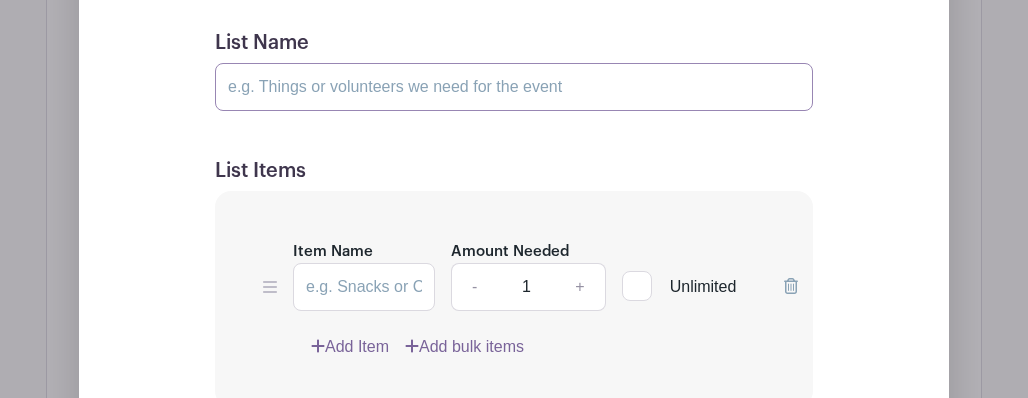 click on "List Name" at bounding box center (514, 87) 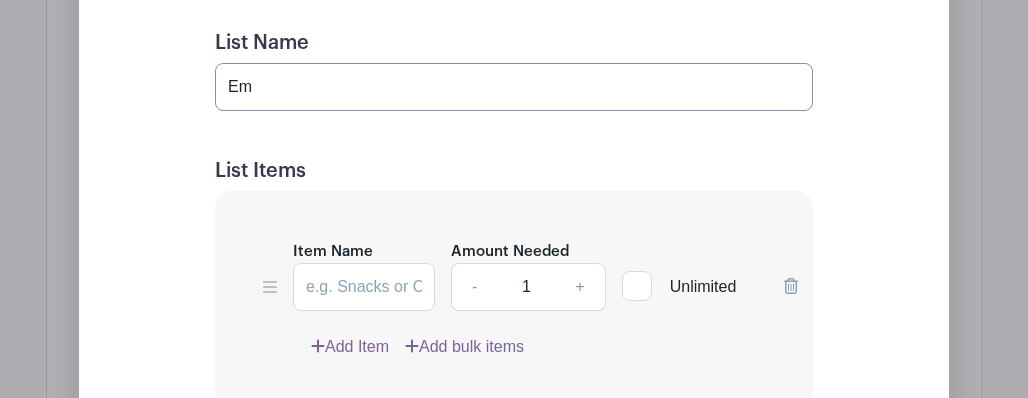 type on "E" 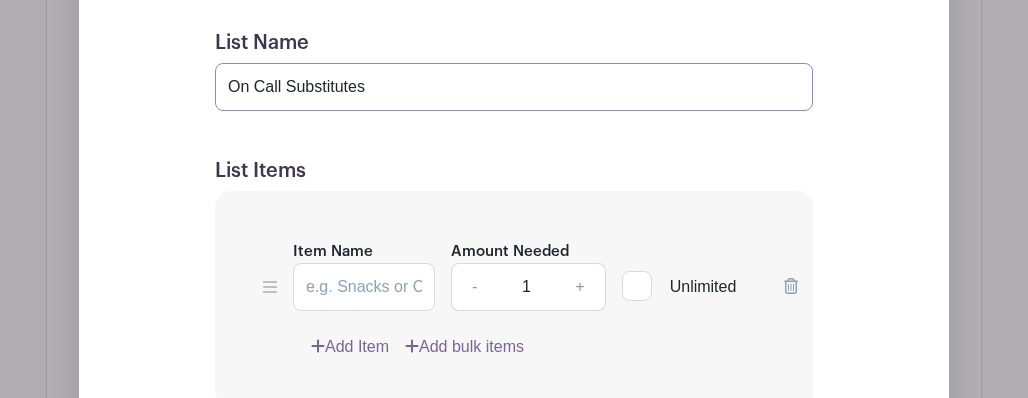 type on "On Call Substitutes" 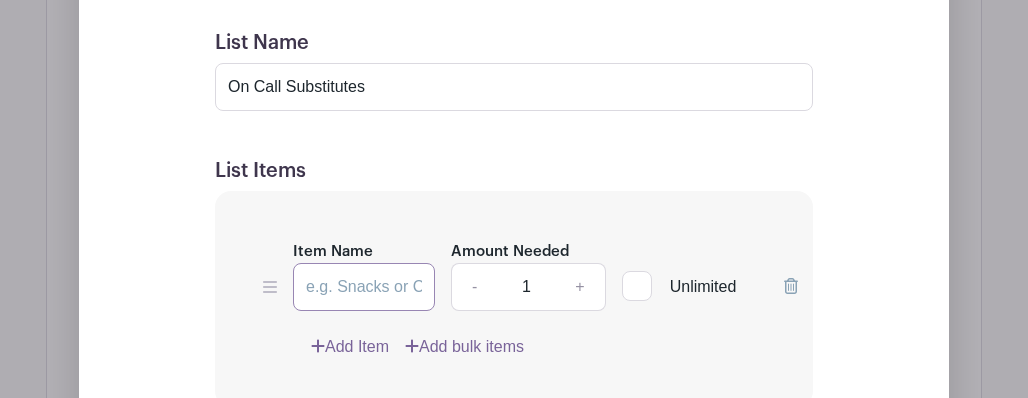 click on "Item Name" at bounding box center [364, 287] 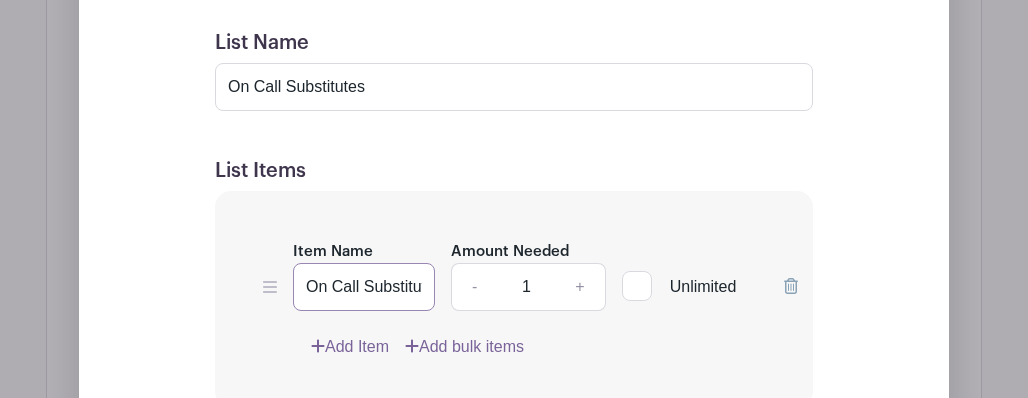 scroll, scrollTop: 0, scrollLeft: 12, axis: horizontal 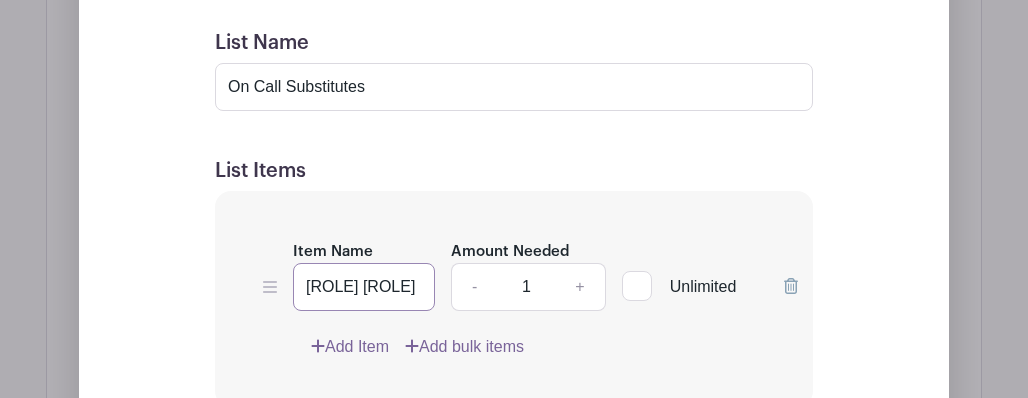 type on "[ROLE] [ROLE]" 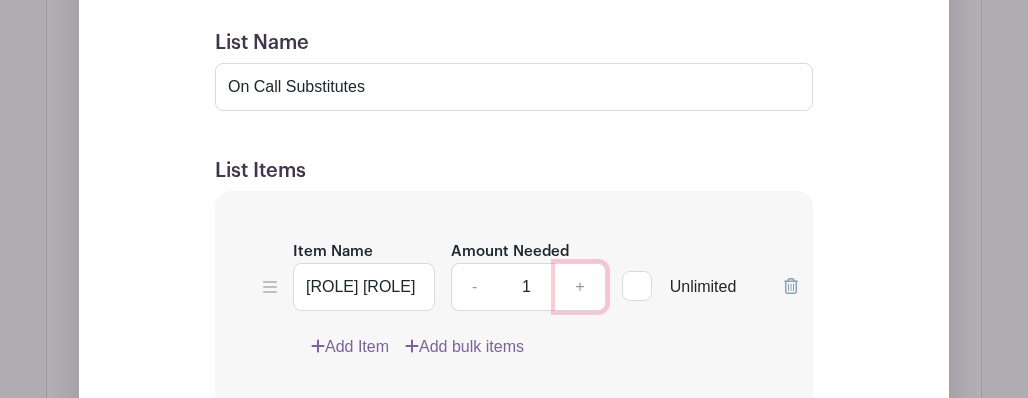 scroll, scrollTop: 0, scrollLeft: 0, axis: both 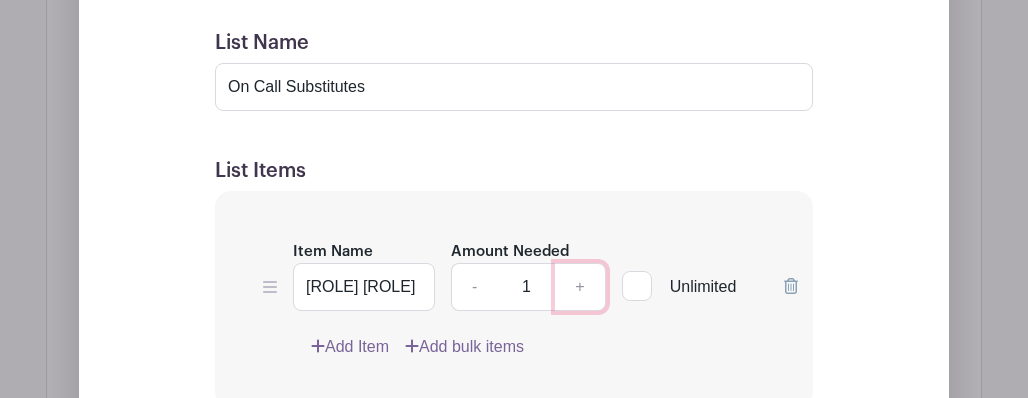 type on "2" 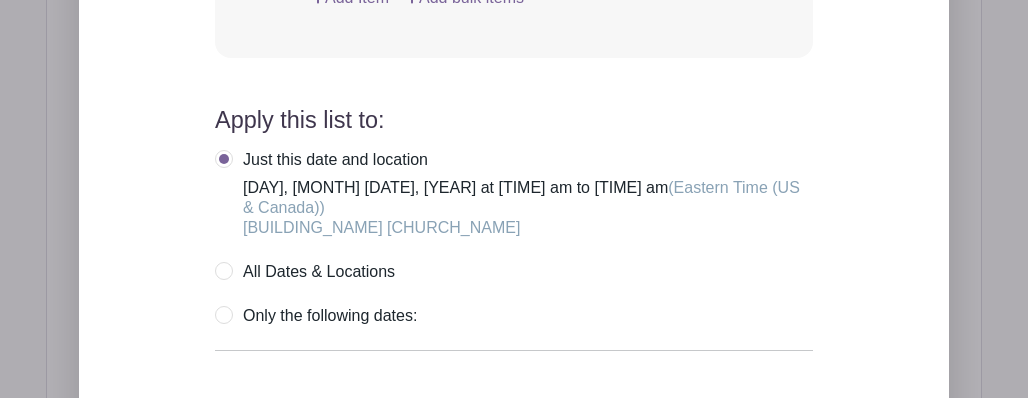 scroll, scrollTop: 2143, scrollLeft: 0, axis: vertical 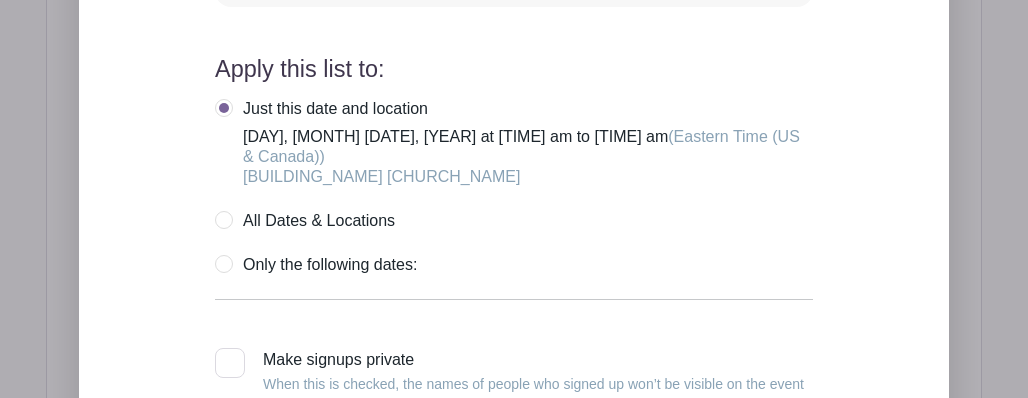 click on "All Dates & Locations" at bounding box center [305, 221] 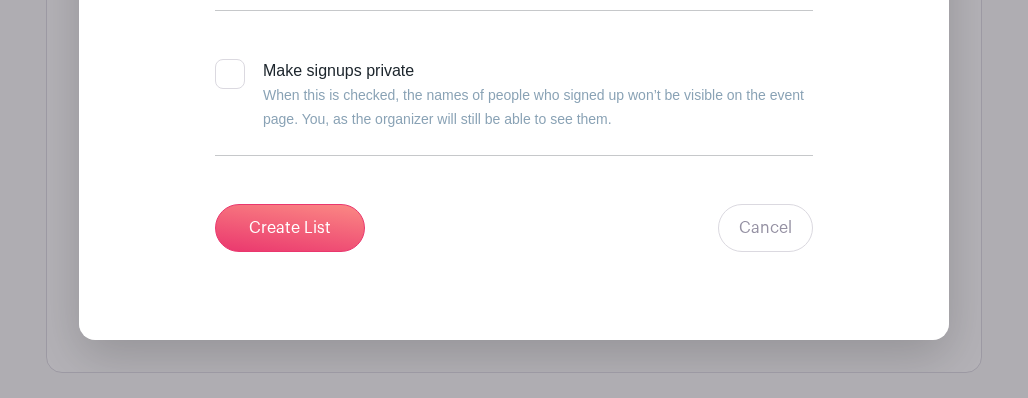 scroll, scrollTop: 2443, scrollLeft: 0, axis: vertical 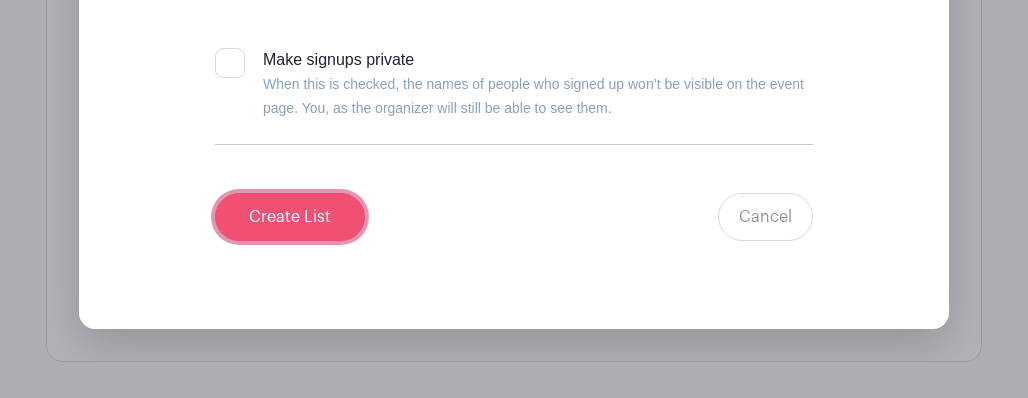 click on "Create List" at bounding box center (290, 217) 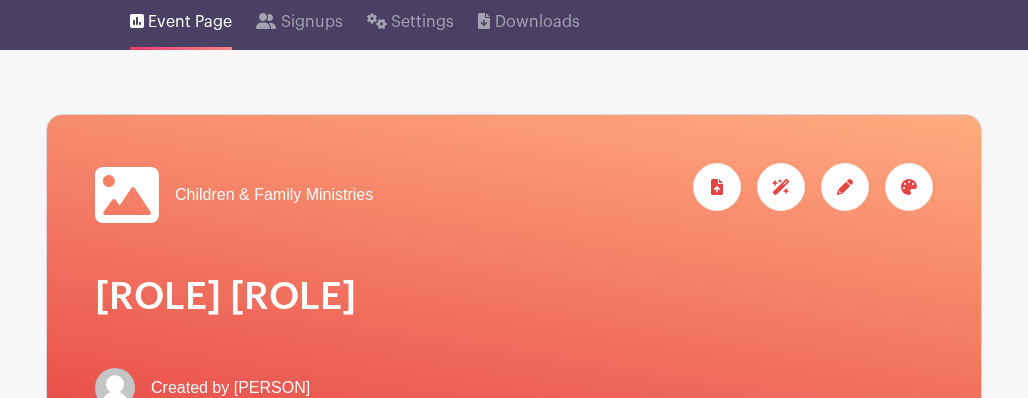 scroll, scrollTop: 172, scrollLeft: 0, axis: vertical 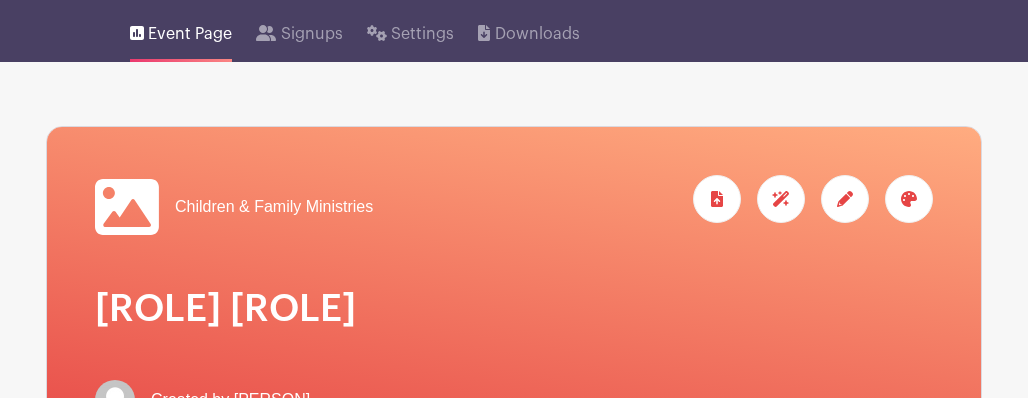 click on "[ROLE] [ROLE]" at bounding box center (514, 309) 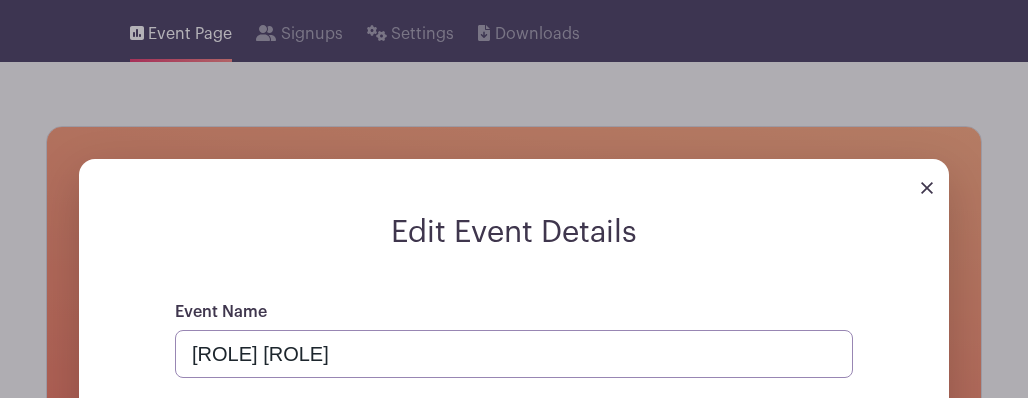 click on "[ROLE] [ROLE]" at bounding box center [514, 354] 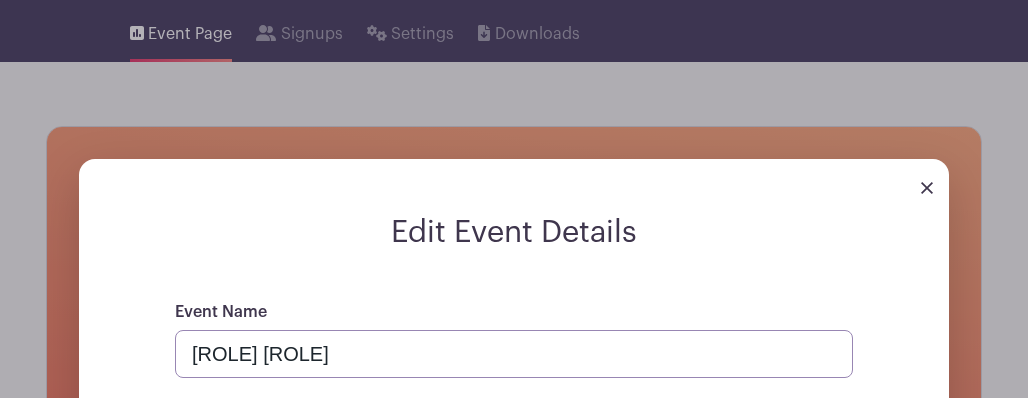 type on "[ROLE] [ROLE]" 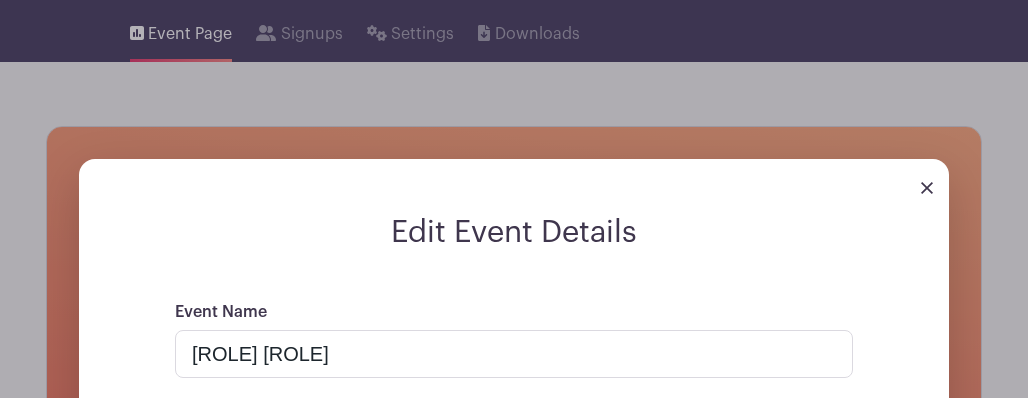 click at bounding box center (927, 188) 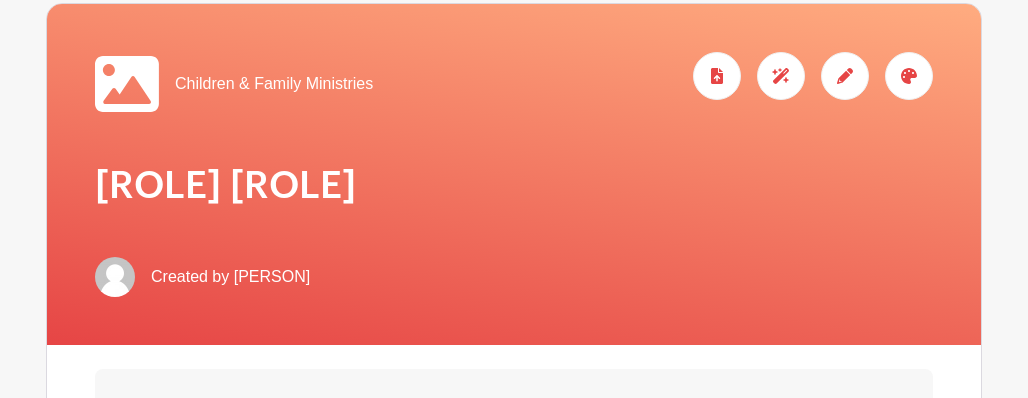 scroll, scrollTop: 172, scrollLeft: 0, axis: vertical 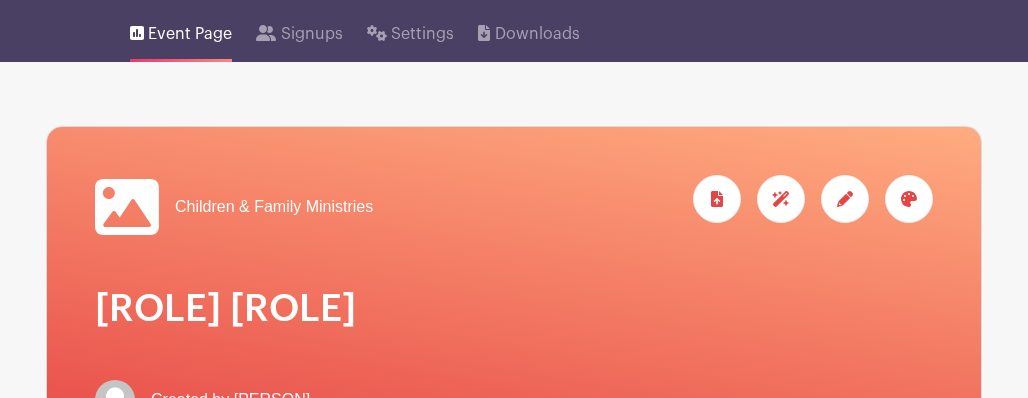 click 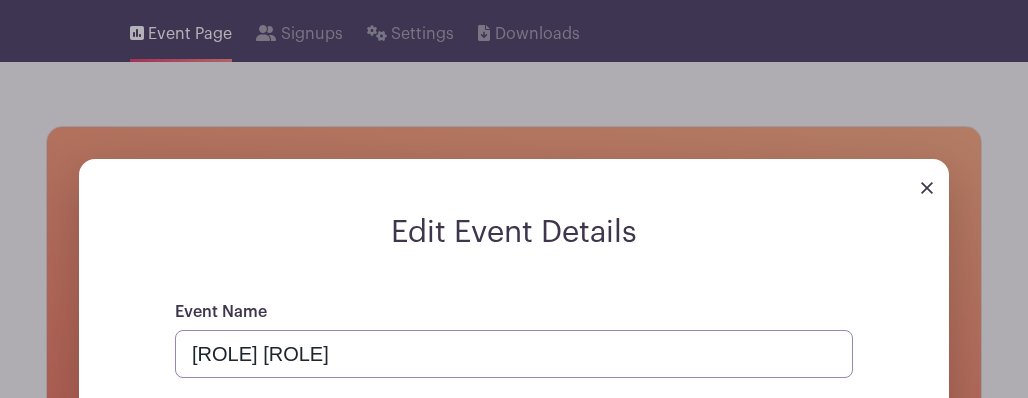 click on "[ROLE] [ROLE]" at bounding box center (514, 354) 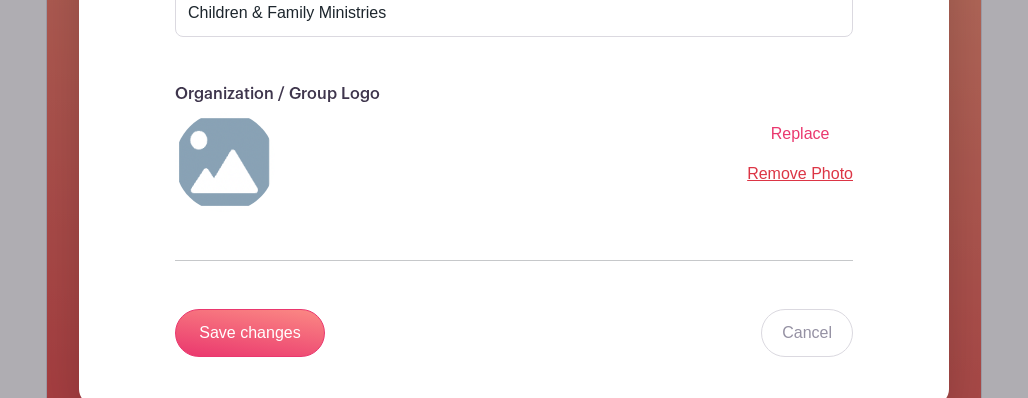 scroll, scrollTop: 672, scrollLeft: 0, axis: vertical 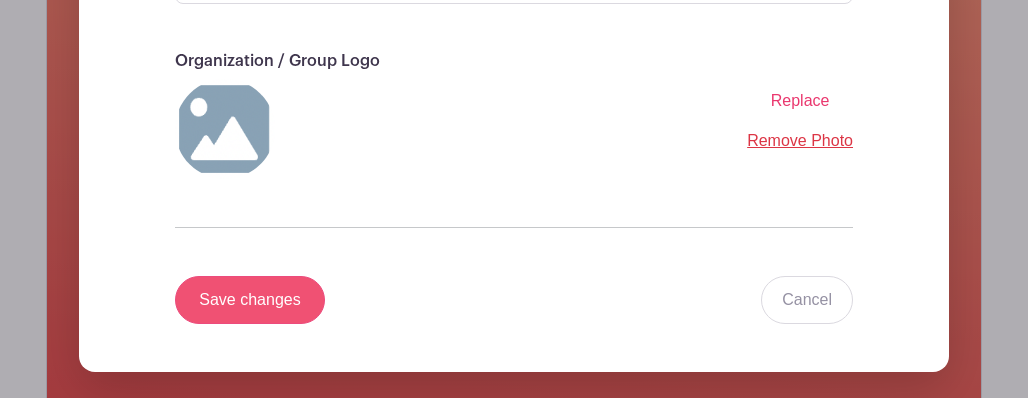 type on "[ROLE] [ROLE]" 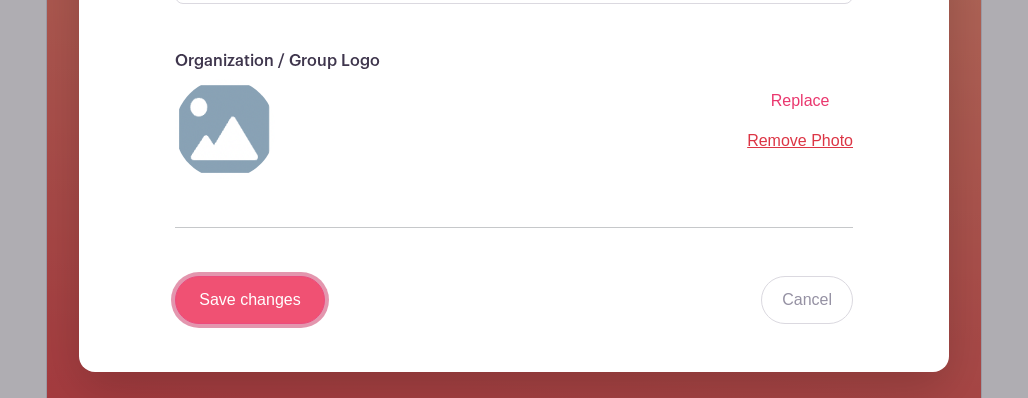 click on "Save changes" at bounding box center [250, 300] 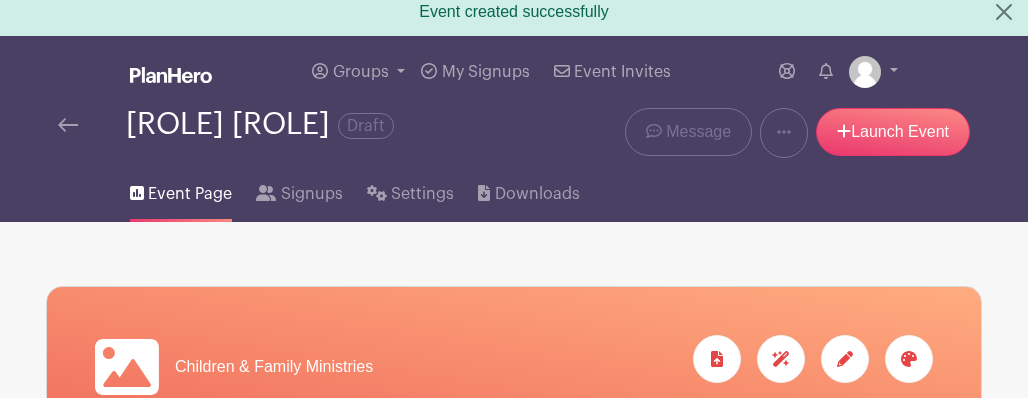 scroll, scrollTop: 0, scrollLeft: 0, axis: both 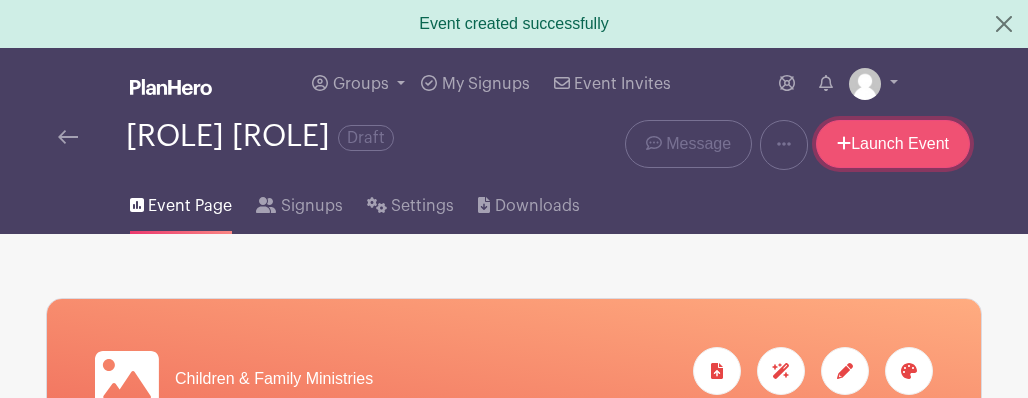click on "Launch Event" at bounding box center [893, 144] 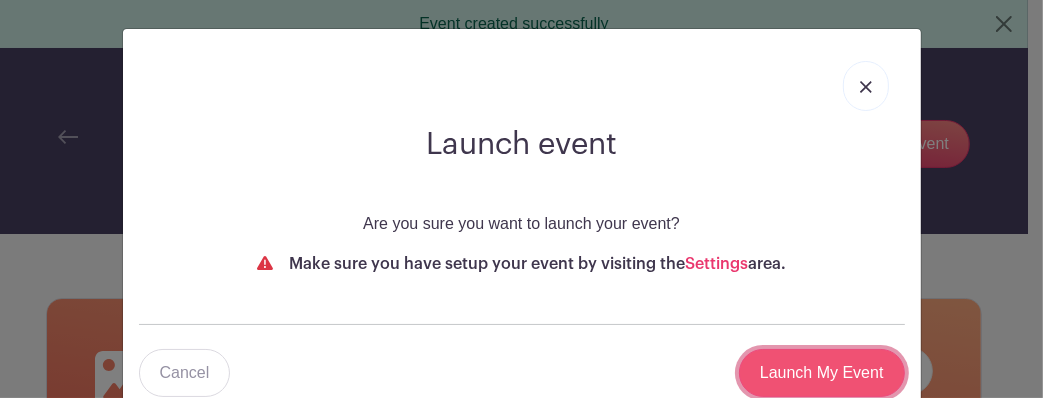 click on "Launch My Event" at bounding box center (822, 373) 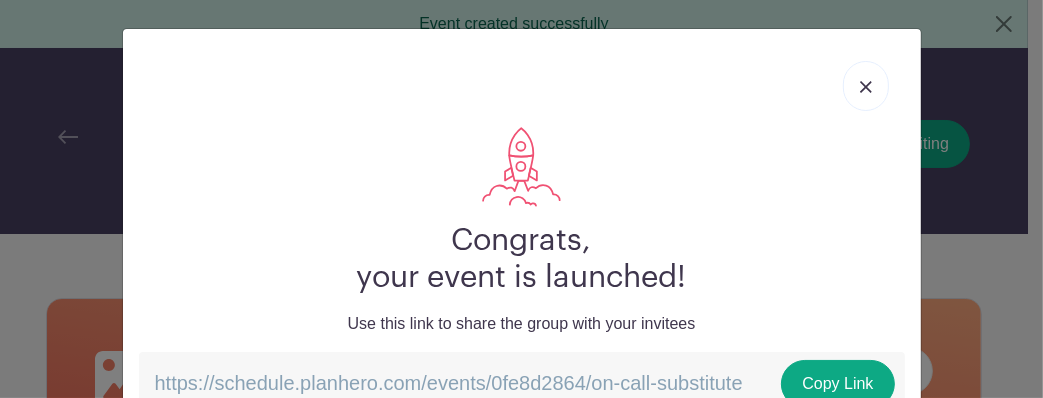 click at bounding box center (866, 86) 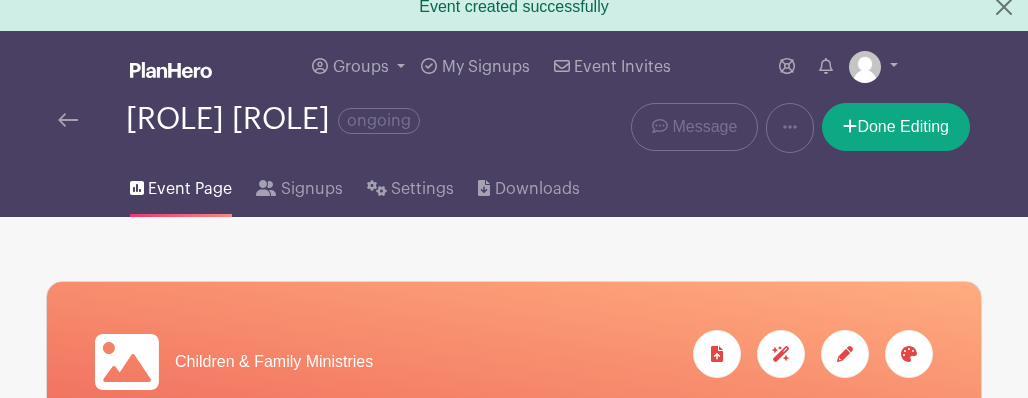 scroll, scrollTop: 0, scrollLeft: 0, axis: both 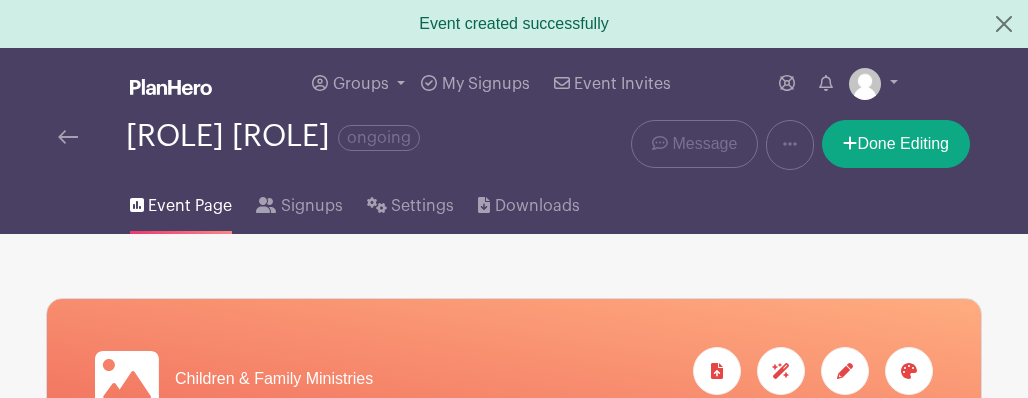 click at bounding box center [68, 137] 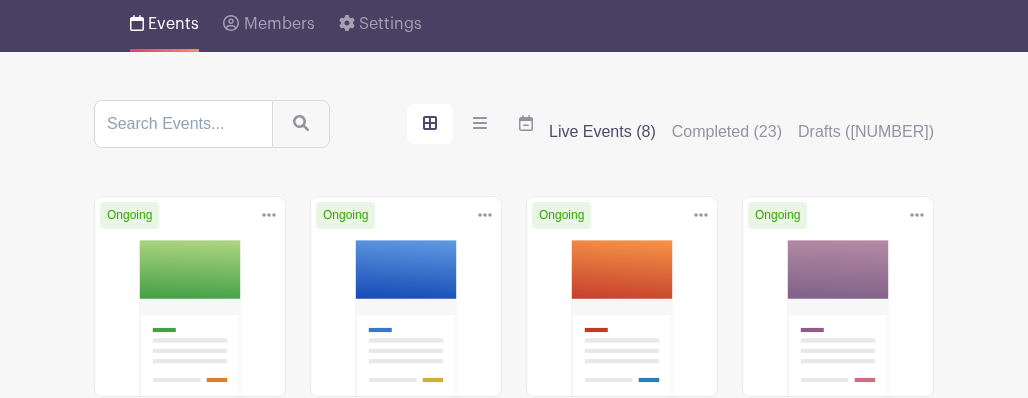 scroll, scrollTop: 100, scrollLeft: 0, axis: vertical 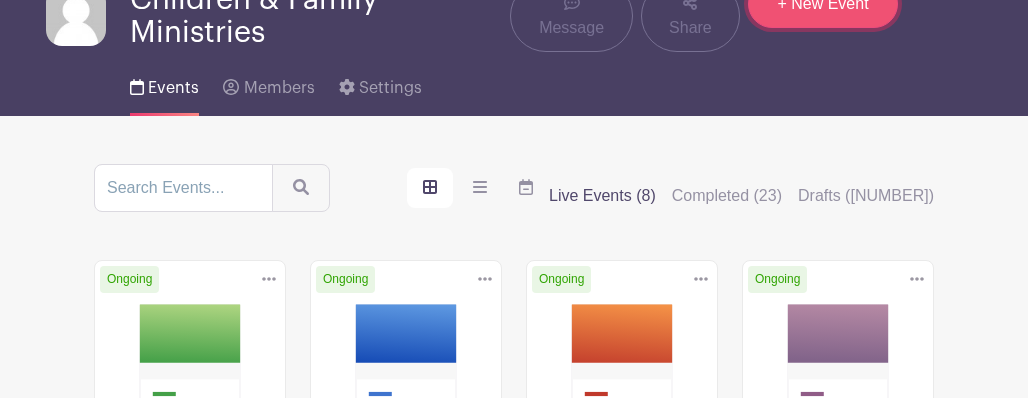 click on "+ New Event" at bounding box center (823, 4) 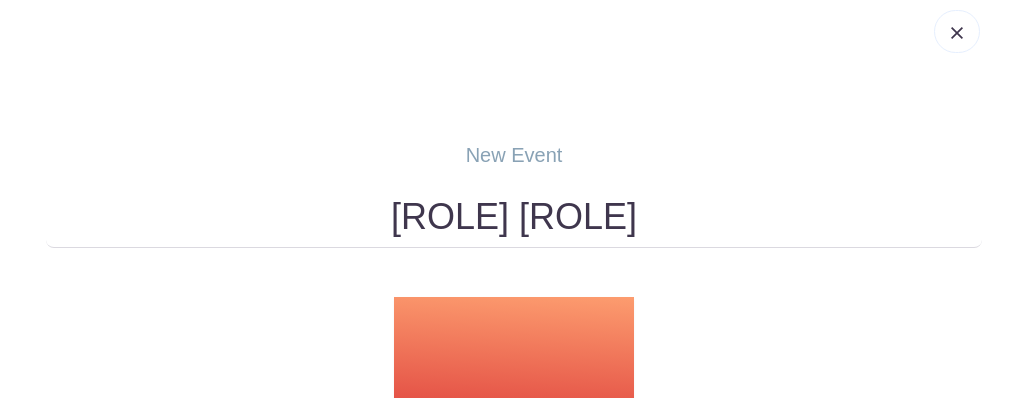 scroll, scrollTop: 0, scrollLeft: 0, axis: both 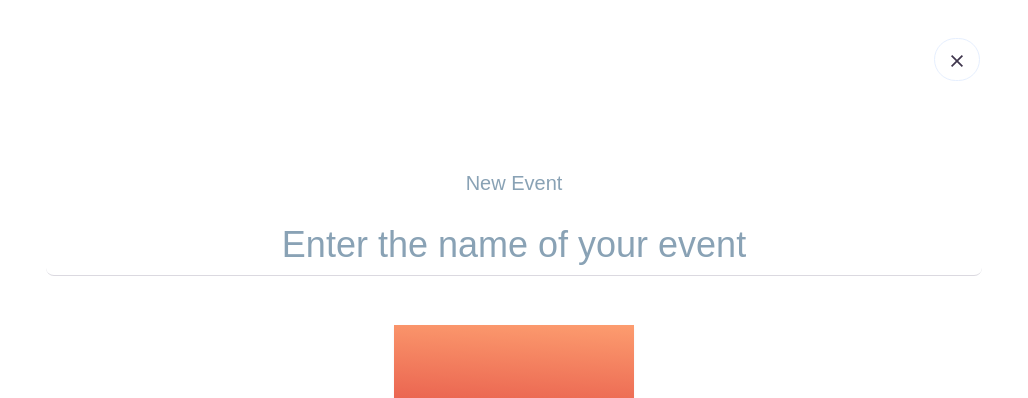 drag, startPoint x: 478, startPoint y: 247, endPoint x: 488, endPoint y: 240, distance: 12.206555 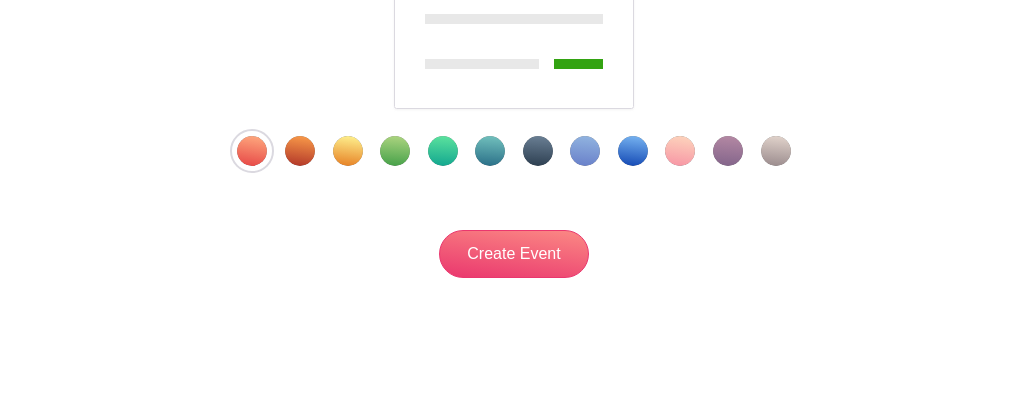 scroll, scrollTop: 600, scrollLeft: 0, axis: vertical 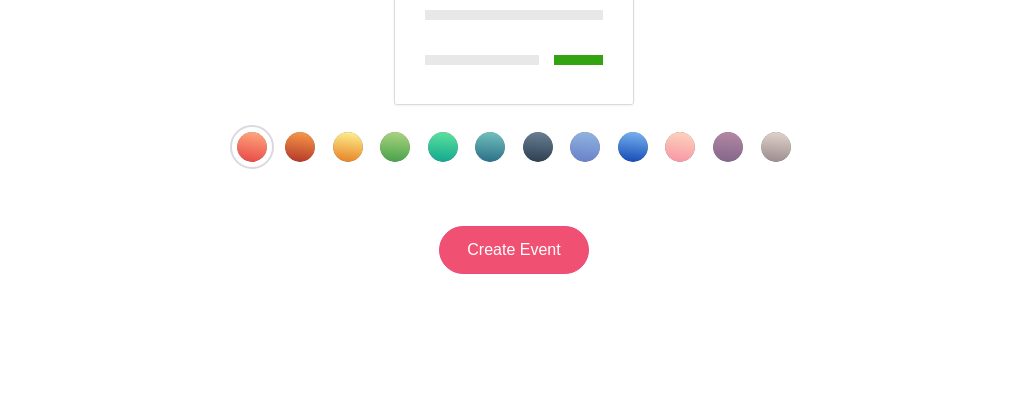 type on "[BUILDING_NAME] [ROLE]" 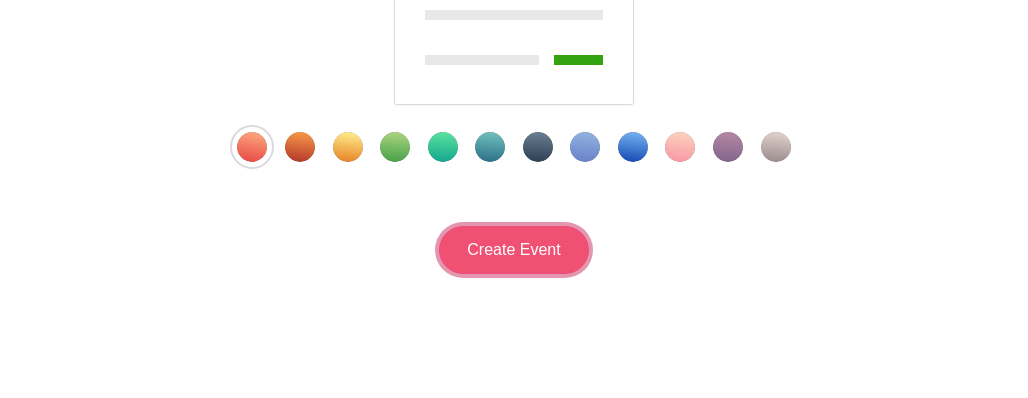 click on "Create Event" at bounding box center (514, 250) 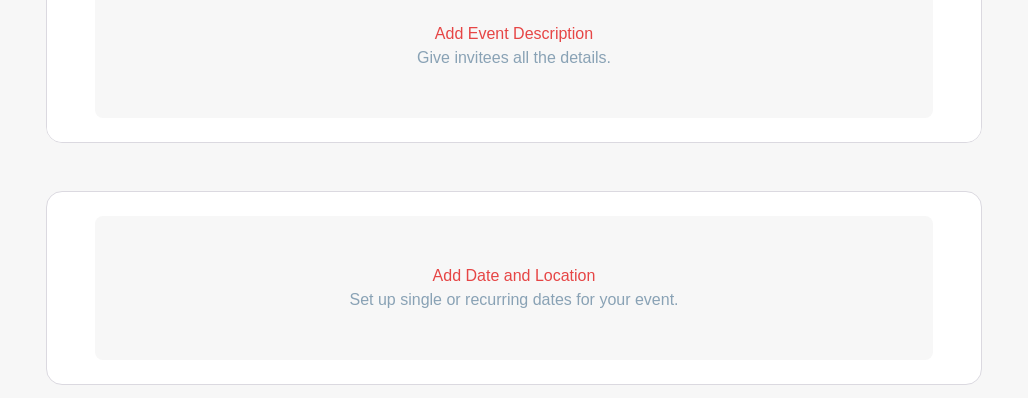 scroll, scrollTop: 800, scrollLeft: 0, axis: vertical 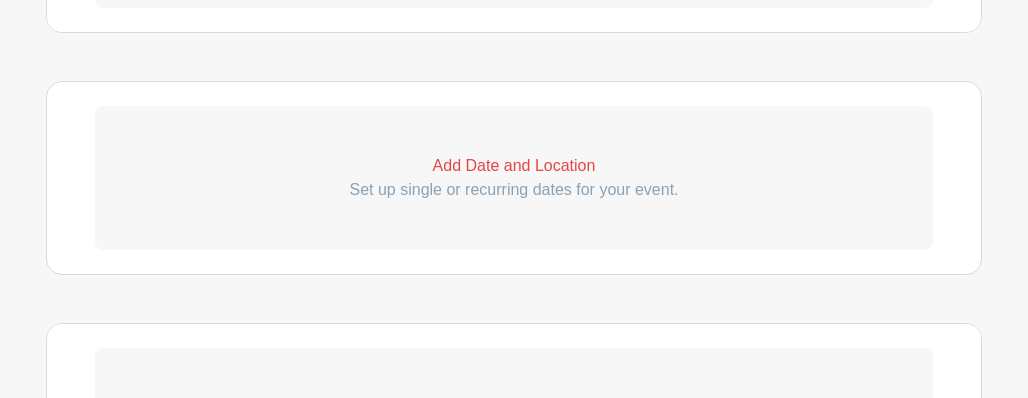 click on "Add Date and Location" at bounding box center (514, 166) 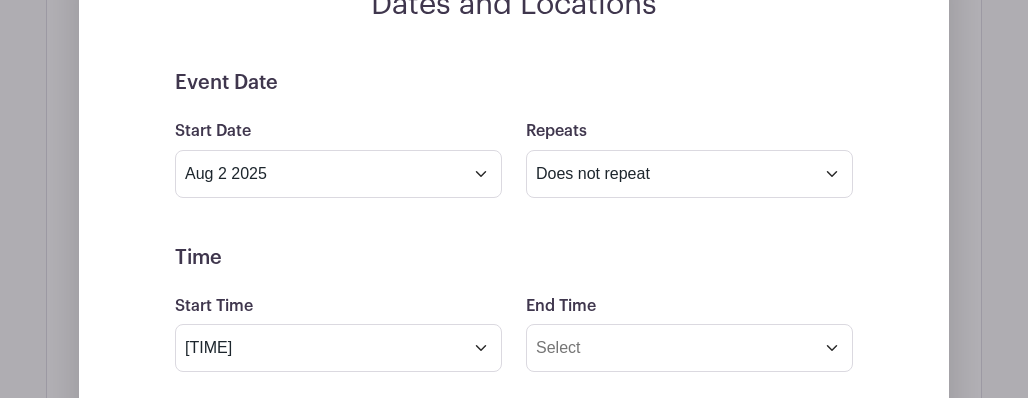 scroll, scrollTop: 1000, scrollLeft: 0, axis: vertical 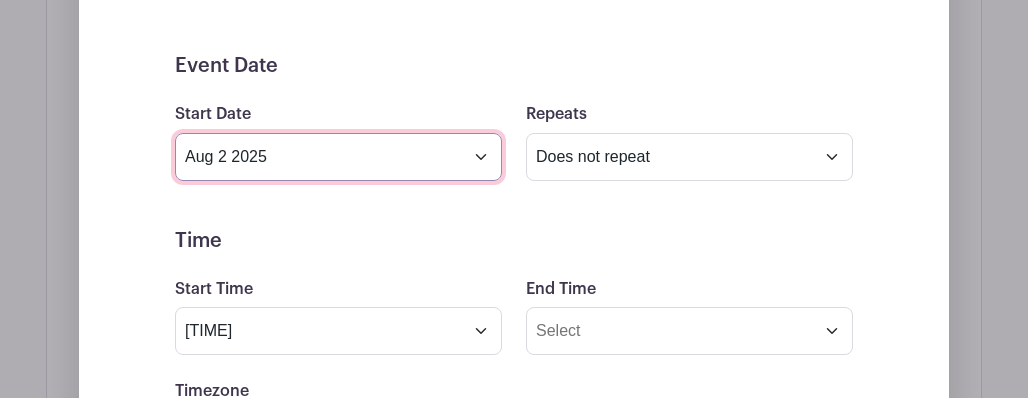 click on "Aug 2 2025" at bounding box center [338, 157] 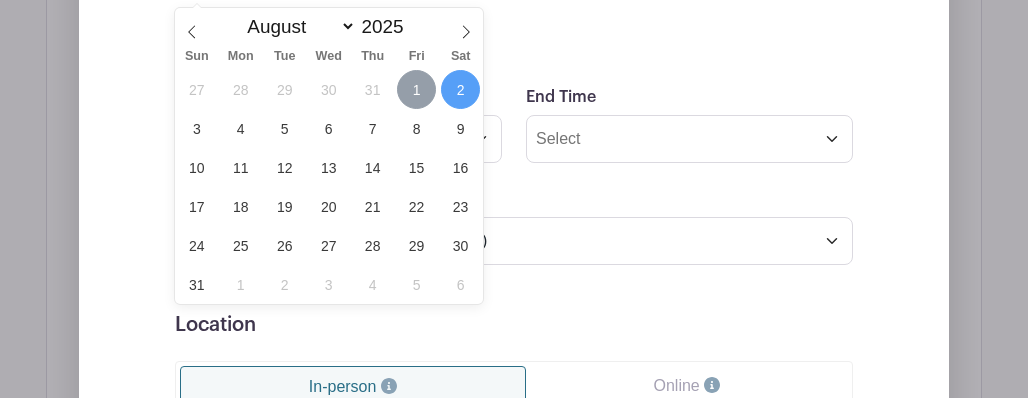 scroll, scrollTop: 1200, scrollLeft: 0, axis: vertical 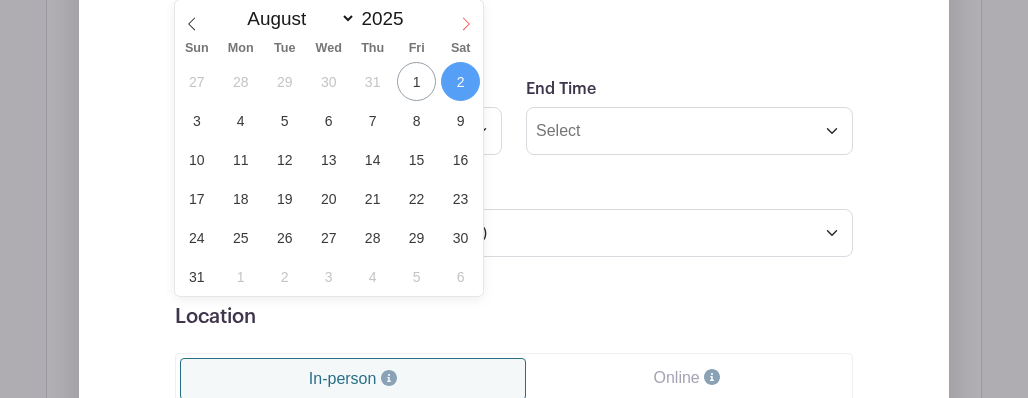click 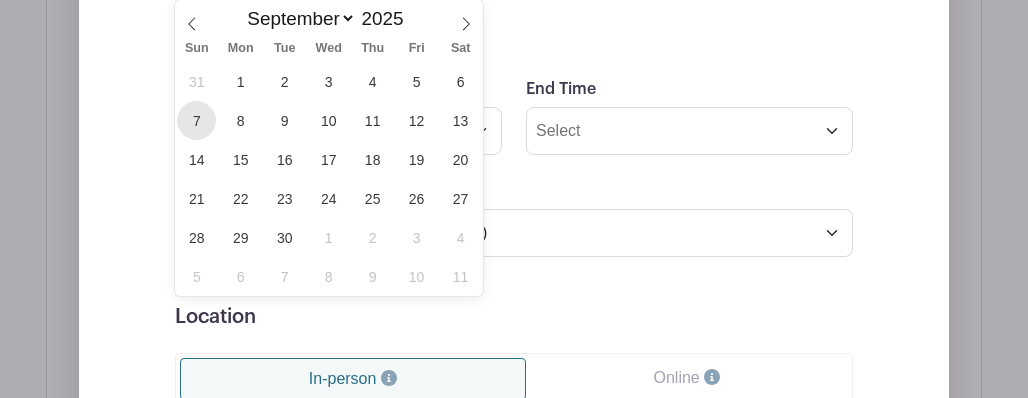 drag, startPoint x: 180, startPoint y: 101, endPoint x: 188, endPoint y: 117, distance: 17.888544 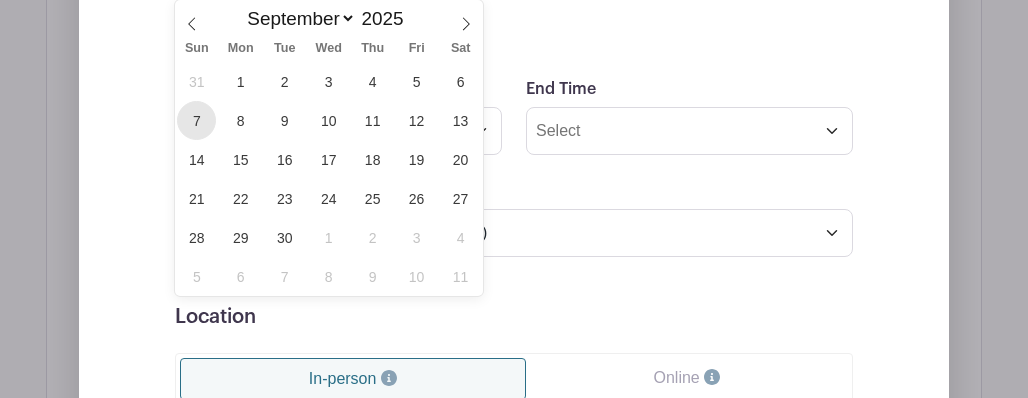 type on "Sep 7 2025" 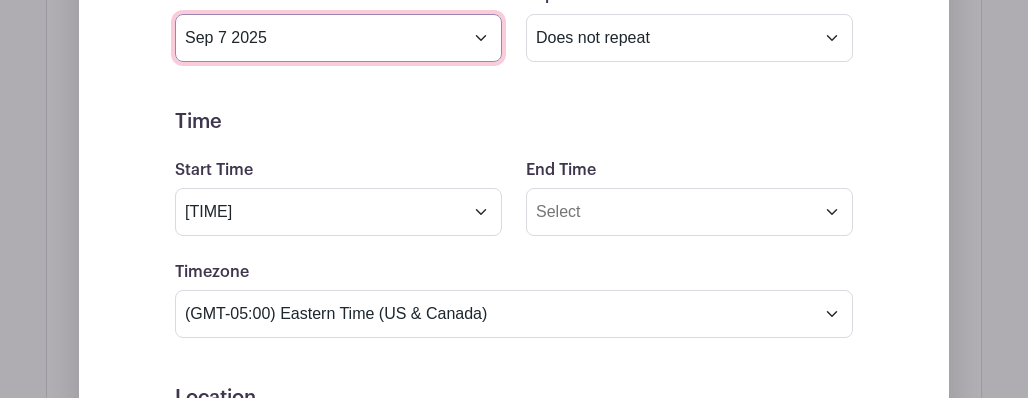 scroll, scrollTop: 975, scrollLeft: 0, axis: vertical 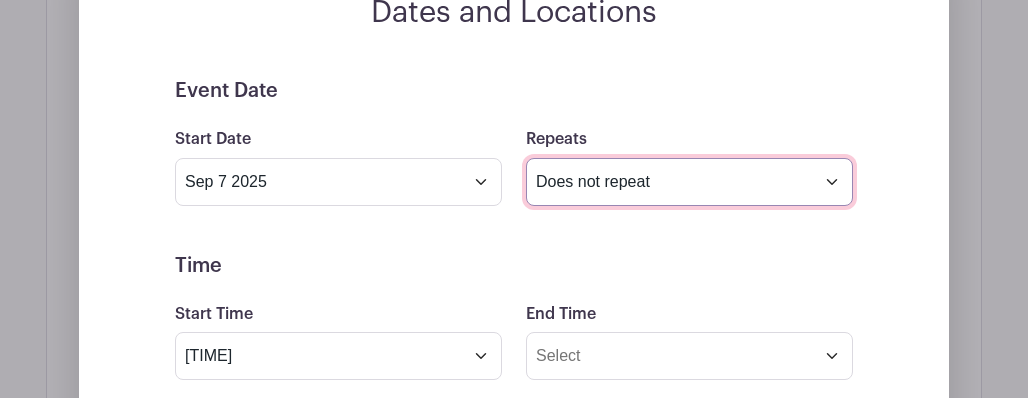 click on "Does not repeat
Daily
Weekly
Monthly on day 7
Monthly on the first Sunday
Other..." at bounding box center (689, 182) 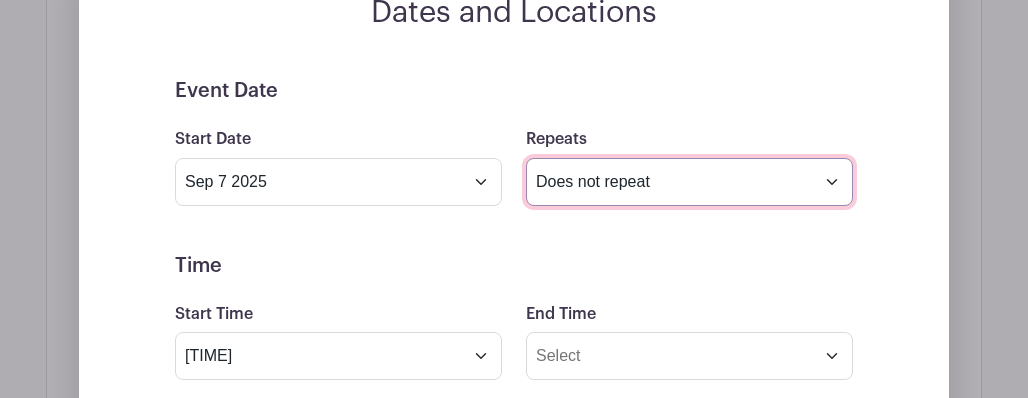 select on "weekly" 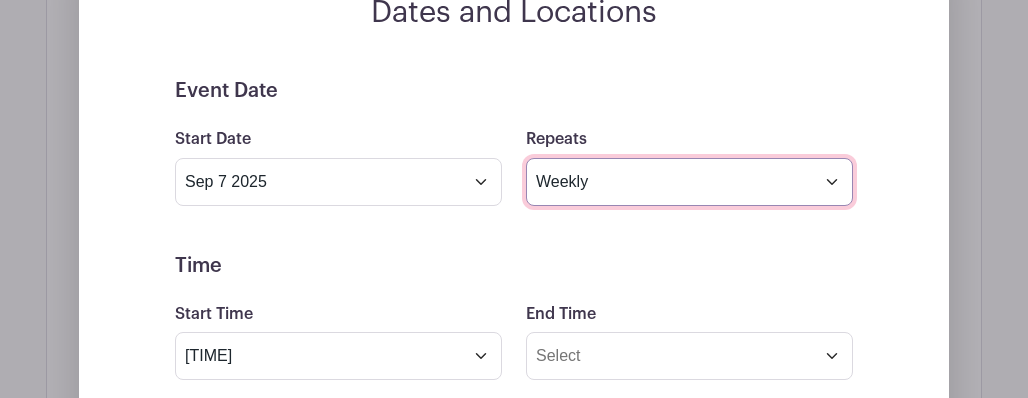 click on "Does not repeat
Daily
Weekly
Monthly on day 7
Monthly on the first Sunday
Other..." at bounding box center [689, 182] 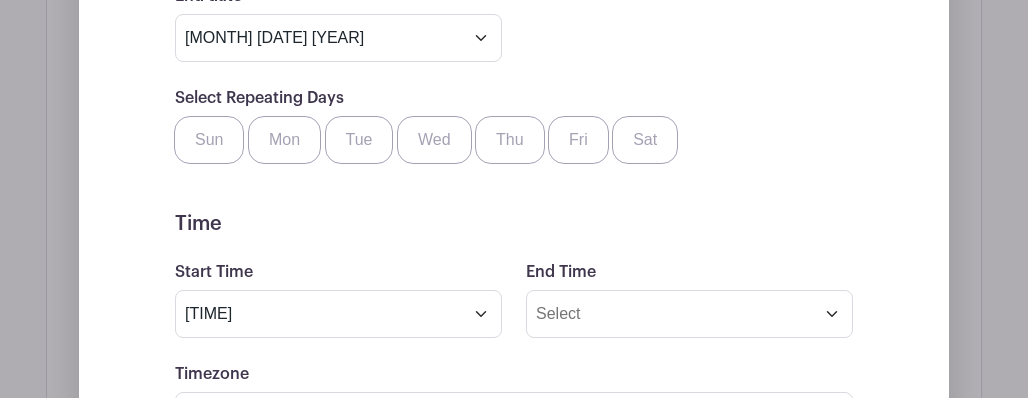 scroll, scrollTop: 1175, scrollLeft: 0, axis: vertical 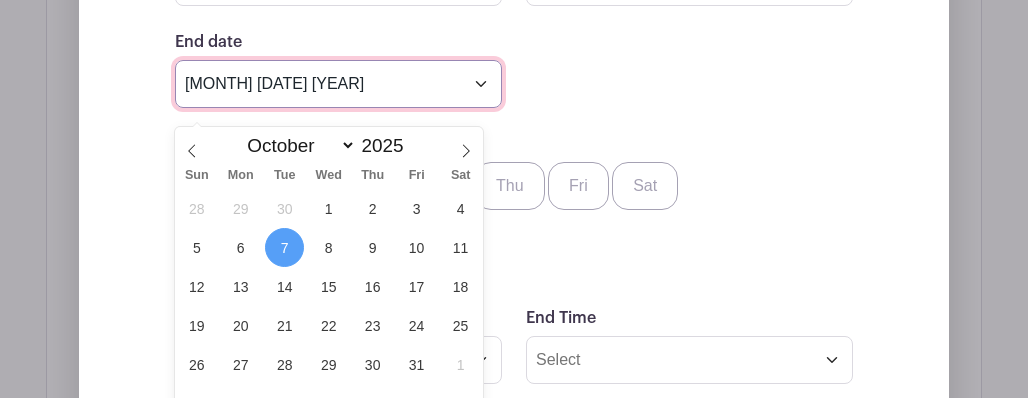 click on "[MONTH] [DATE] [YEAR]" at bounding box center [338, 84] 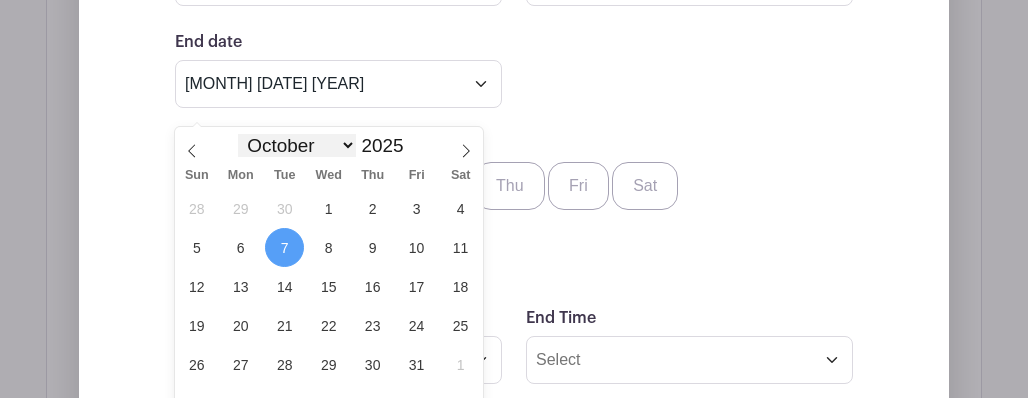 click on "January February March April May June July August September October November December" at bounding box center (297, 145) 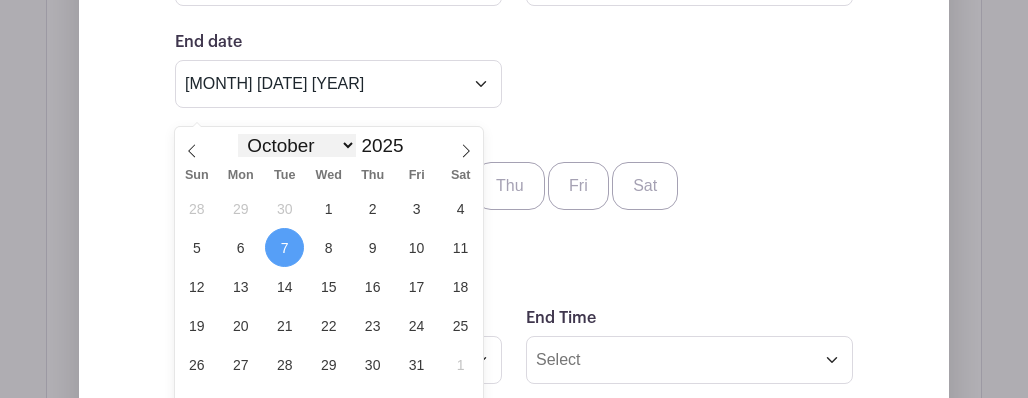 select on "4" 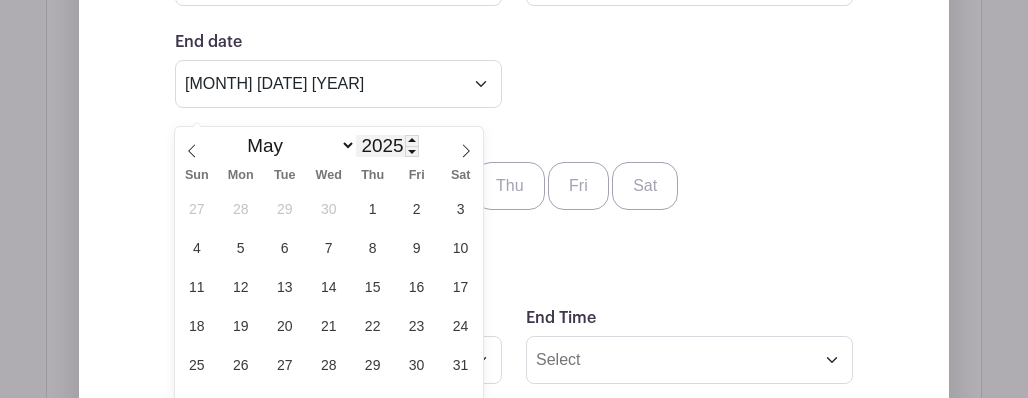 click on "2025" at bounding box center (387, 146) 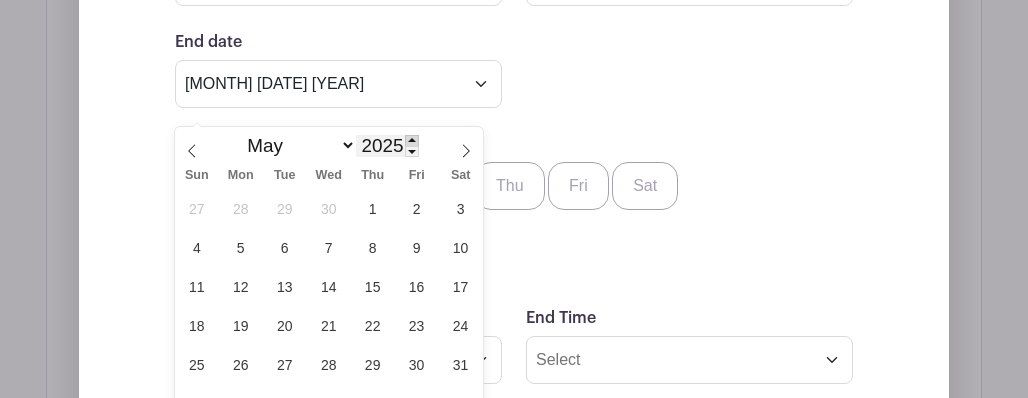 click at bounding box center [412, 140] 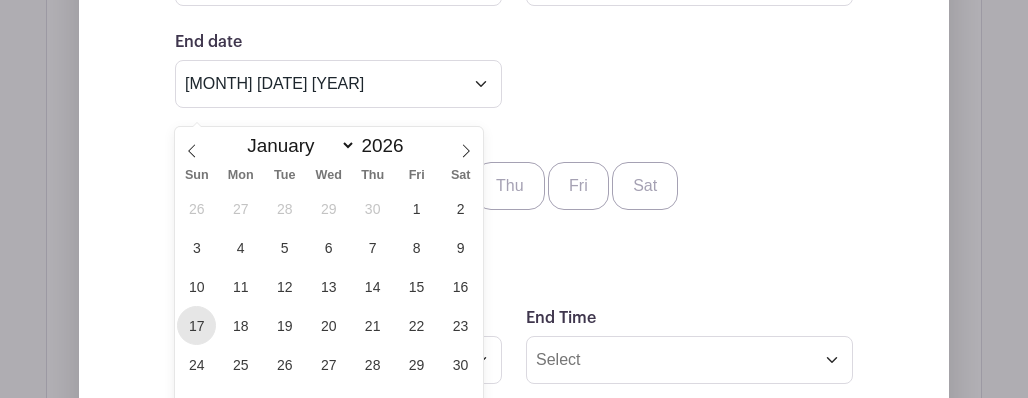 click on "17" at bounding box center (196, 325) 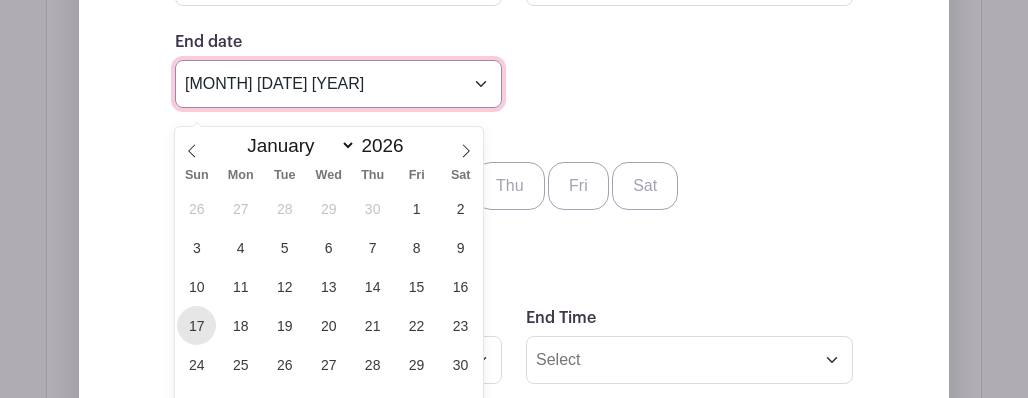 type on "[MONTH] [DATE] [YEAR]" 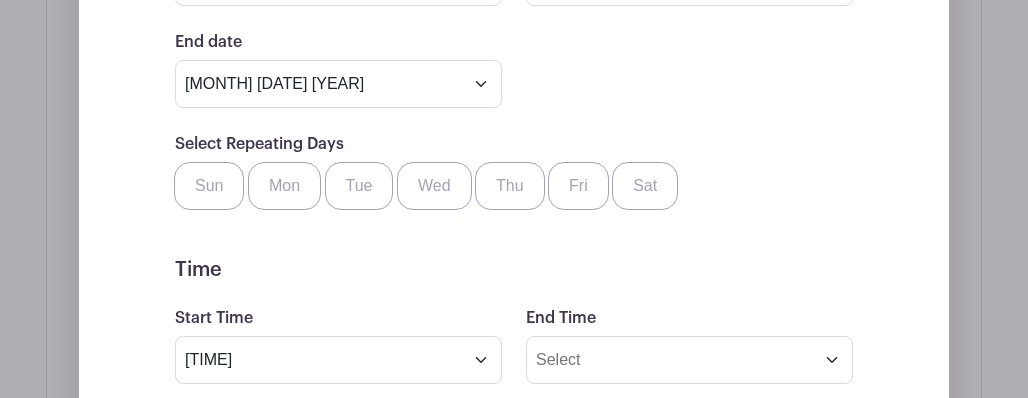 click on "End date
May 17 2026
Repeats every
1
Day
Week
Monthly on day 7" at bounding box center [514, 69] 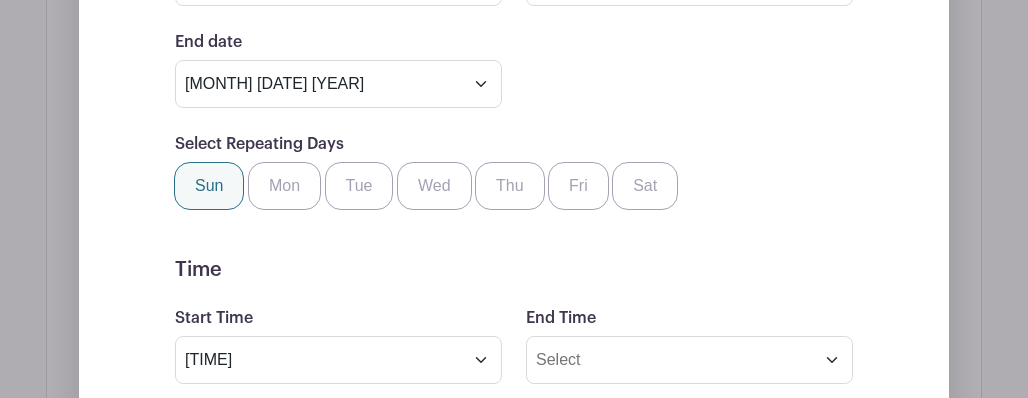 click on "Sun" at bounding box center (209, 186) 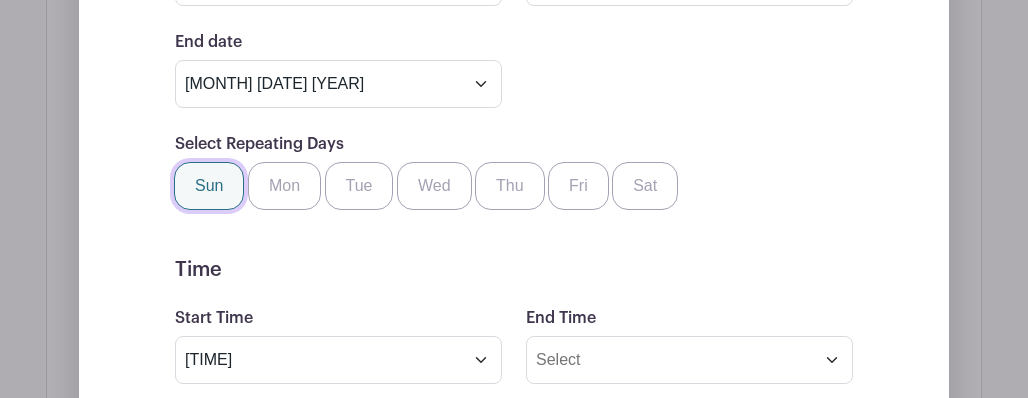 checkbox on "true" 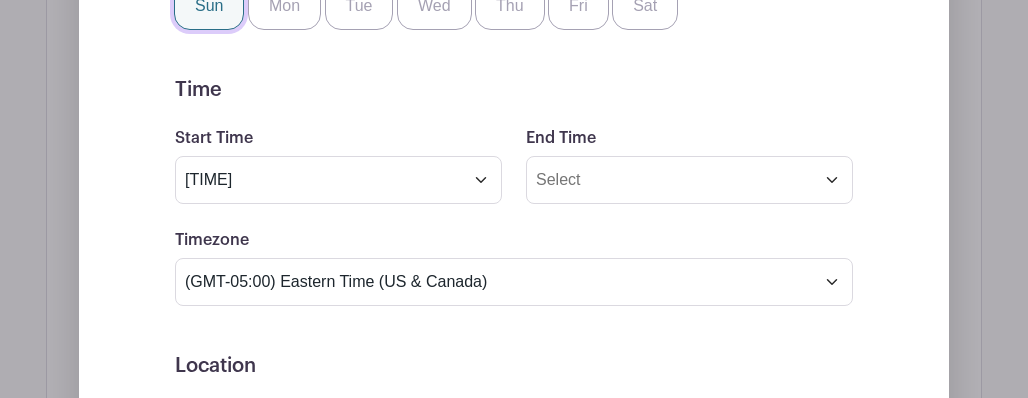 scroll, scrollTop: 1375, scrollLeft: 0, axis: vertical 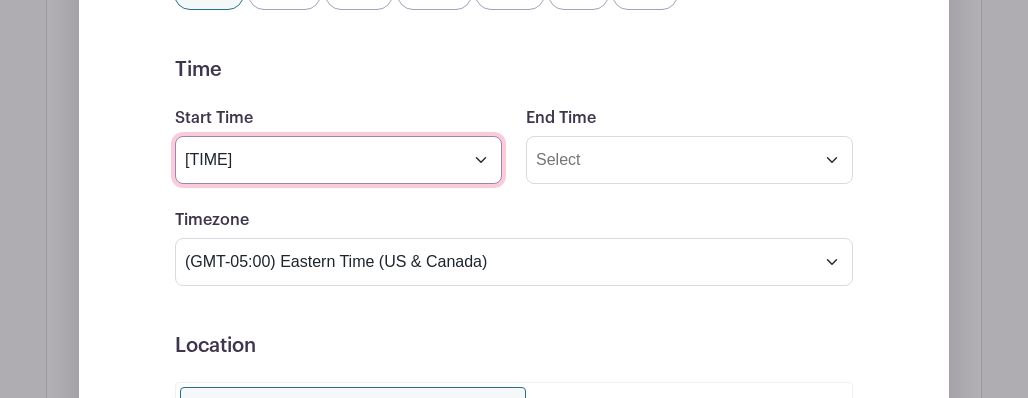 click on "[TIME]" at bounding box center (338, 160) 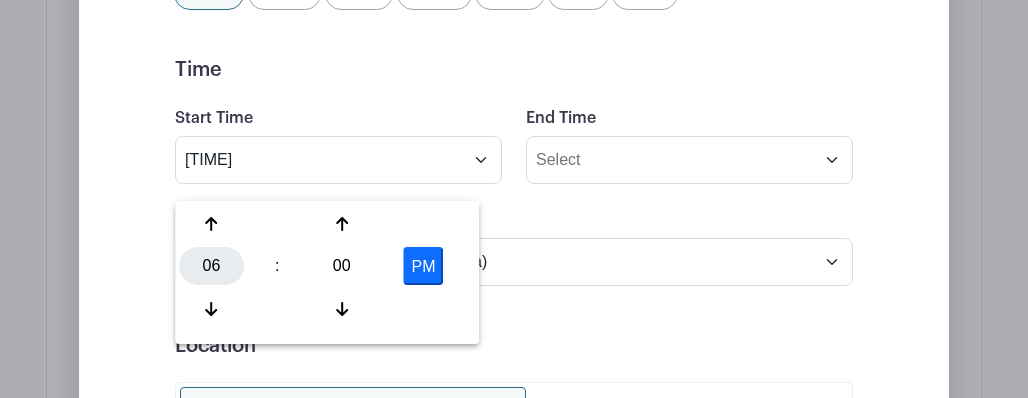 click on "06" at bounding box center [211, 266] 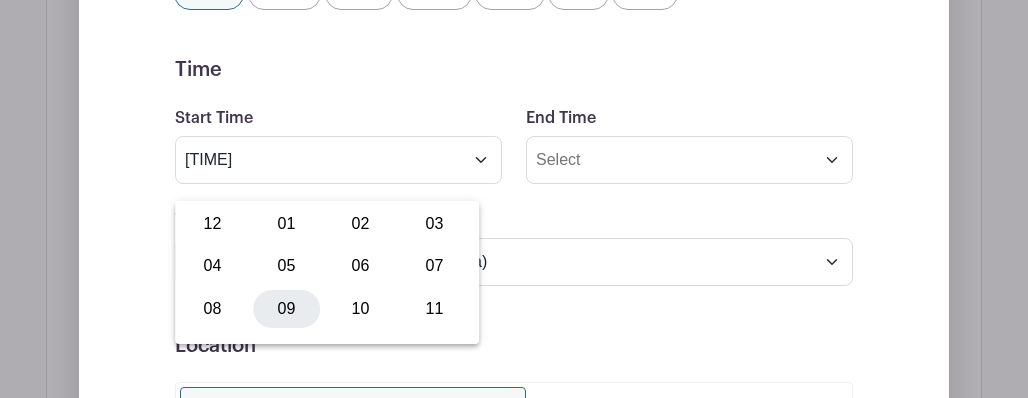 click on "09" at bounding box center [286, 309] 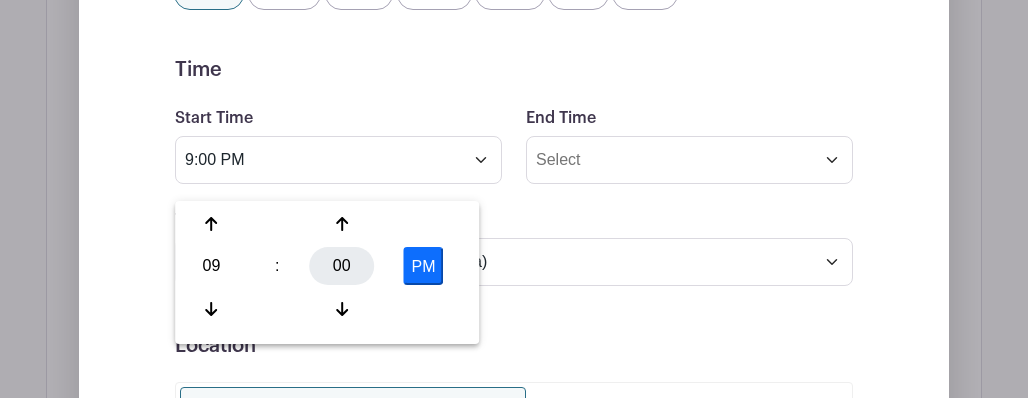 click on "00" at bounding box center (341, 266) 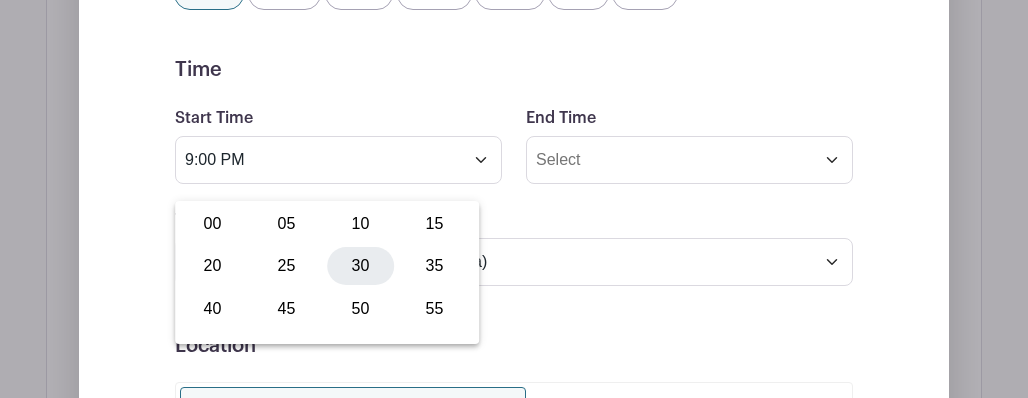 click on "30" at bounding box center [360, 266] 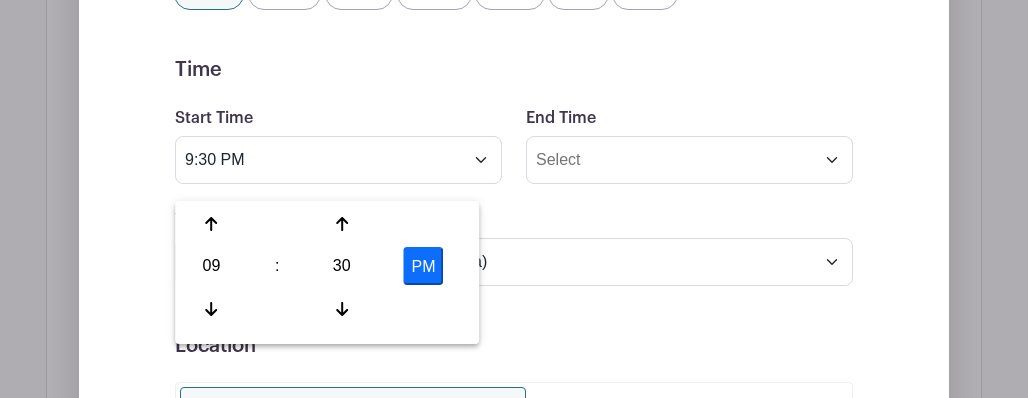 click on "PM" at bounding box center [423, 266] 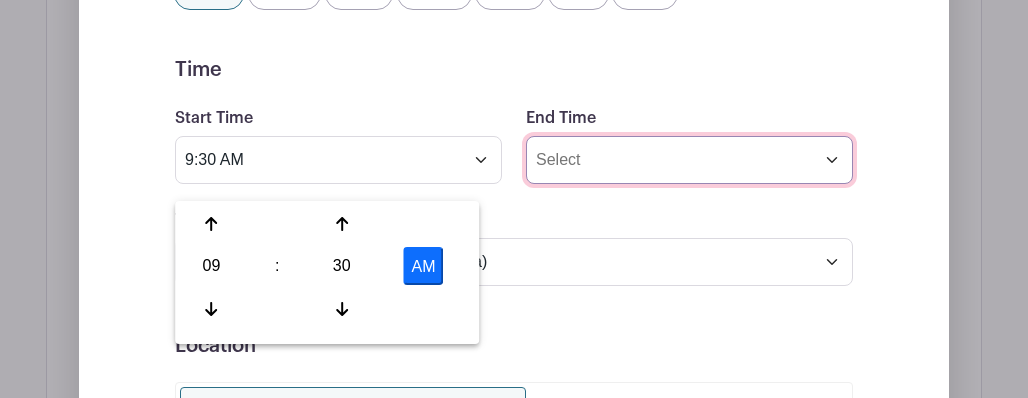 click on "End Time" at bounding box center [689, 160] 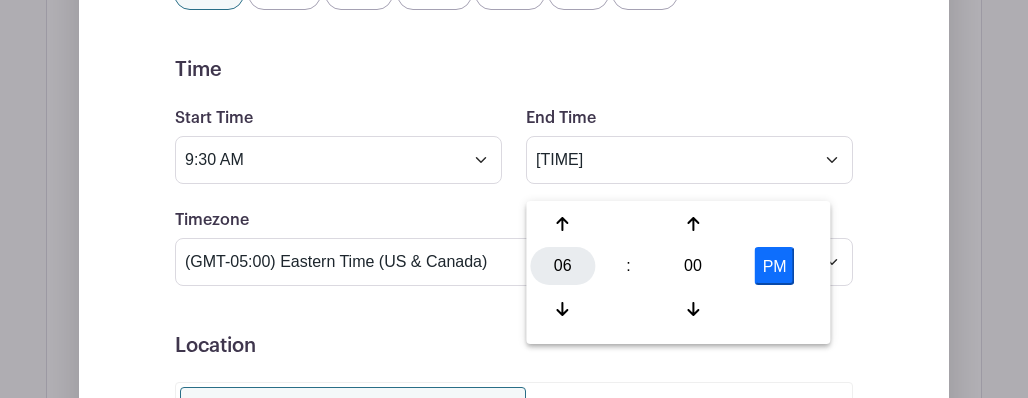 click on "06" at bounding box center [562, 266] 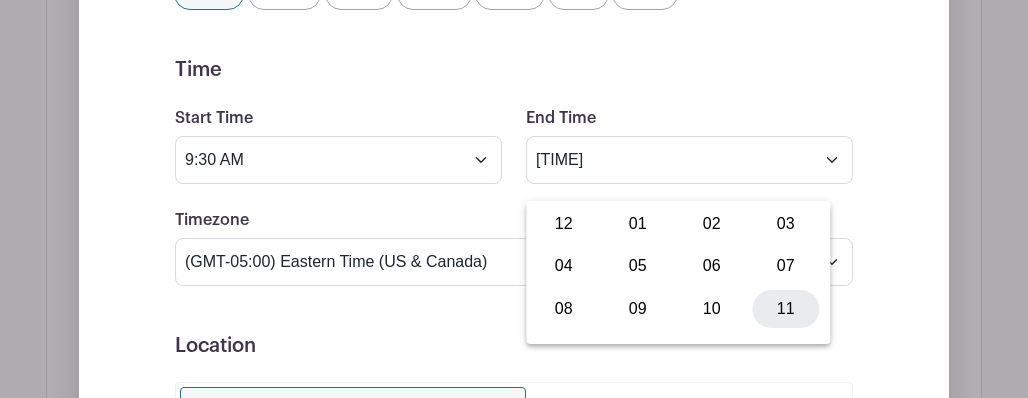 click on "11" at bounding box center (785, 309) 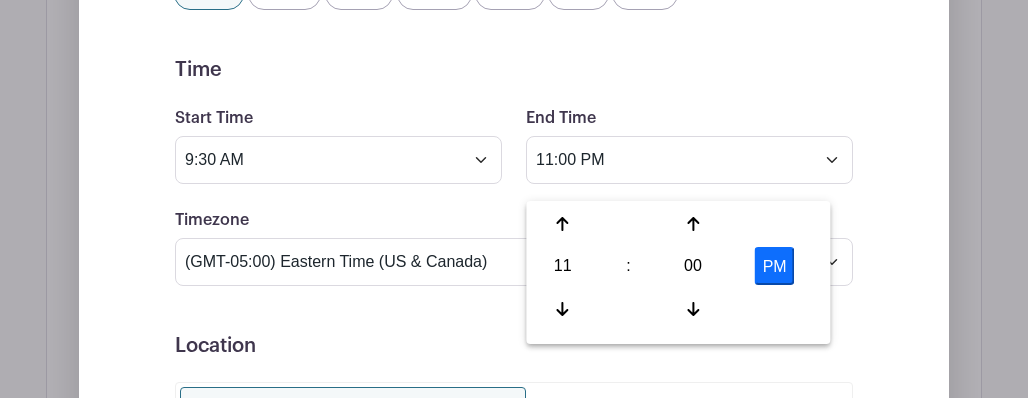 click on "PM" at bounding box center (775, 266) 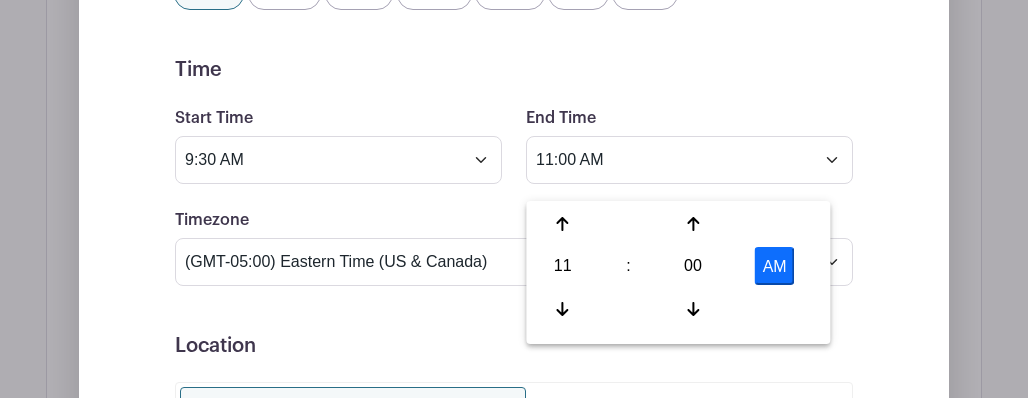 click on "Timezone
(GMT-12:00) International Date Line West
(GMT-11:00) American Samoa
(GMT-11:00) Midway Island
(GMT-10:00) Hawaii
(GMT-09:00) Alaska
(GMT-08:00) Pacific Time (US & Canada)
(GMT-08:00) Tijuana
(GMT-07:00) Arizona
(GMT-07:00) Mazatlan
(GMT-07:00) Mountain Time (US & Canada)
(GMT-06:00) Central America
(GMT-06:00) Central Time (US & Canada)
(GMT-06:00) Chihuahua
(GMT-06:00) Guadalajara
(GMT-06:00) Mexico City
(GMT-06:00) Monterrey
(GMT-06:00) Saskatchewan
(GMT-05:00) Bogota
(GMT-05:00) Eastern Time (US & Canada)
(GMT-05:00) Indiana (East)
(GMT-05:00) Lima
(GMT-05:00) Quito
(GMT-04:00) Atlantic Time (Canada)
(GMT-04:00) Caracas
(GMT-04:00) Georgetown
(GMT-04:00) La Paz
(GMT-04:00) Puerto Rico
(GMT-04:00) Santiago
(GMT-03:30) Newfoundland
(GMT-03:00) Brasilia
(GMT-03:00) Buenos Aires
(GMT-03:00) Montevideo
(GMT-02:00) Greenland
(GMT-02:00) Mid-Atlantic
(GMT-01:00) Azores
(GMT-01:00) Cape Verde Is.
(GMT+00:00) Casablanca" at bounding box center (514, 247) 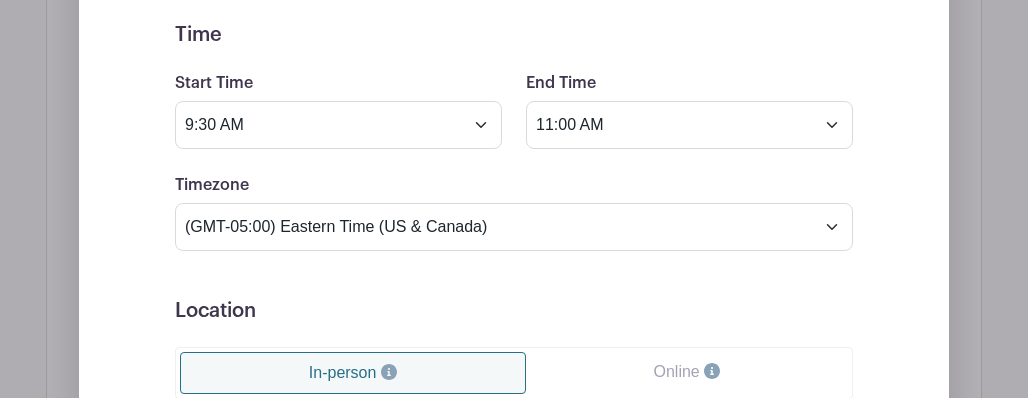 scroll, scrollTop: 1375, scrollLeft: 0, axis: vertical 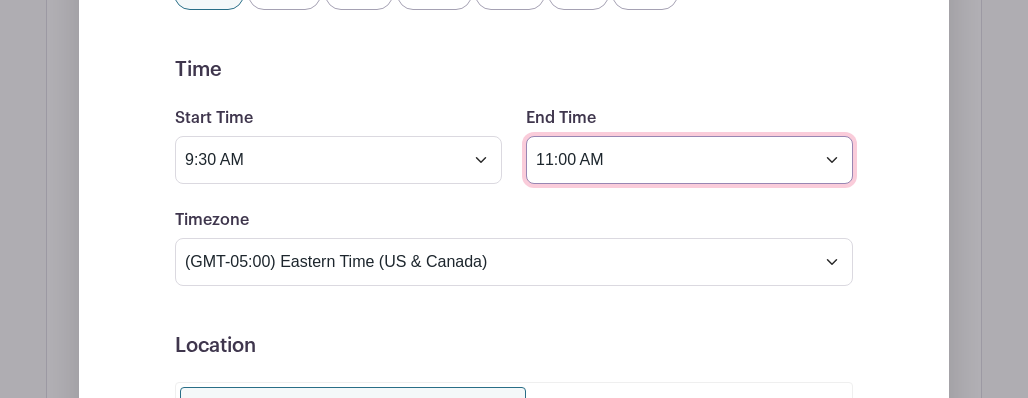 click on "11:00 AM" at bounding box center (689, 160) 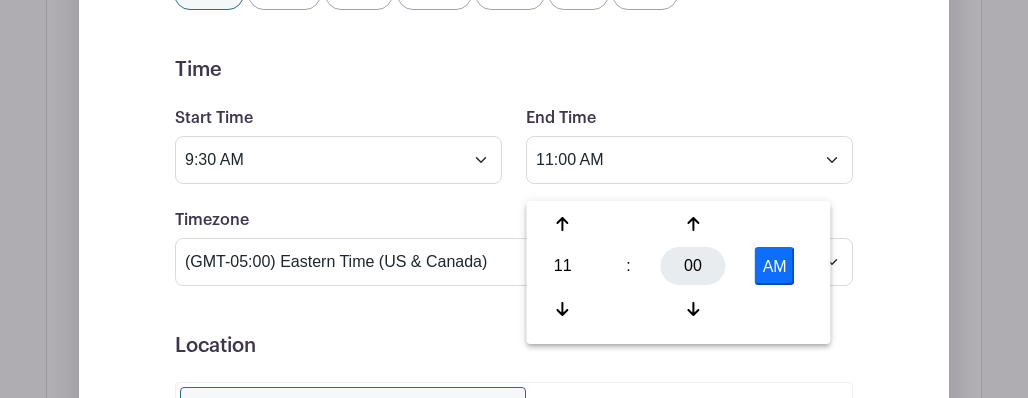 click on "00" at bounding box center (693, 266) 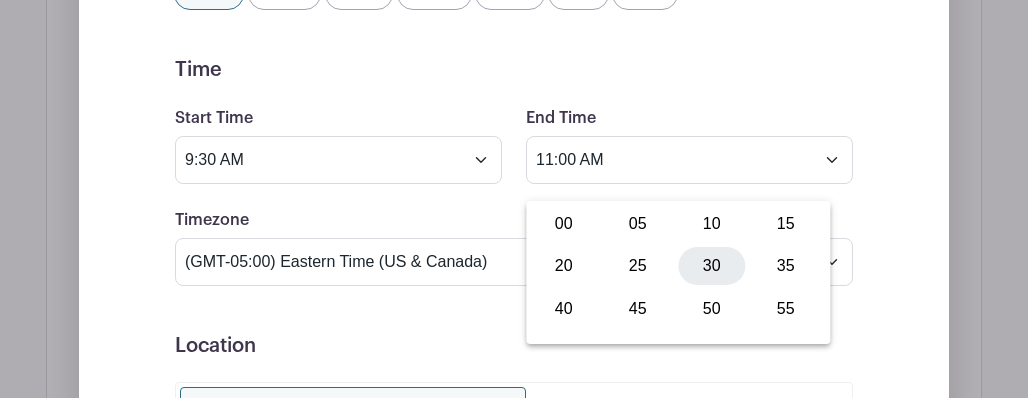 click on "30" at bounding box center (711, 266) 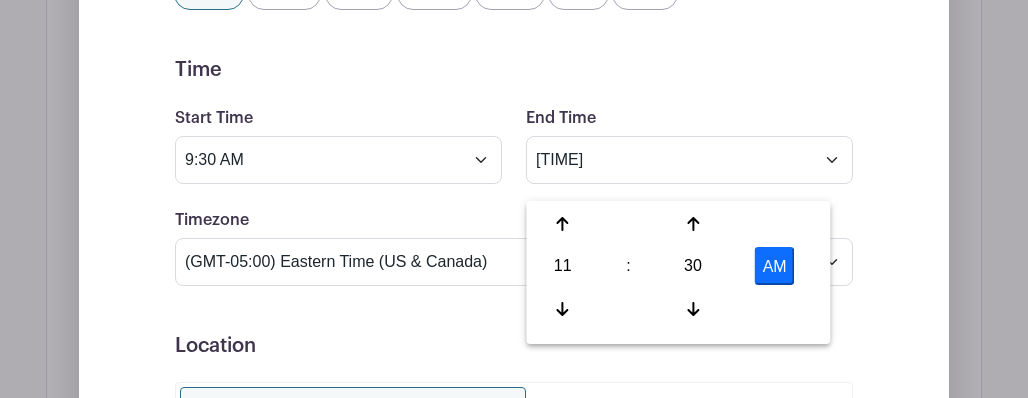 click on "AM" at bounding box center [775, 266] 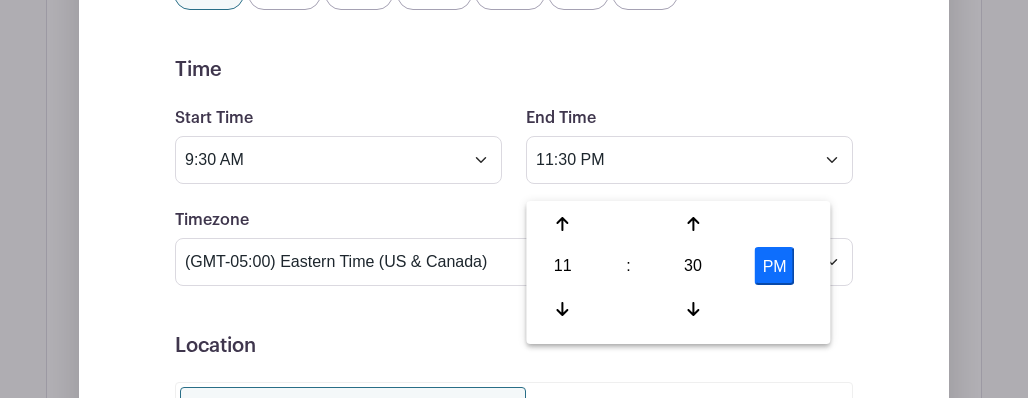 click on "PM" at bounding box center [775, 266] 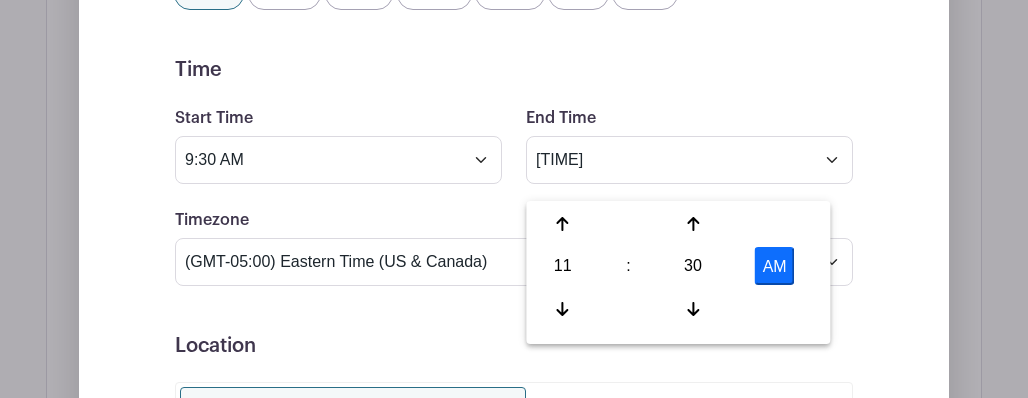 click on "Event Date
Start Date
Sep 7 2025
Repeats
Does not repeat
Daily
Weekly
Monthly on day 7
Monthly on the first Sunday
Other...
End date
May 17 2026
Repeats every
1
Day
Week
Monthly on day 7
Select Repeating Days
Sun
Mon
Tue
Wed
Thu
Fri
Sat
Time
Start Time
9:30 AM
End Time
11:30 AM
Timezone
(GMT-12:00) International Date Line West
(GMT-11:00) American Samoa
(GMT-11:00) Midway Island" at bounding box center (514, 231) 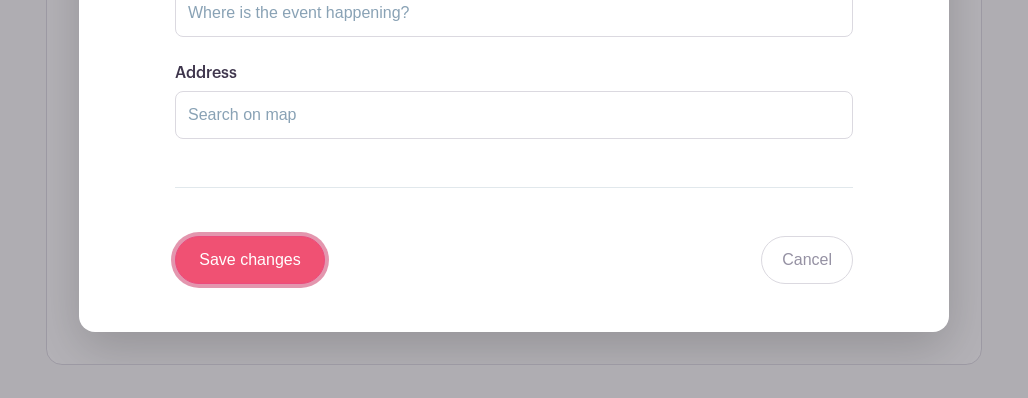 click on "Save changes" at bounding box center [250, 260] 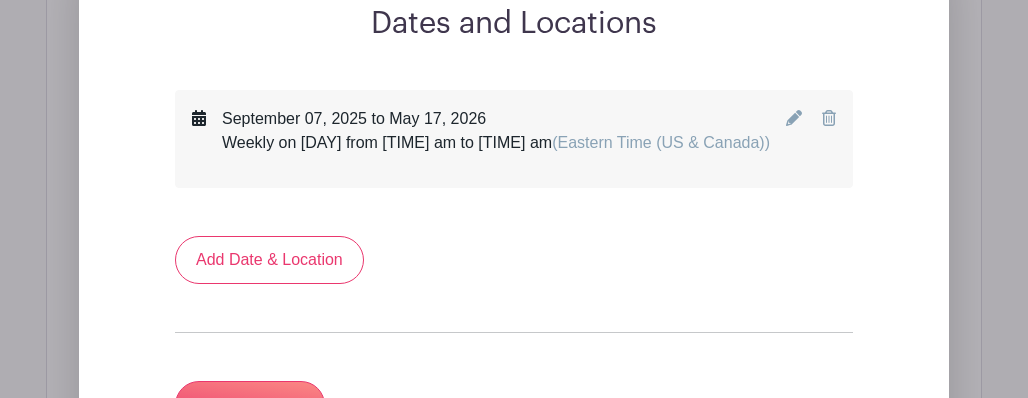 scroll, scrollTop: 959, scrollLeft: 0, axis: vertical 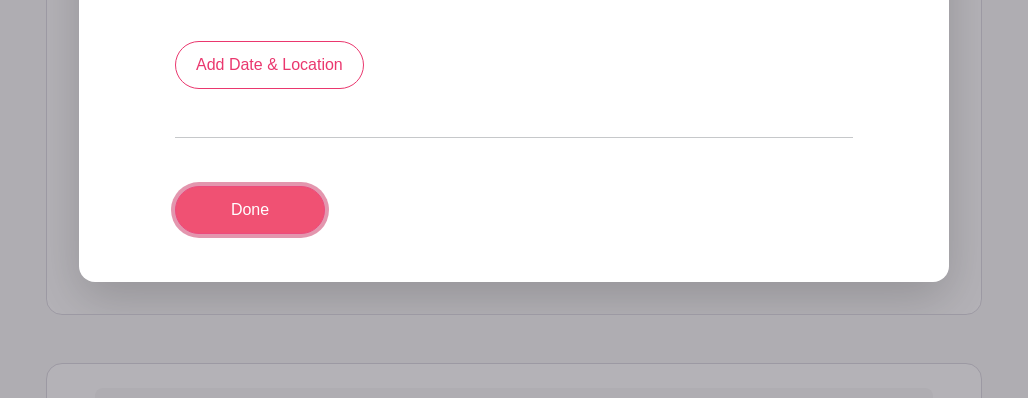 click on "Done" at bounding box center [250, 210] 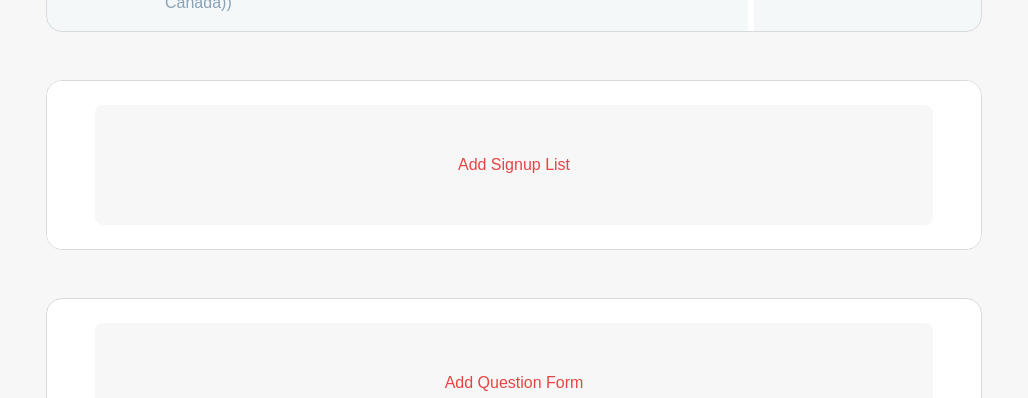 scroll, scrollTop: 1275, scrollLeft: 0, axis: vertical 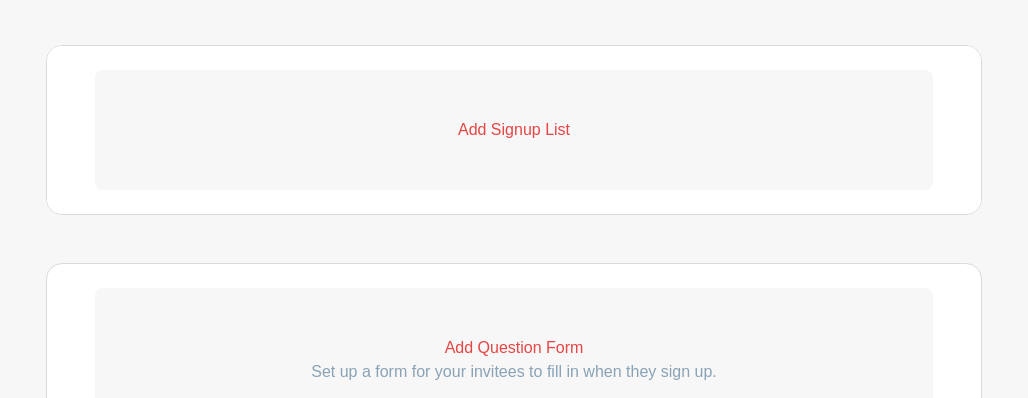 click on "Add Signup List" at bounding box center [514, 130] 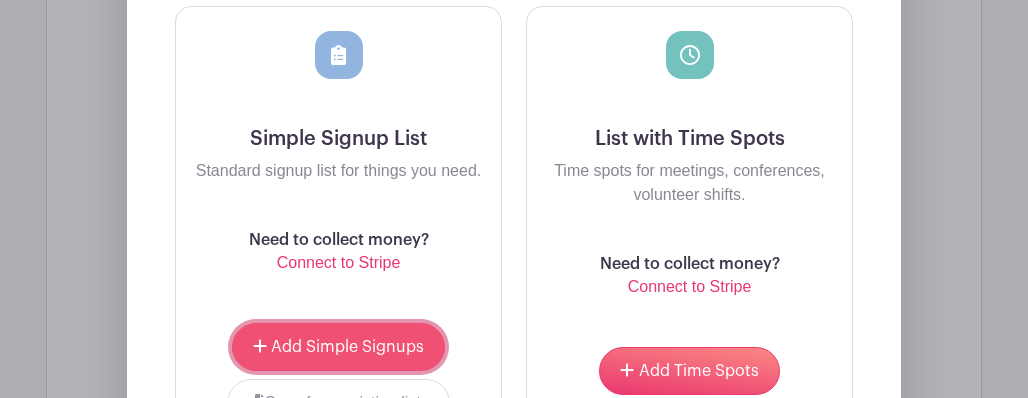 click on "Add Simple Signups" at bounding box center (347, 347) 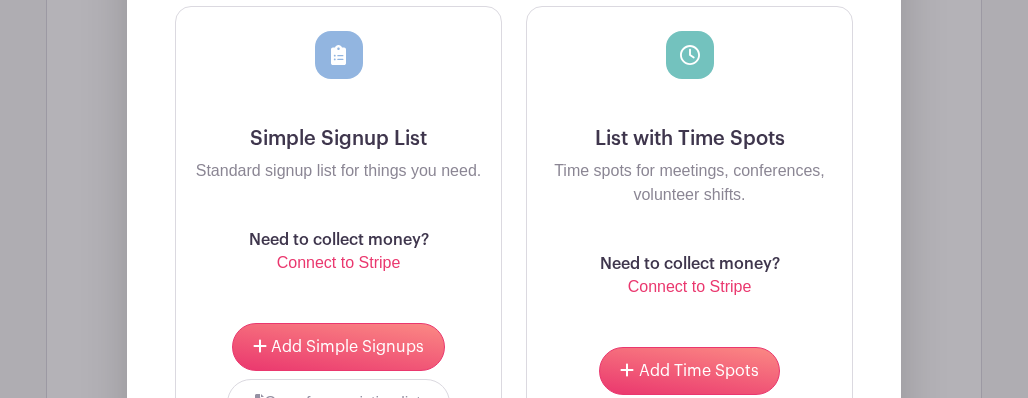 scroll, scrollTop: 1735, scrollLeft: 0, axis: vertical 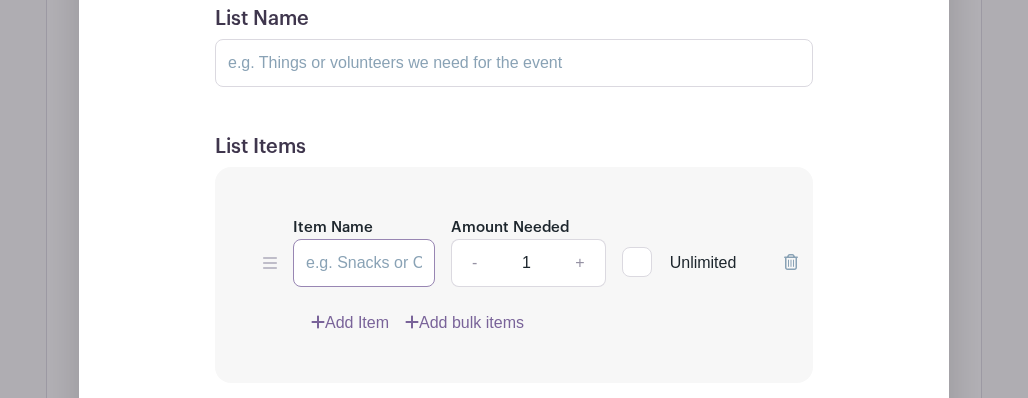 click on "Item Name" at bounding box center [364, 263] 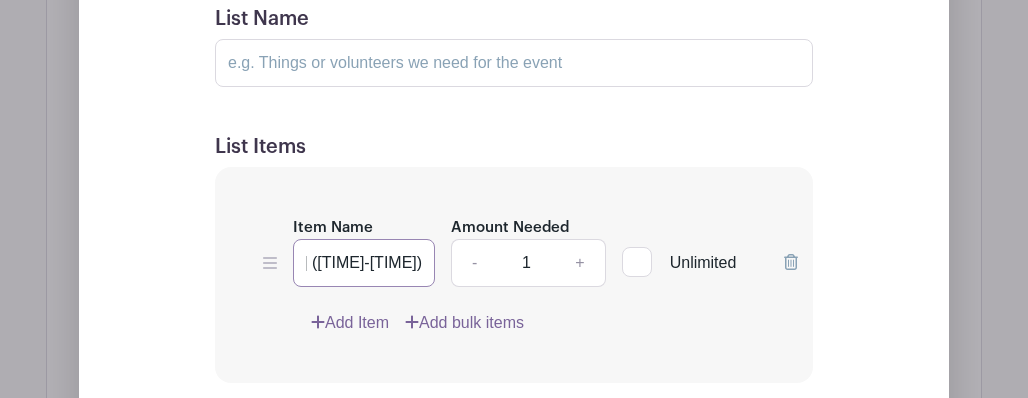 scroll, scrollTop: 0, scrollLeft: 65, axis: horizontal 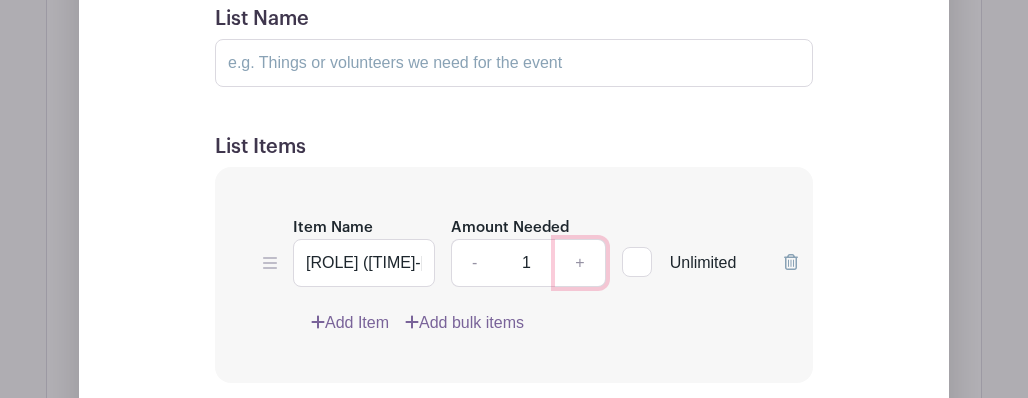 click on "+" at bounding box center (580, 263) 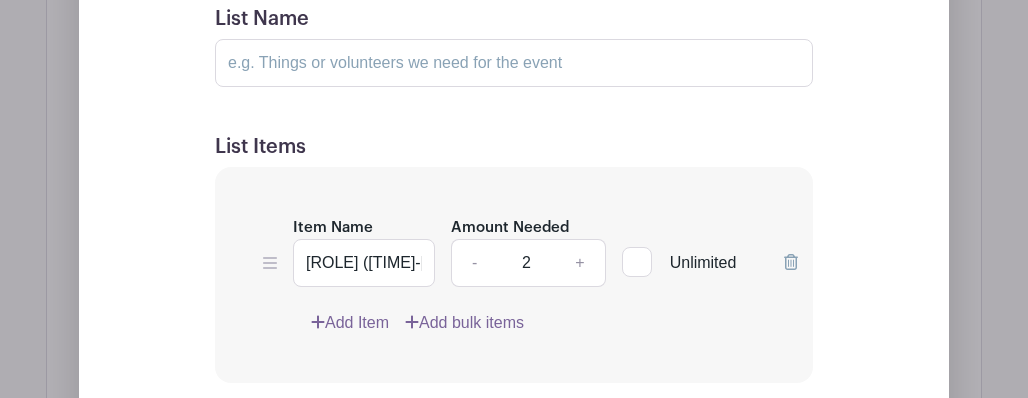 click on "Add Item" at bounding box center [350, 323] 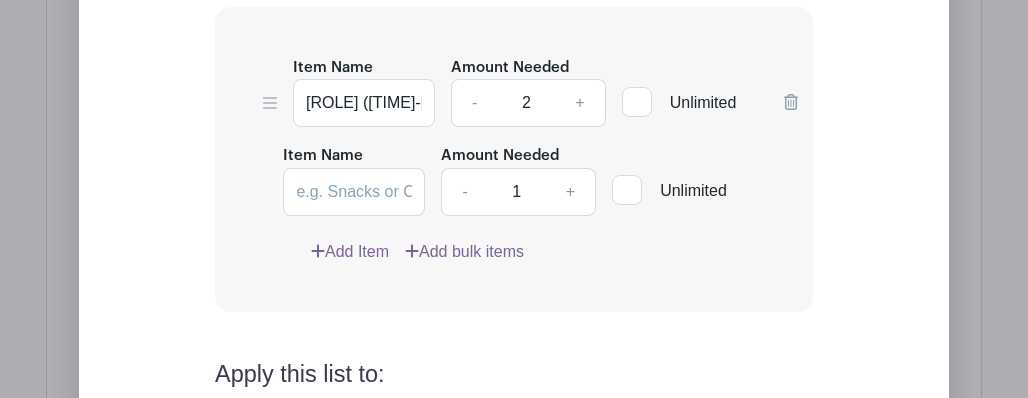 scroll, scrollTop: 1575, scrollLeft: 0, axis: vertical 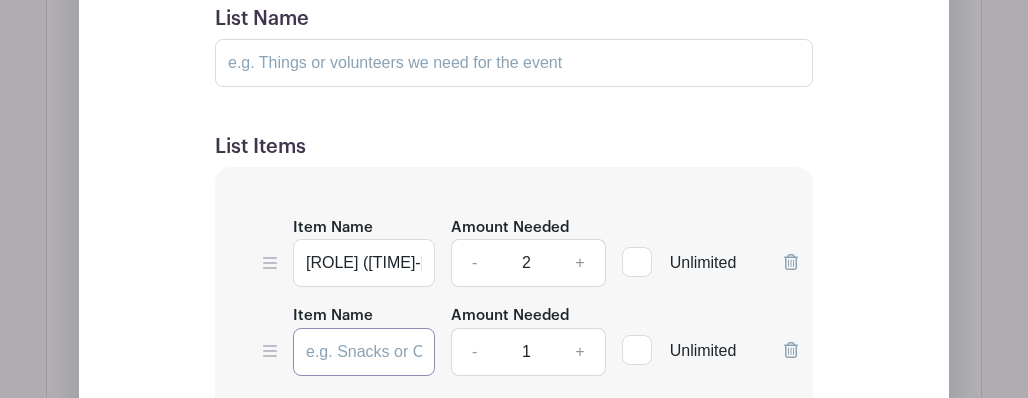 click on "Item Name" at bounding box center [364, 352] 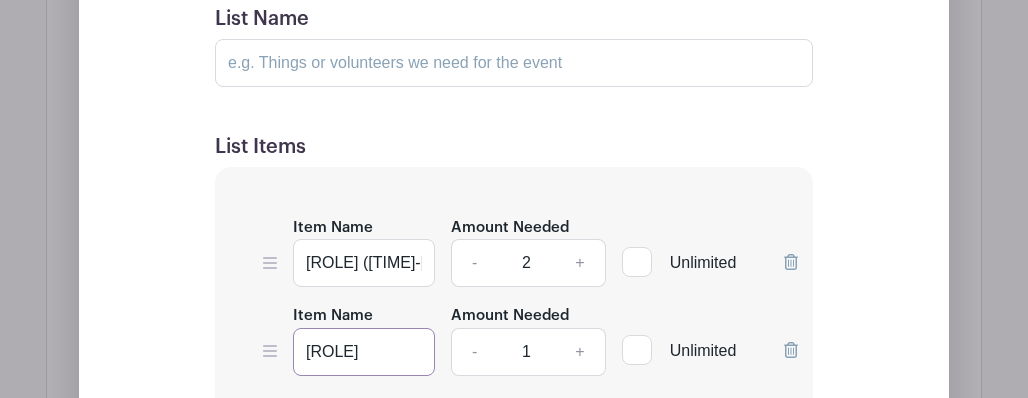 scroll, scrollTop: 0, scrollLeft: 17, axis: horizontal 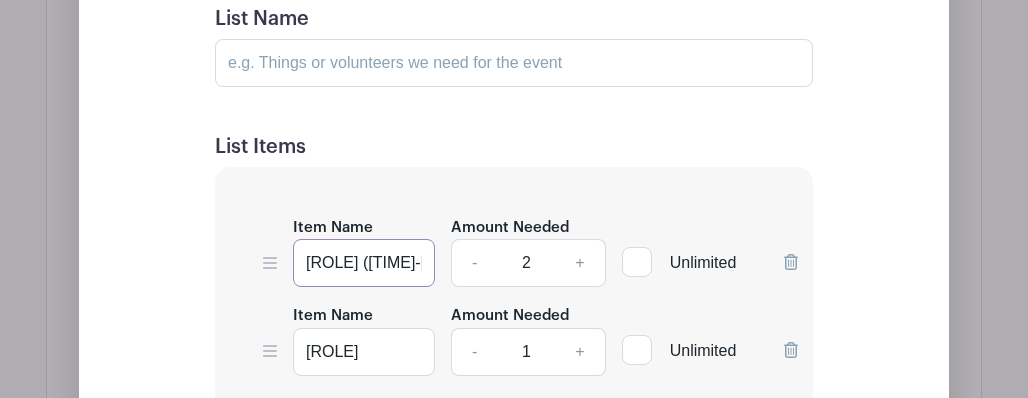 drag, startPoint x: 328, startPoint y: 280, endPoint x: 270, endPoint y: 288, distance: 58.549126 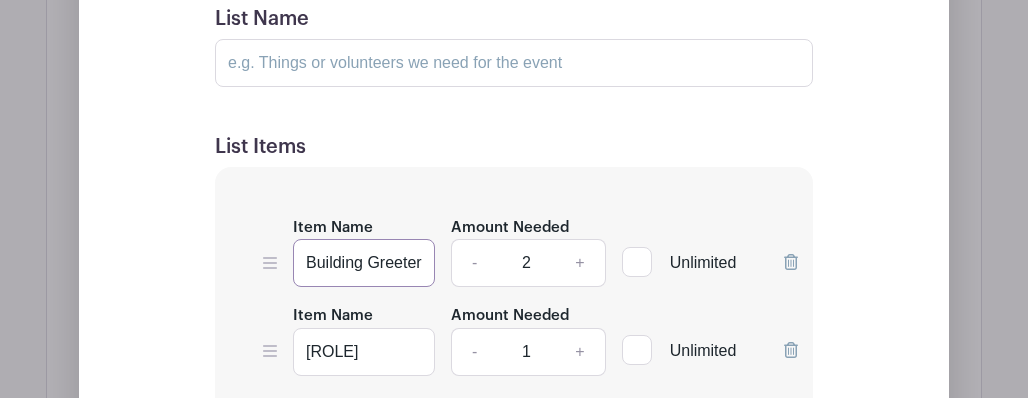 type on "Building Greeter (9:45-11:00)" 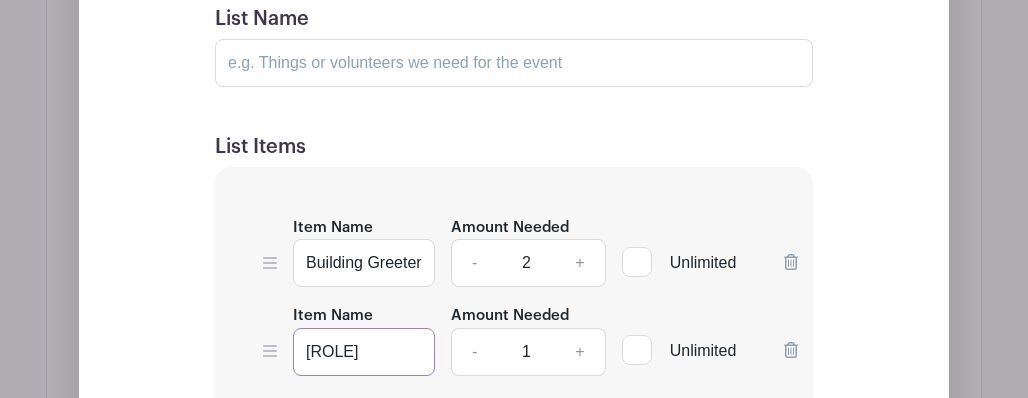 scroll, scrollTop: 0, scrollLeft: 17, axis: horizontal 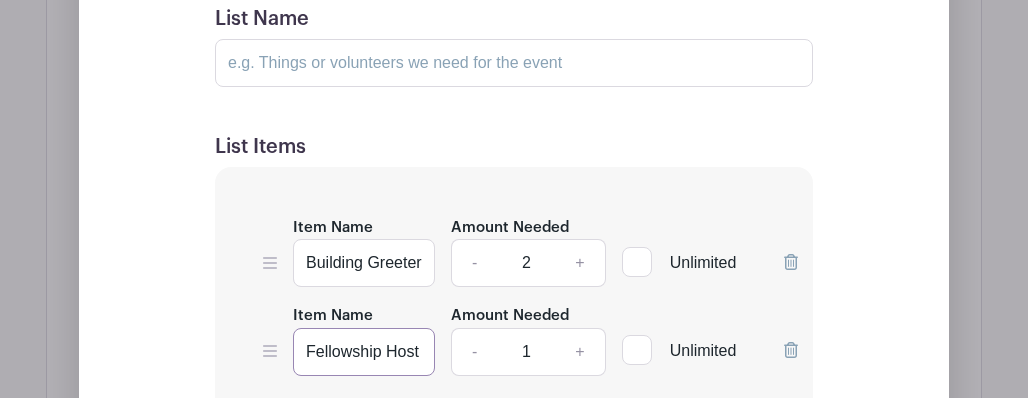 type on "Fellowship Host" 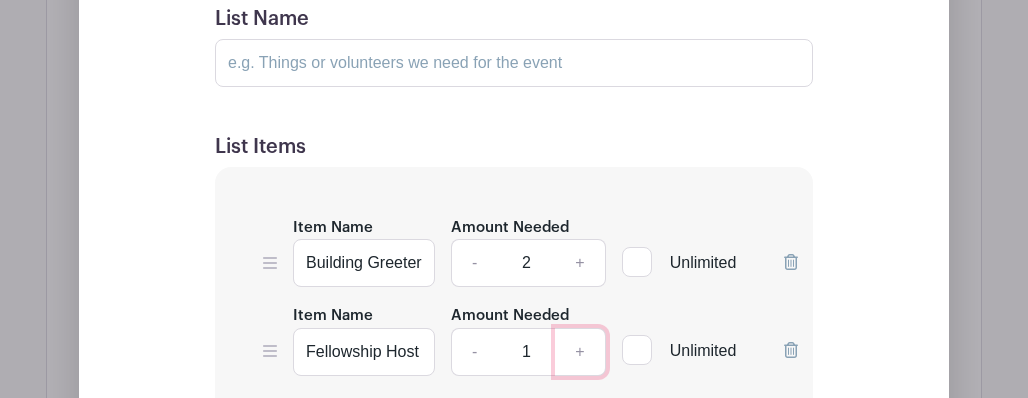 click on "+" at bounding box center (580, 352) 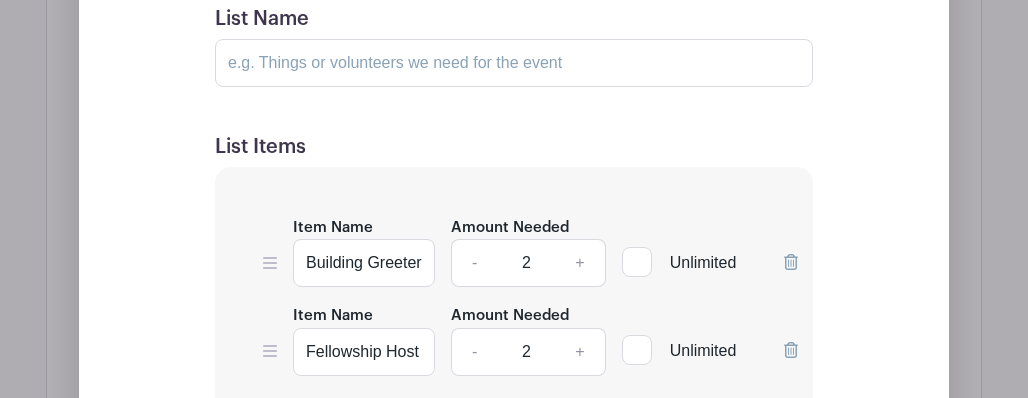 click on "Item Name
[BUILDING_NAME] ([TIME]-[TIME])
Amount Needed
-
[NUMBER]
+
Unlimited
Item Name
[ROLE]
Amount Needed
-
[NUMBER]
+
Unlimited" at bounding box center (514, 319) 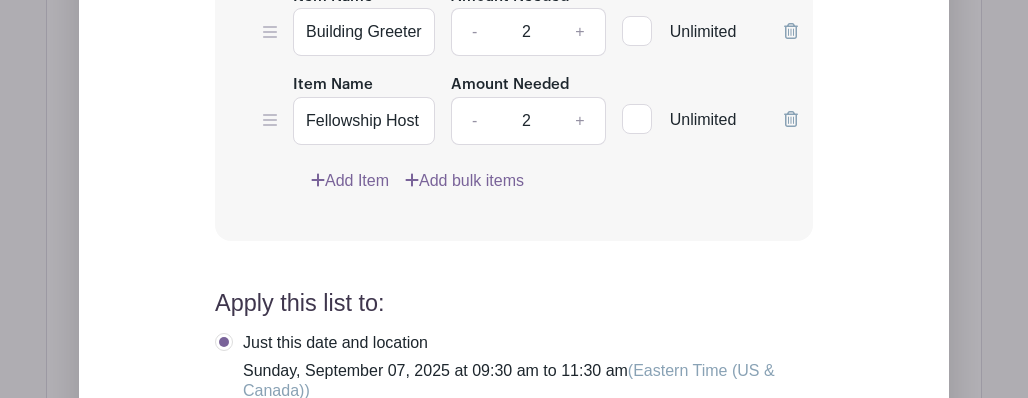 scroll, scrollTop: 1775, scrollLeft: 0, axis: vertical 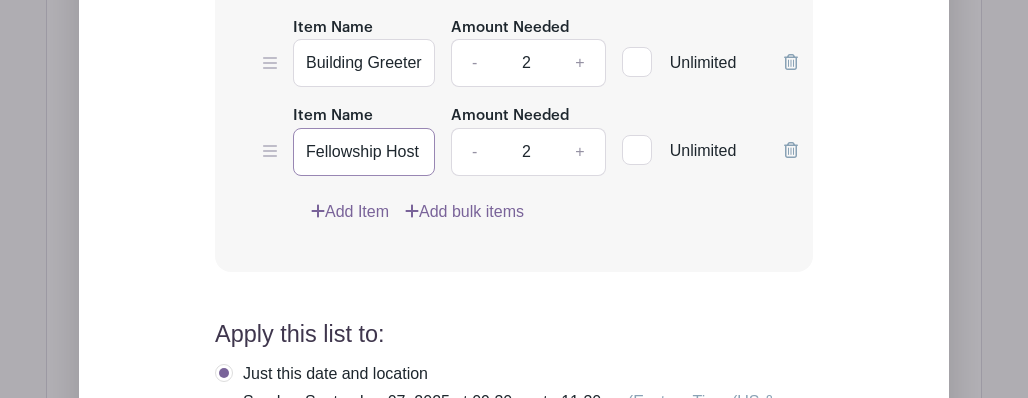 click on "Fellowship Host" at bounding box center [364, 152] 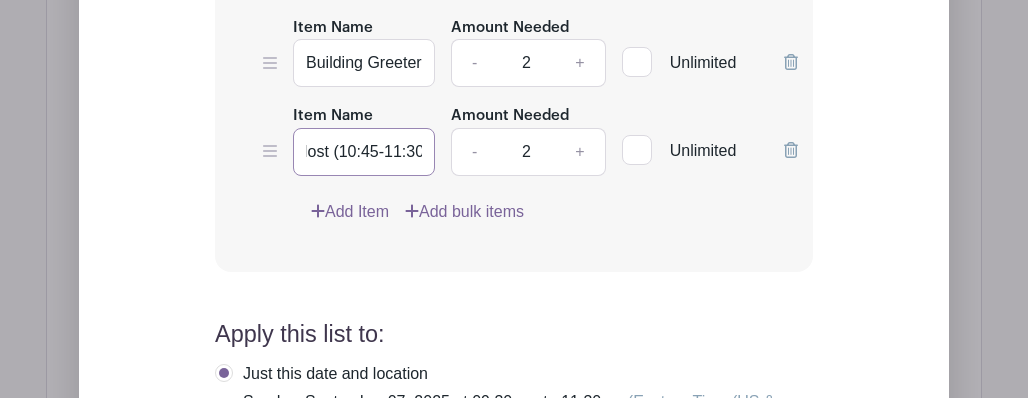scroll, scrollTop: 0, scrollLeft: 95, axis: horizontal 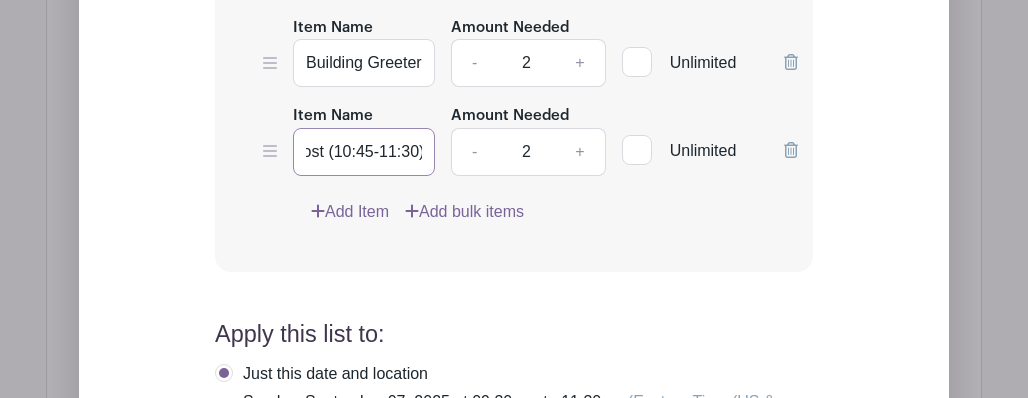 type on "Fellowship Host (10:45-11:30)" 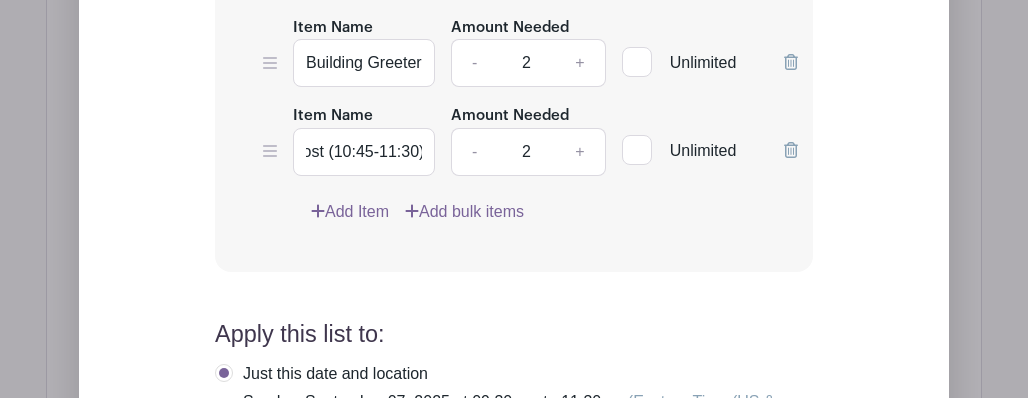 drag, startPoint x: 497, startPoint y: 297, endPoint x: 481, endPoint y: 283, distance: 21.260292 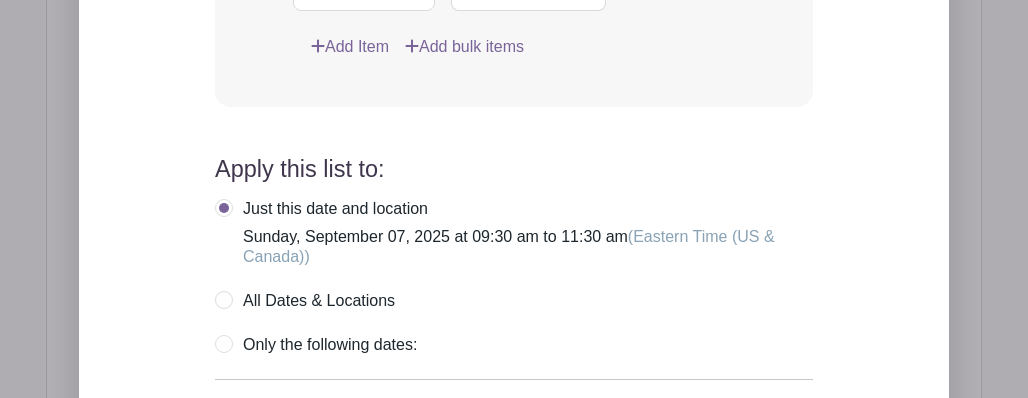 scroll, scrollTop: 1975, scrollLeft: 0, axis: vertical 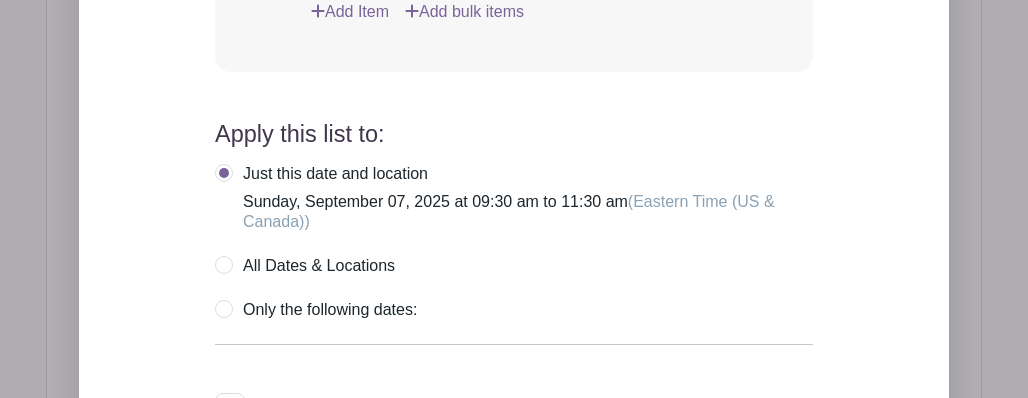 click on "All Dates & Locations" at bounding box center [305, 266] 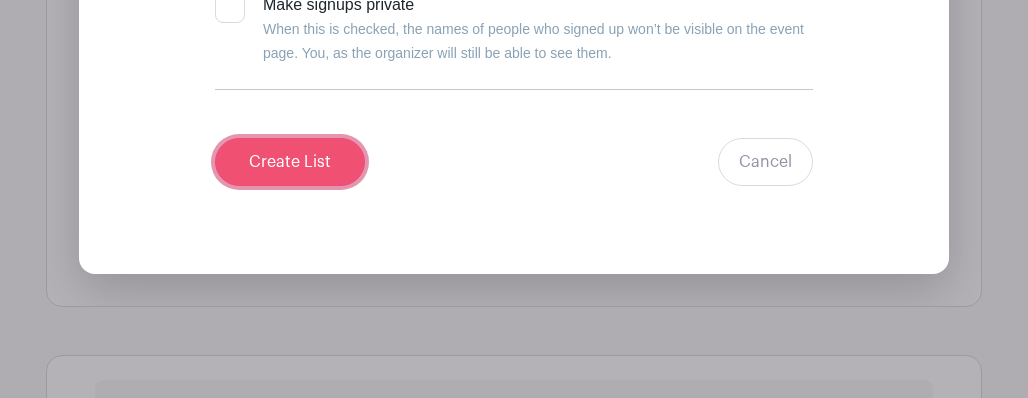 click on "Create List" at bounding box center (290, 162) 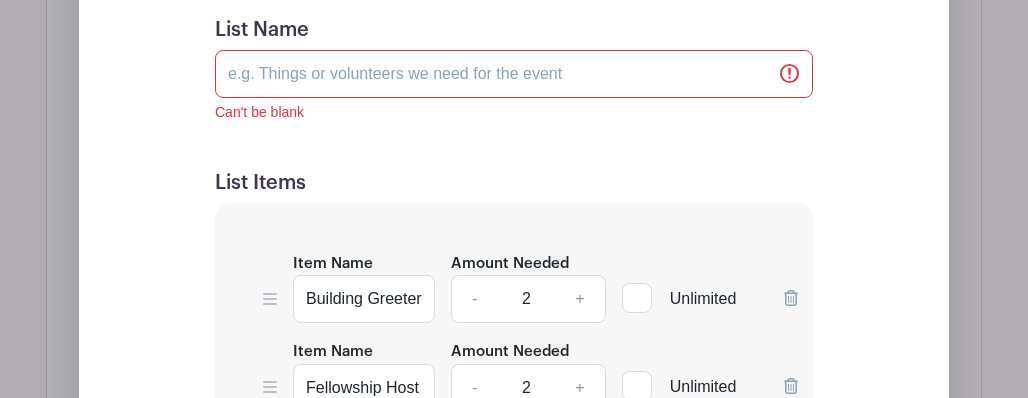 scroll, scrollTop: 1690, scrollLeft: 0, axis: vertical 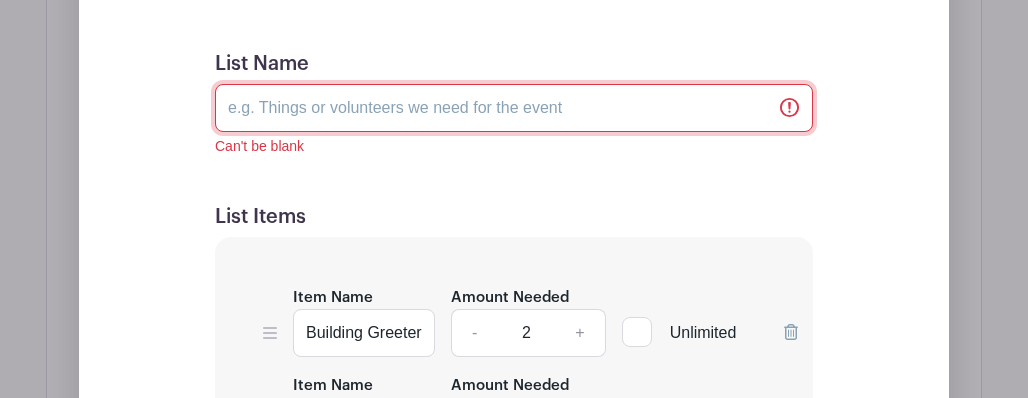 click on "List Name" at bounding box center [514, 108] 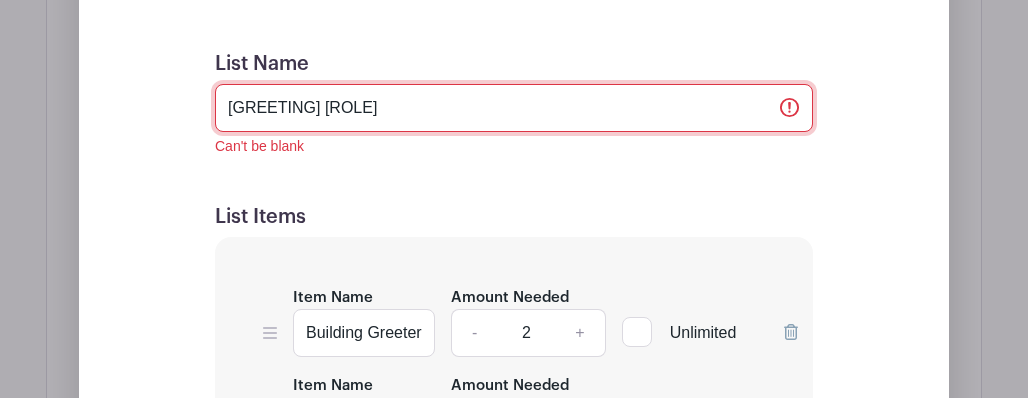 type on "[GREETING] [ROLE]" 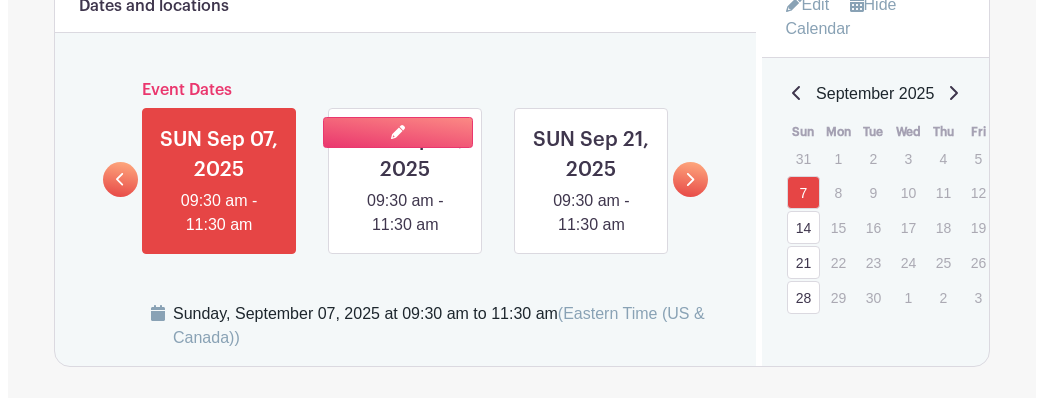 scroll, scrollTop: 928, scrollLeft: 0, axis: vertical 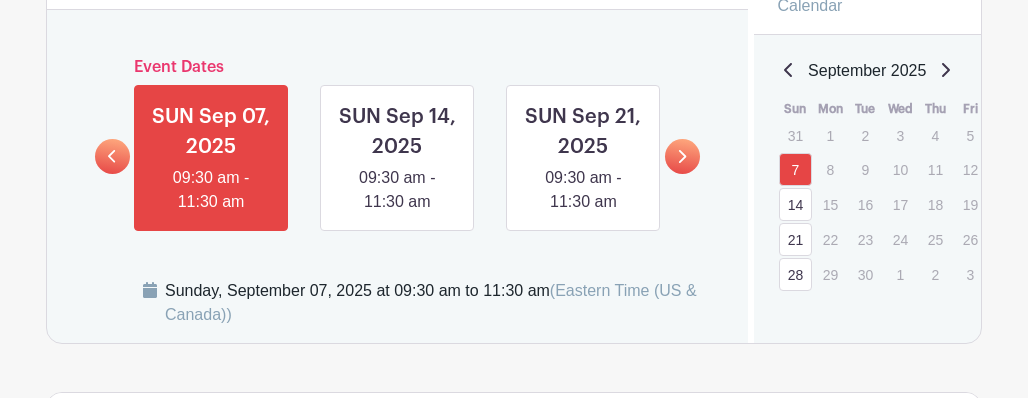 click at bounding box center [682, 156] 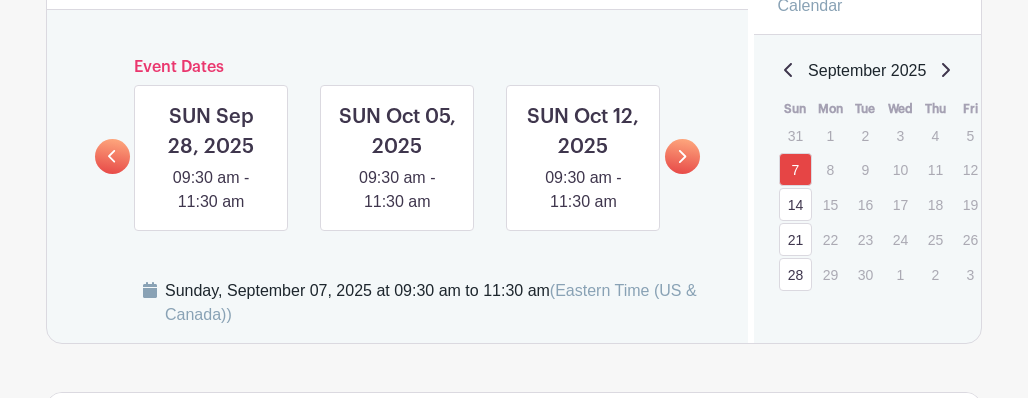 click at bounding box center (682, 156) 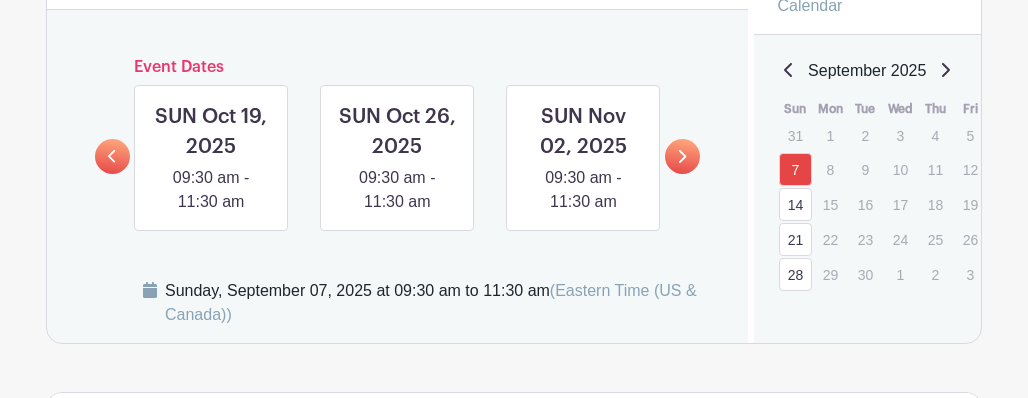 click at bounding box center (682, 156) 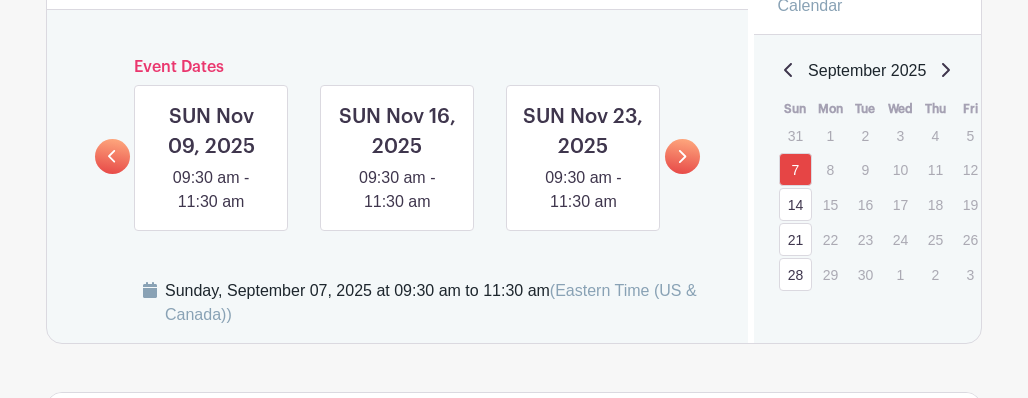 click at bounding box center (682, 156) 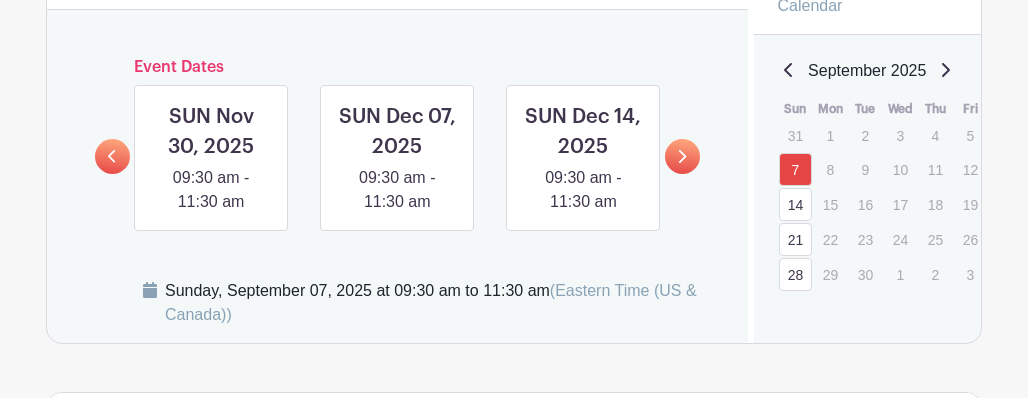 click at bounding box center (682, 156) 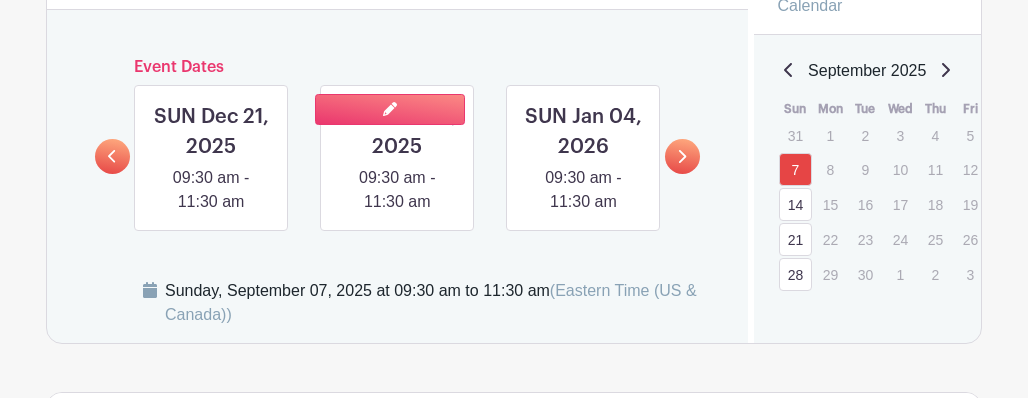 click at bounding box center [397, 214] 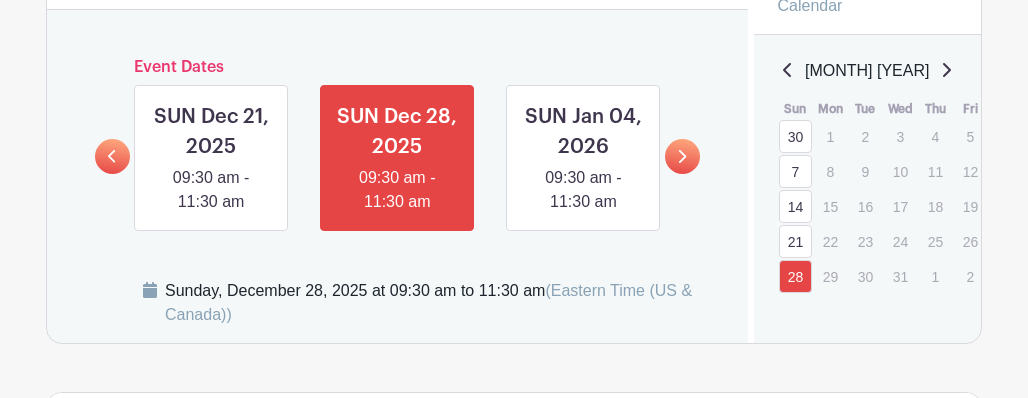 drag, startPoint x: 424, startPoint y: 177, endPoint x: 374, endPoint y: 273, distance: 108.24047 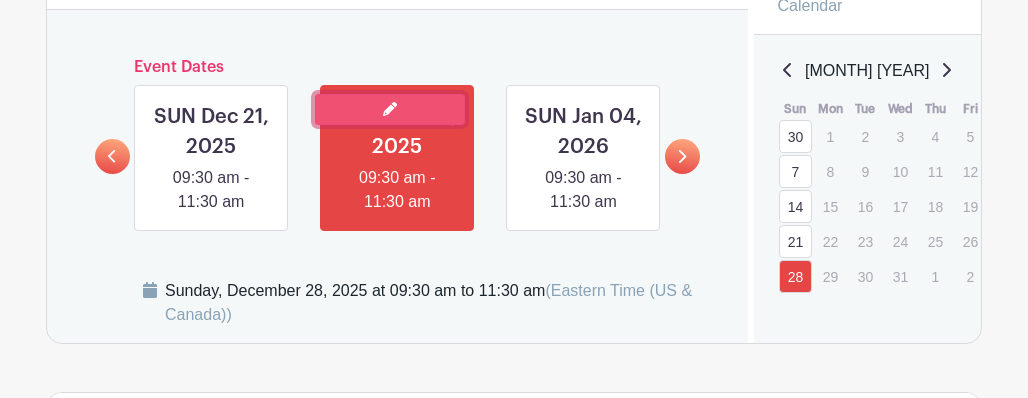 click 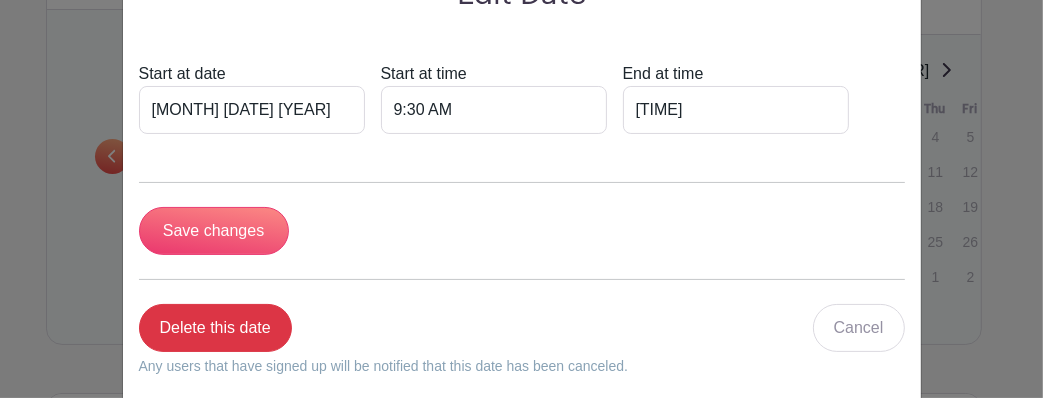scroll, scrollTop: 200, scrollLeft: 0, axis: vertical 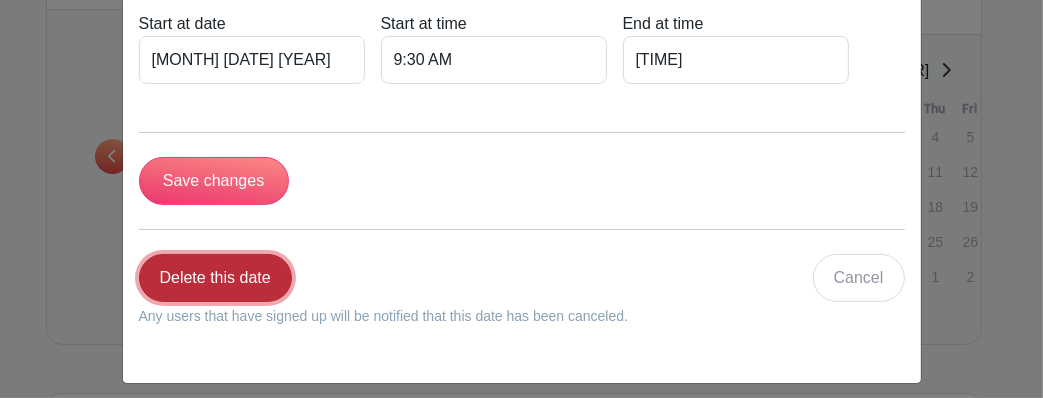 click on "Delete this date" at bounding box center [215, 278] 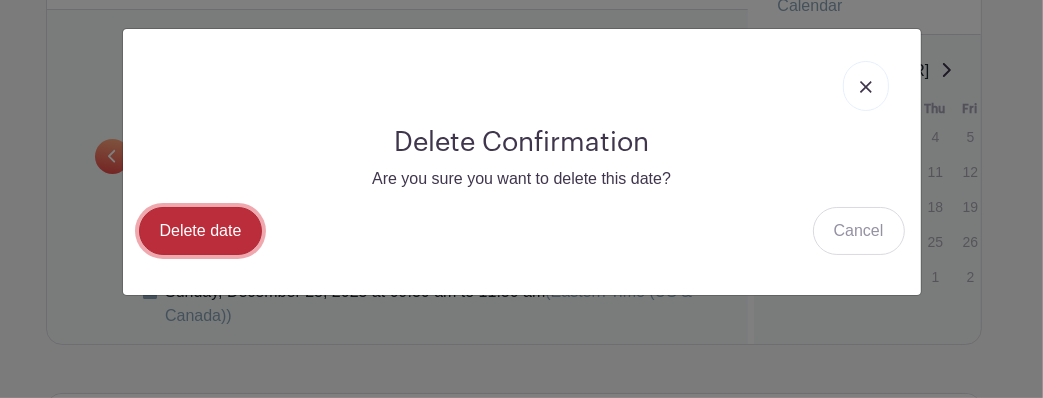 click on "Delete date" at bounding box center (201, 231) 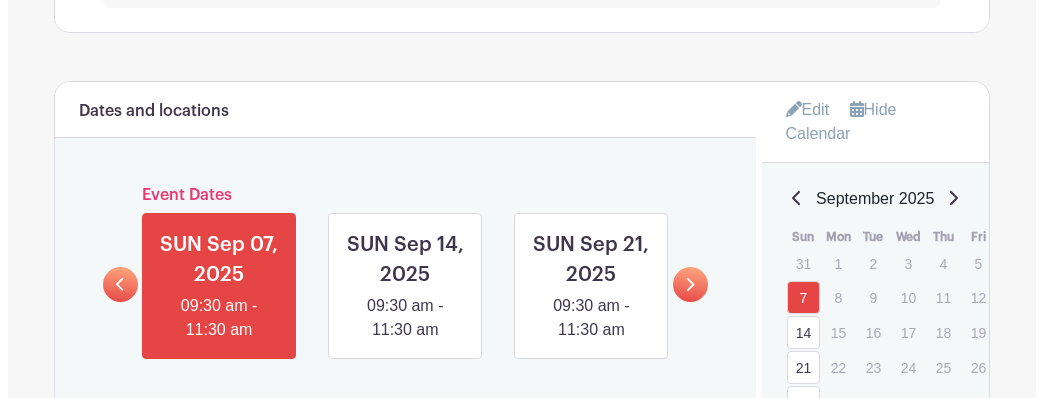 scroll, scrollTop: 900, scrollLeft: 0, axis: vertical 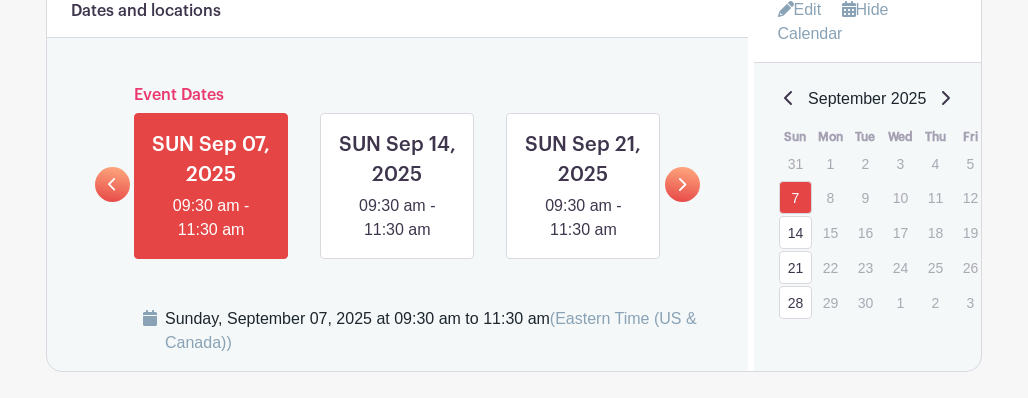 click 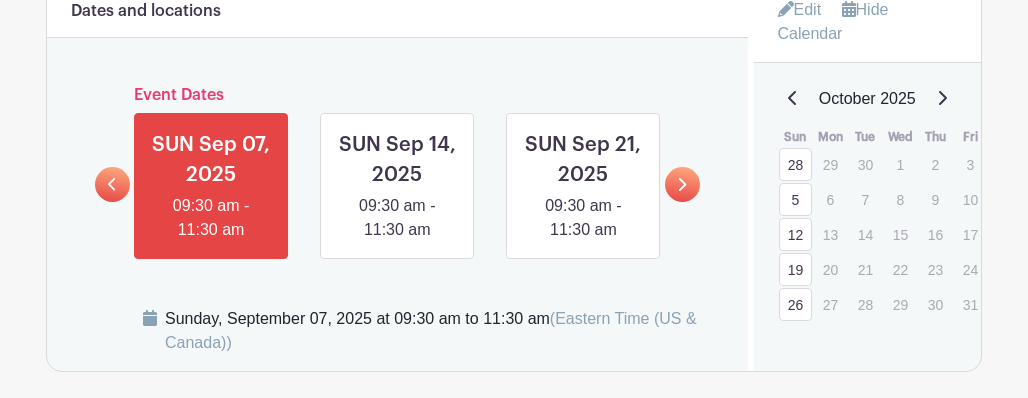 click on "October 2025" at bounding box center (868, 99) 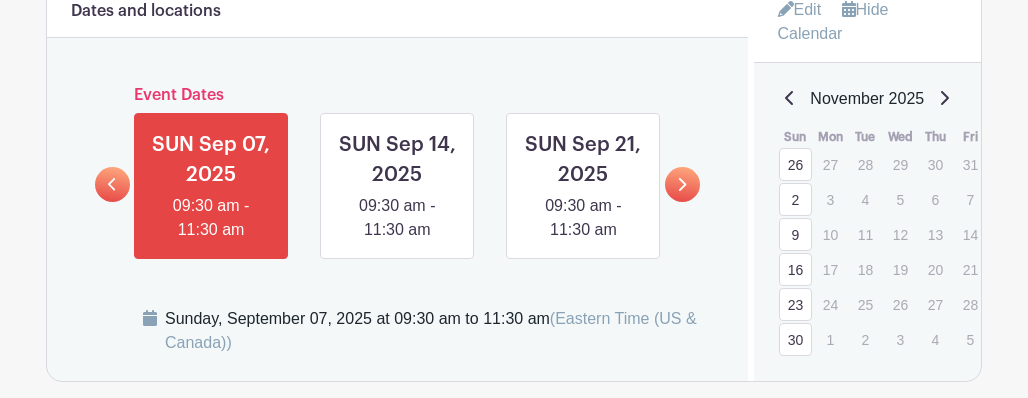 click 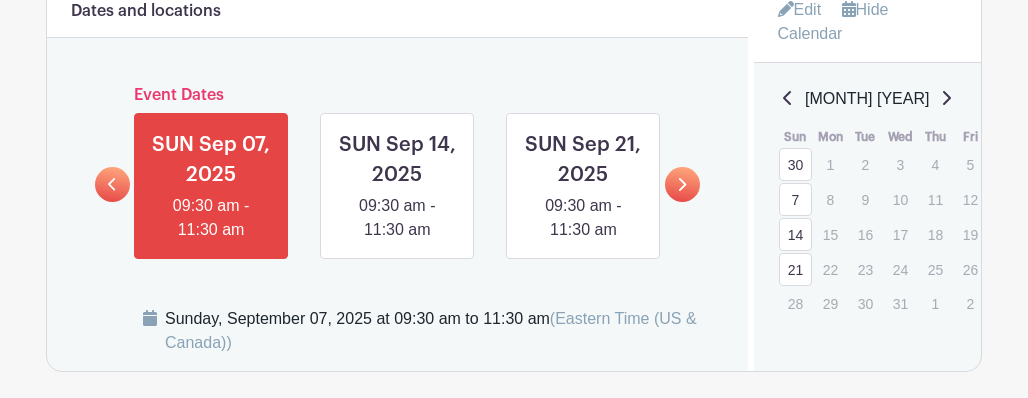 click 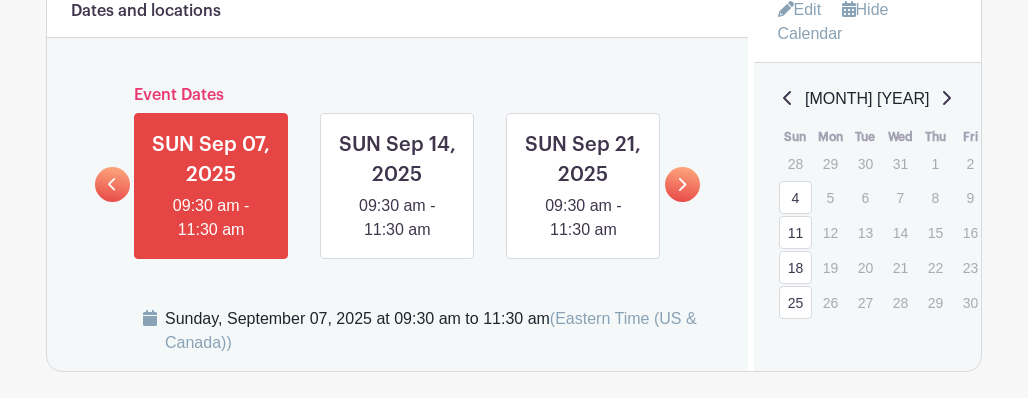 click on "4" at bounding box center [795, 197] 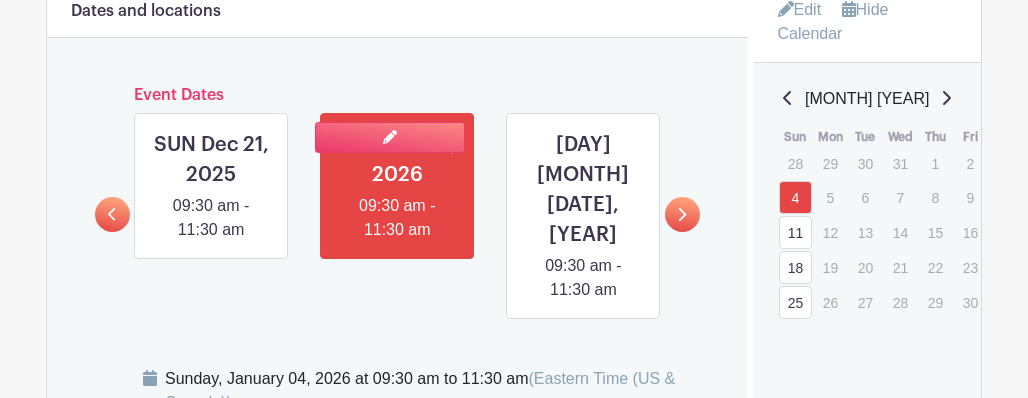 drag, startPoint x: 794, startPoint y: 215, endPoint x: 416, endPoint y: 217, distance: 378.00528 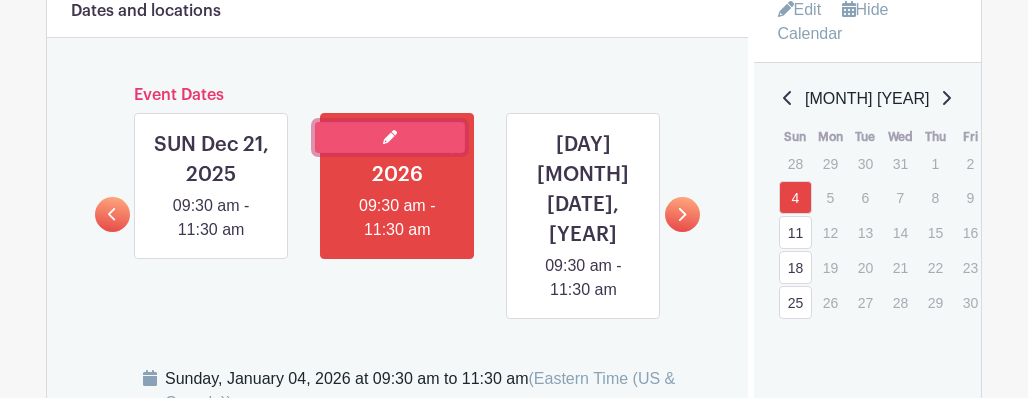 drag, startPoint x: 416, startPoint y: 217, endPoint x: 388, endPoint y: 150, distance: 72.615425 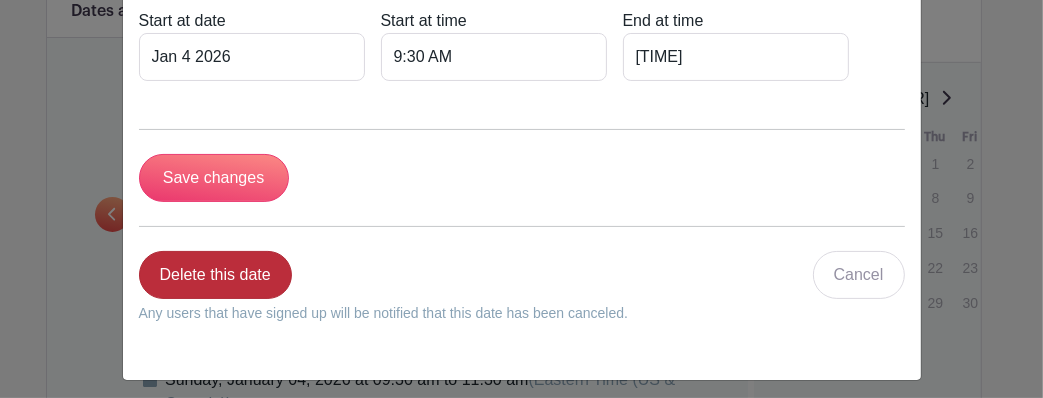 scroll, scrollTop: 212, scrollLeft: 0, axis: vertical 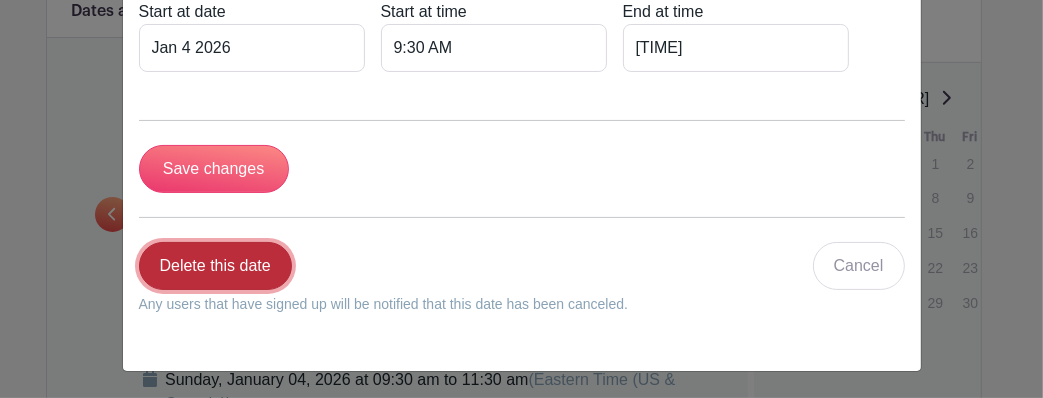 click on "Delete this date" at bounding box center [215, 266] 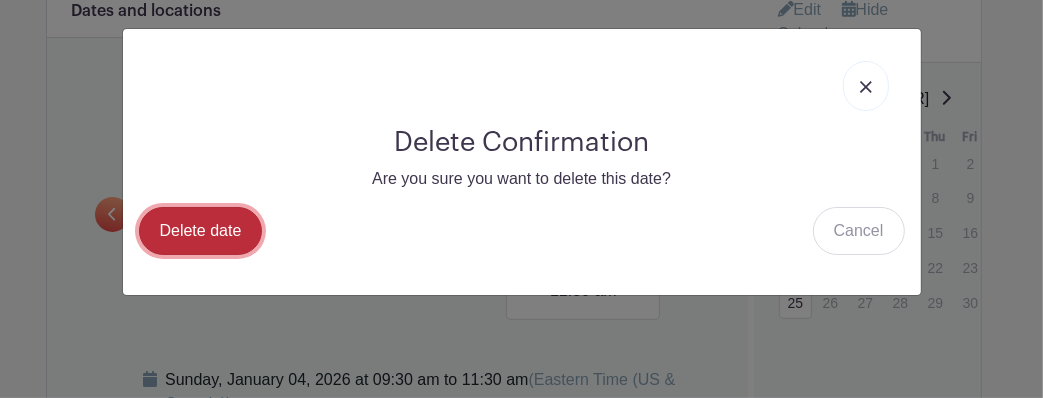 click on "Delete date" at bounding box center (201, 231) 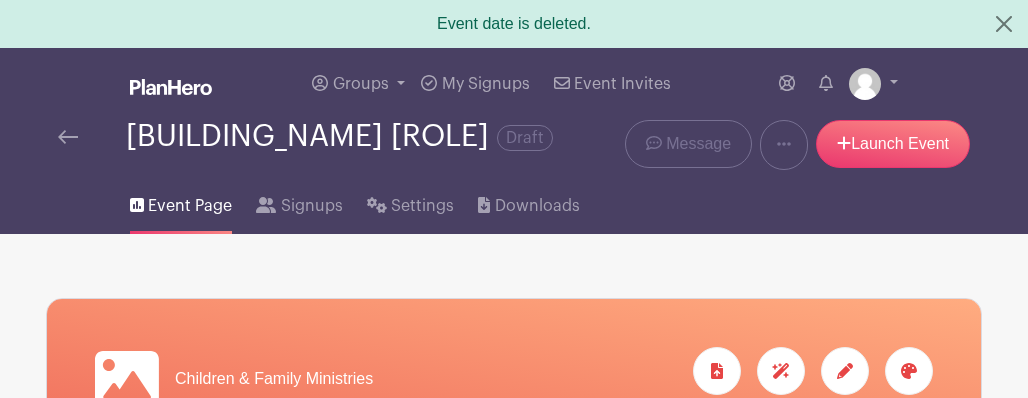 scroll, scrollTop: 0, scrollLeft: 0, axis: both 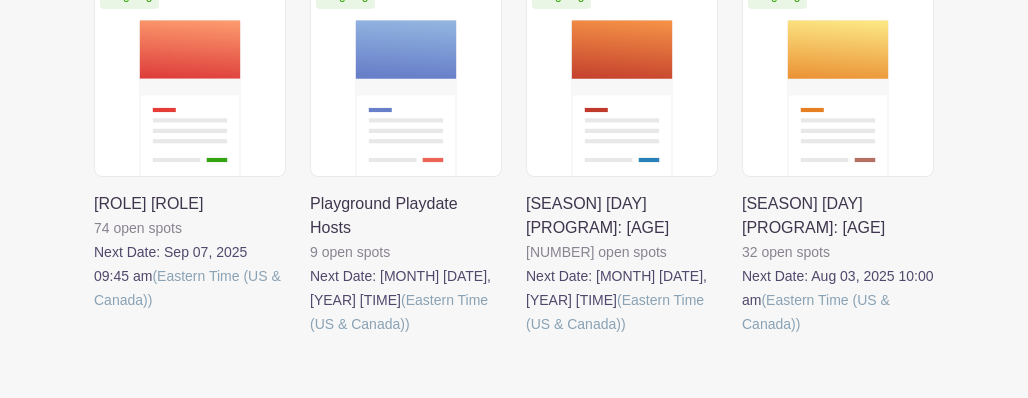 click at bounding box center (742, 336) 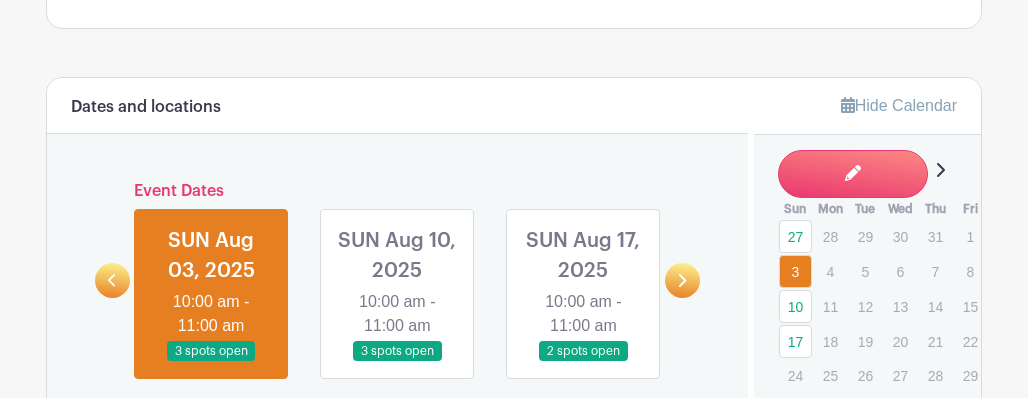 scroll, scrollTop: 800, scrollLeft: 0, axis: vertical 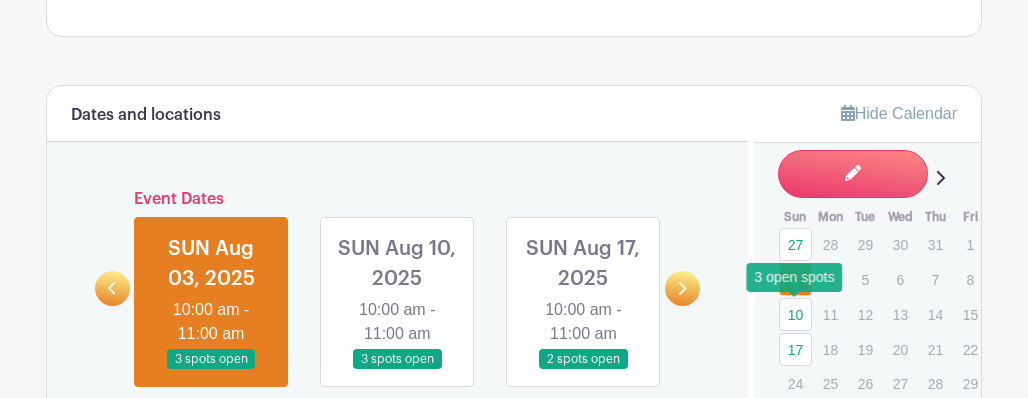 click on "10" at bounding box center (795, 314) 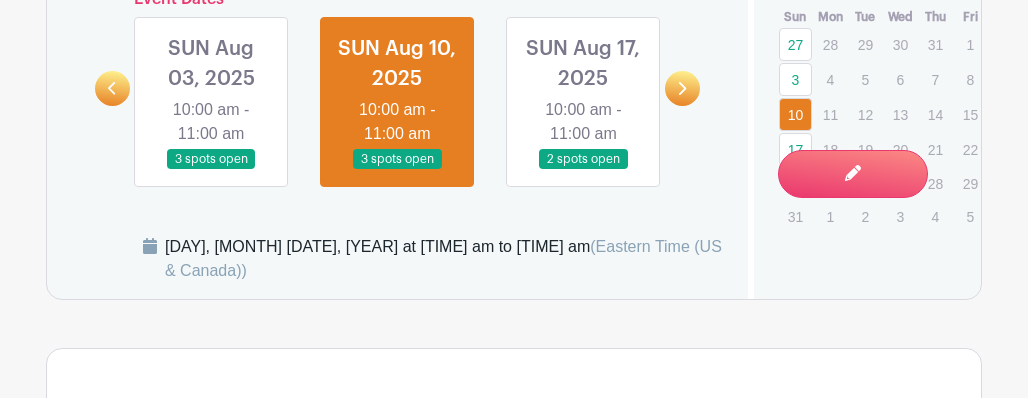 scroll, scrollTop: 1000, scrollLeft: 0, axis: vertical 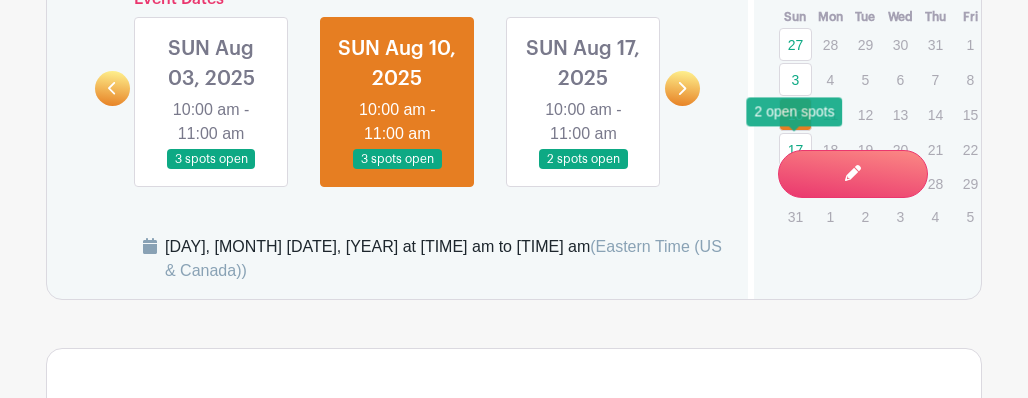 click on "17" at bounding box center (795, 149) 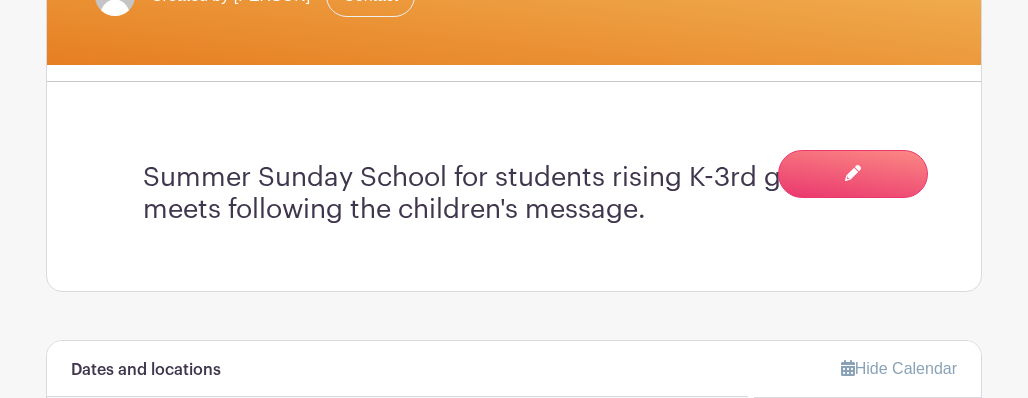 scroll, scrollTop: 500, scrollLeft: 0, axis: vertical 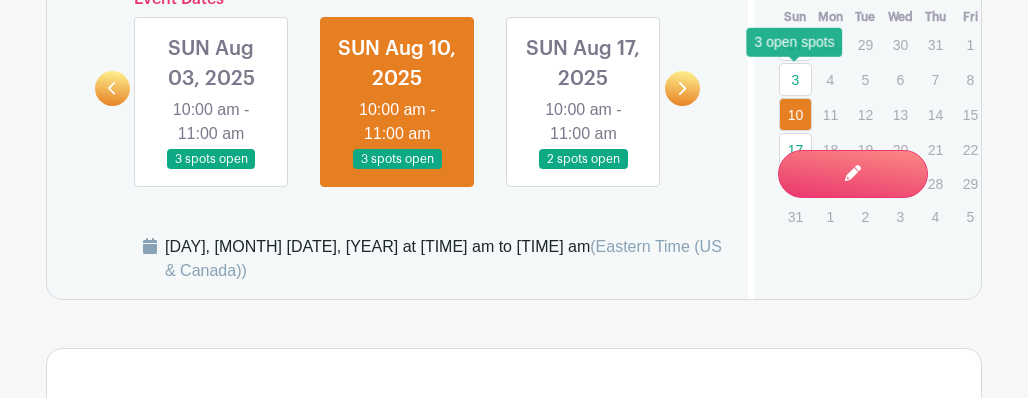 click on "3" at bounding box center (795, 79) 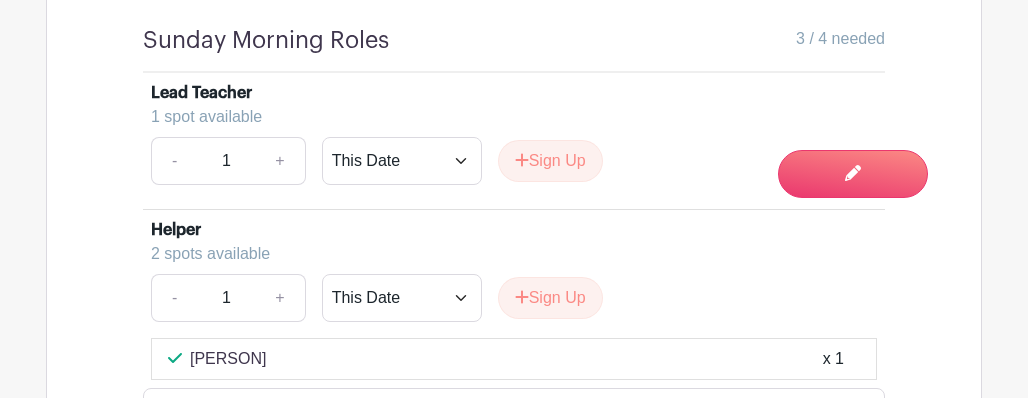 scroll, scrollTop: 1400, scrollLeft: 0, axis: vertical 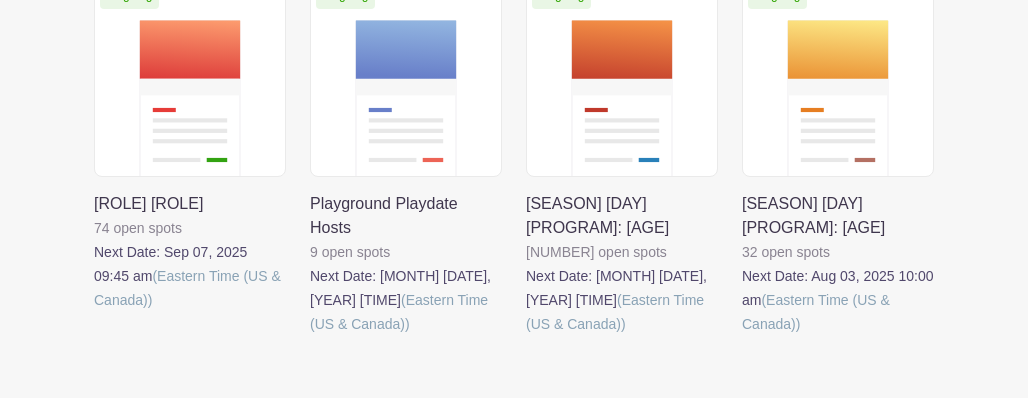 drag, startPoint x: 616, startPoint y: 117, endPoint x: 600, endPoint y: 117, distance: 16 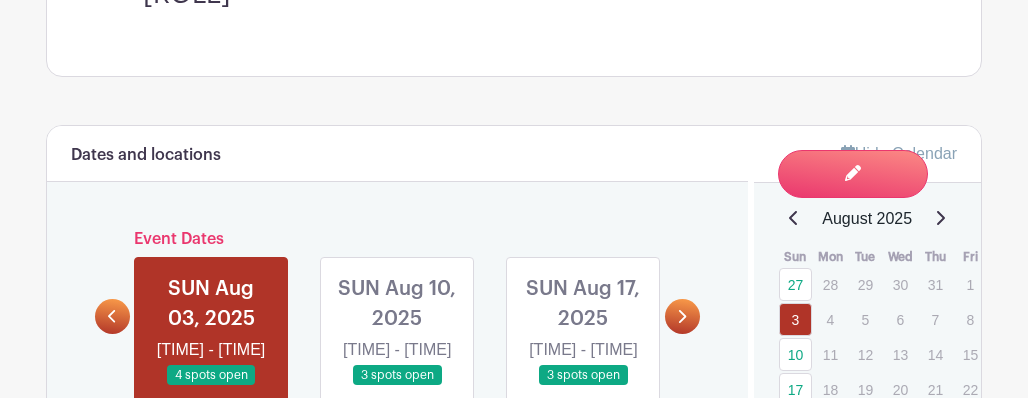 scroll, scrollTop: 792, scrollLeft: 0, axis: vertical 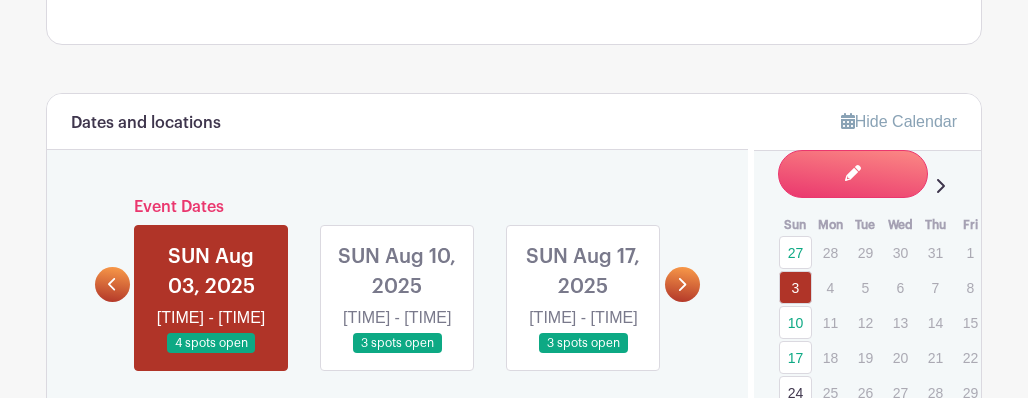 click at bounding box center (397, 354) 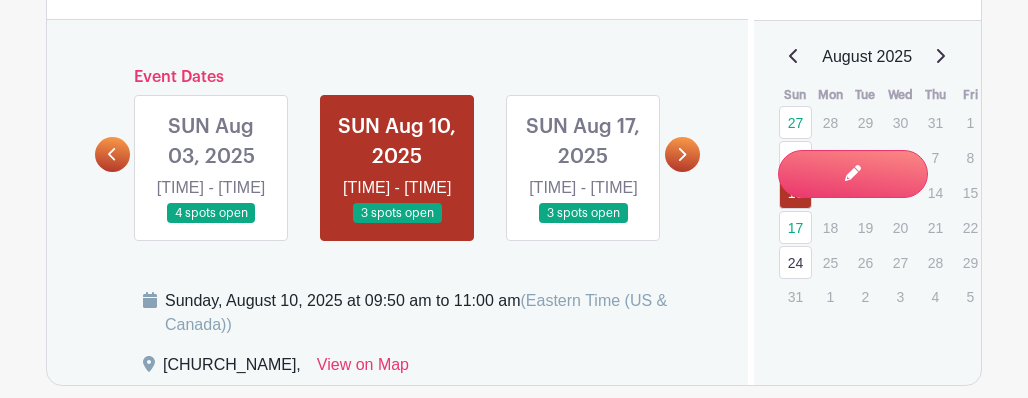 scroll, scrollTop: 892, scrollLeft: 0, axis: vertical 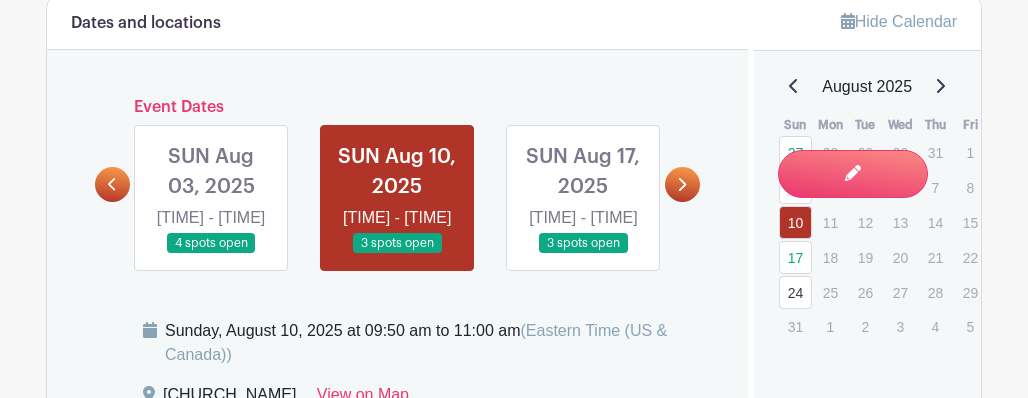 click at bounding box center [583, 254] 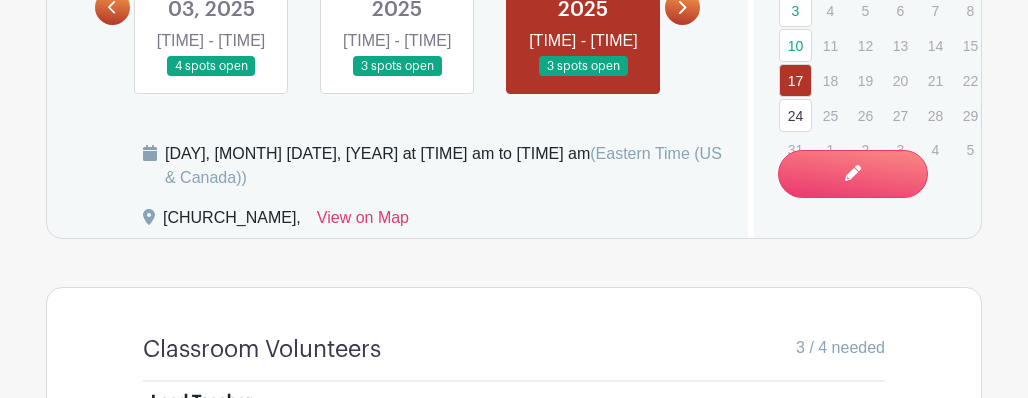 scroll, scrollTop: 1033, scrollLeft: 0, axis: vertical 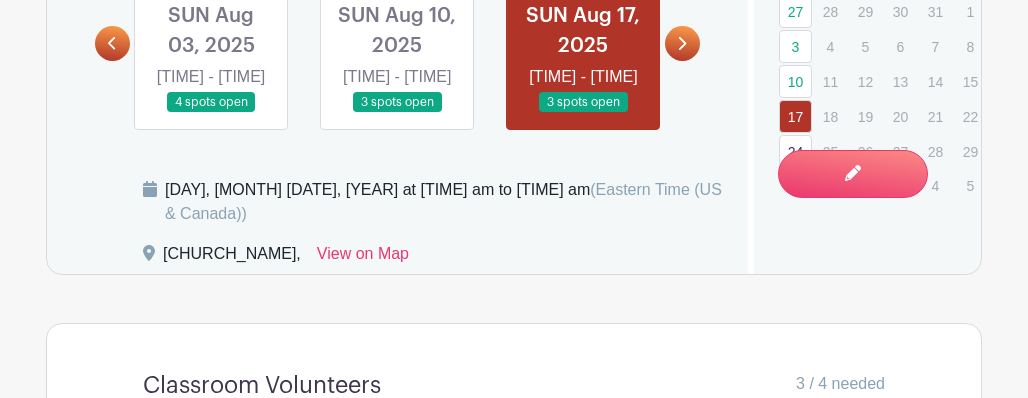 click on "24" at bounding box center (795, 151) 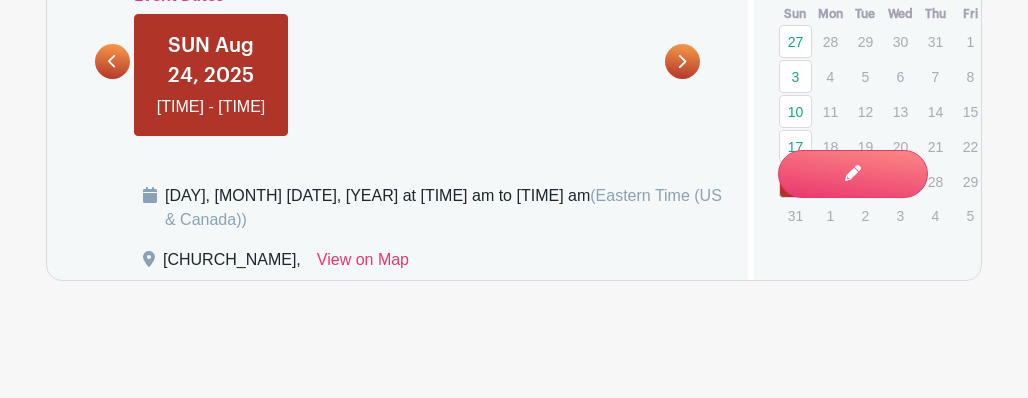 drag, startPoint x: 259, startPoint y: 97, endPoint x: 192, endPoint y: 48, distance: 83.00603 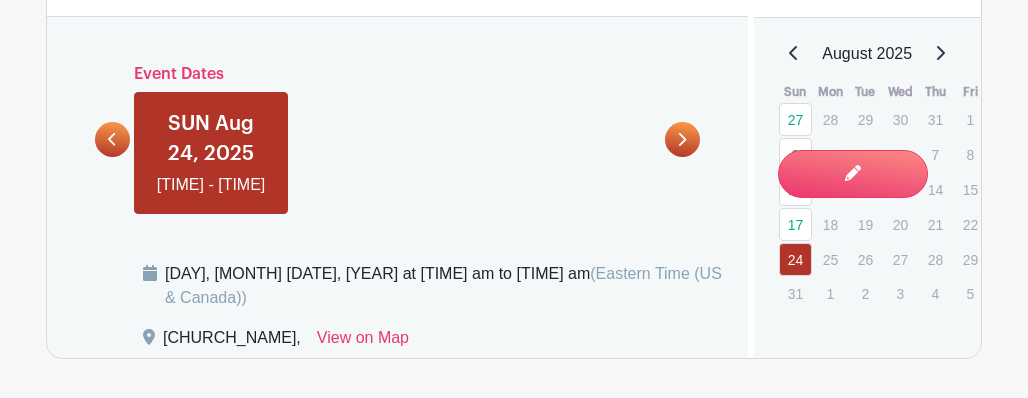 scroll, scrollTop: 803, scrollLeft: 0, axis: vertical 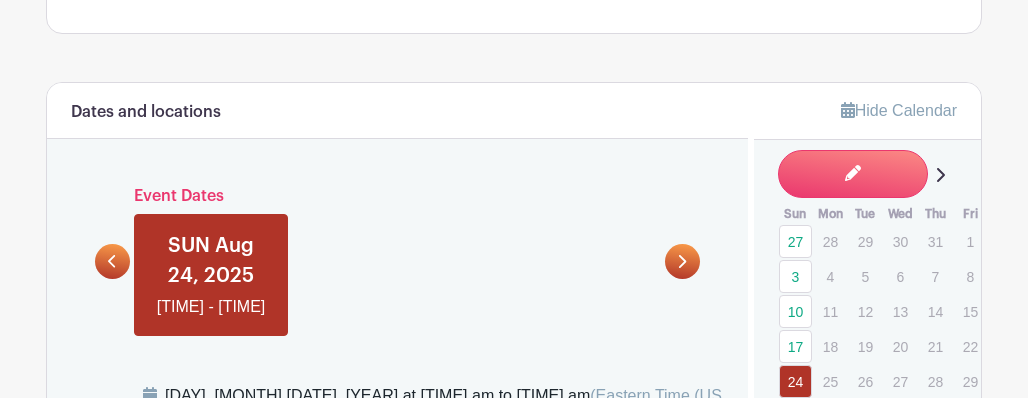 click at bounding box center (211, 319) 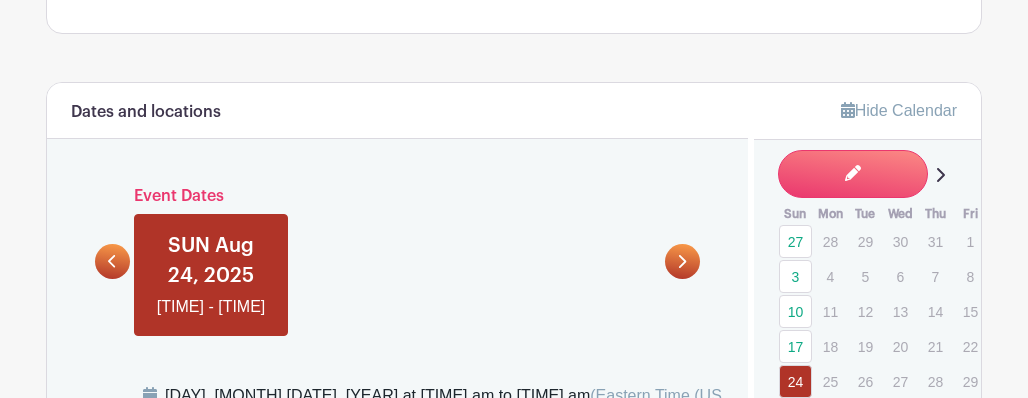 click at bounding box center (211, 319) 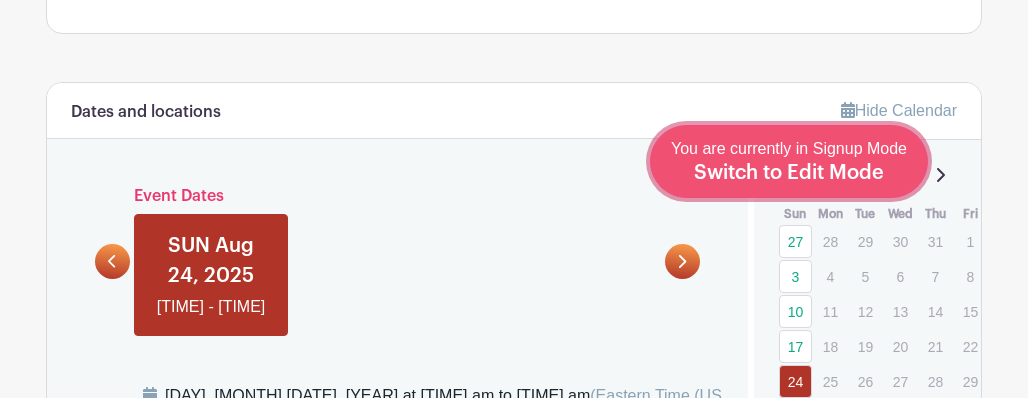 click on "Switch to Edit Mode" at bounding box center (789, 173) 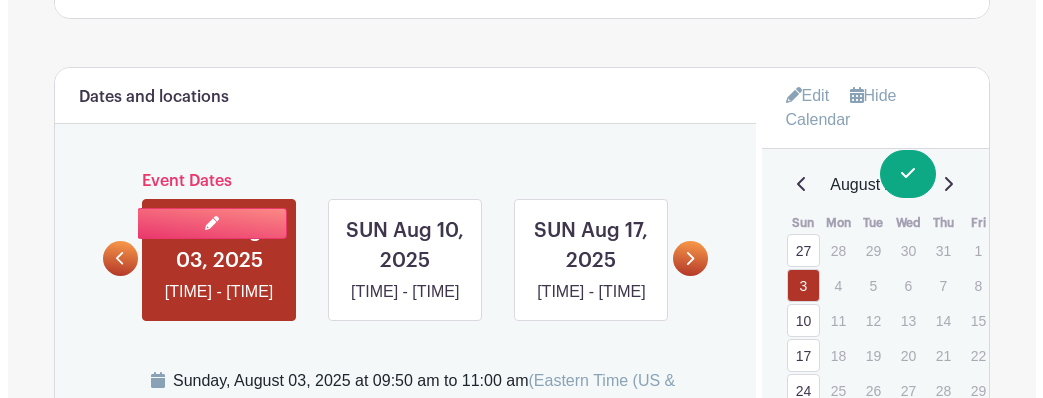 scroll, scrollTop: 900, scrollLeft: 0, axis: vertical 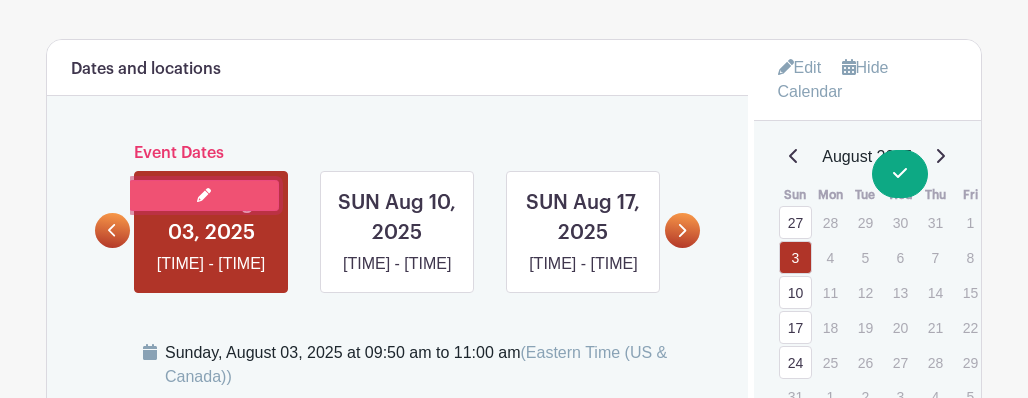 click at bounding box center (204, 195) 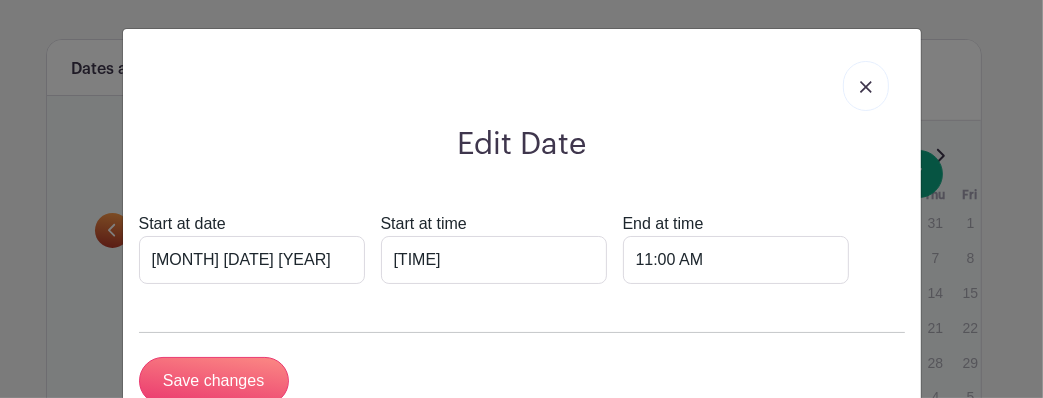 click at bounding box center (866, 87) 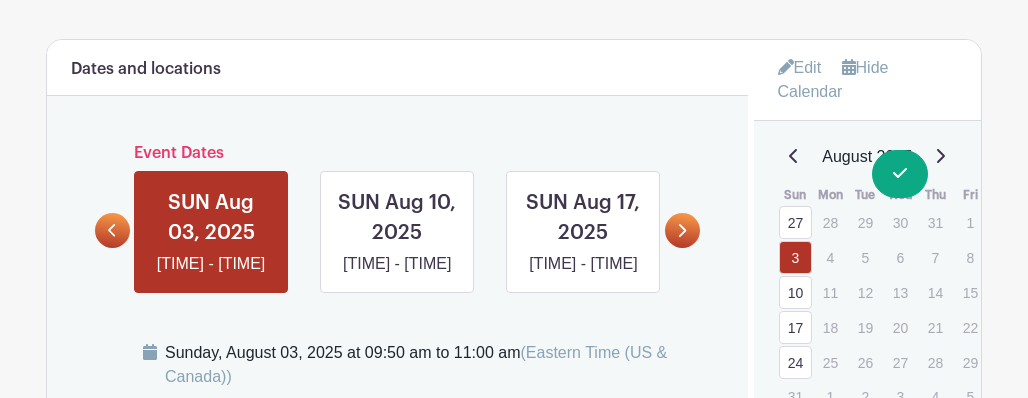 click at bounding box center [682, 230] 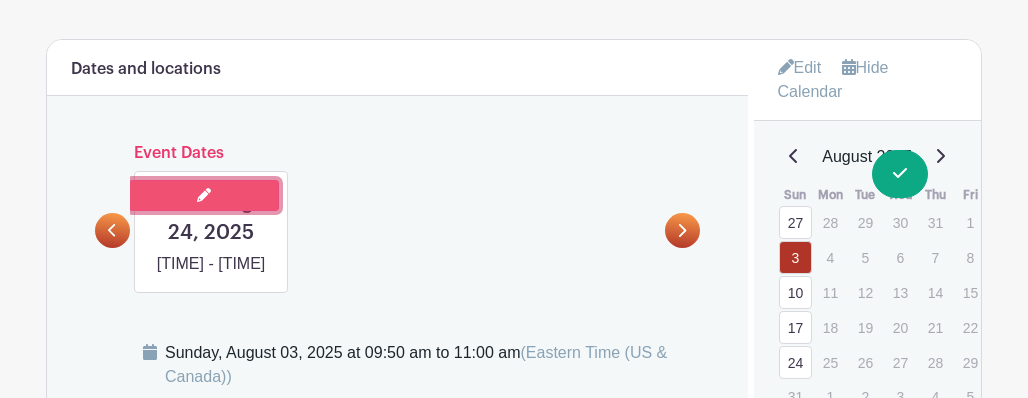 click 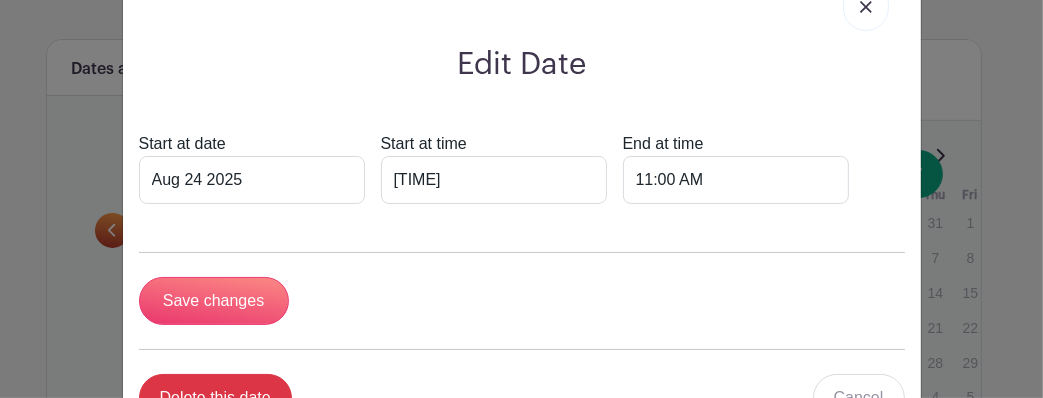 scroll, scrollTop: 212, scrollLeft: 0, axis: vertical 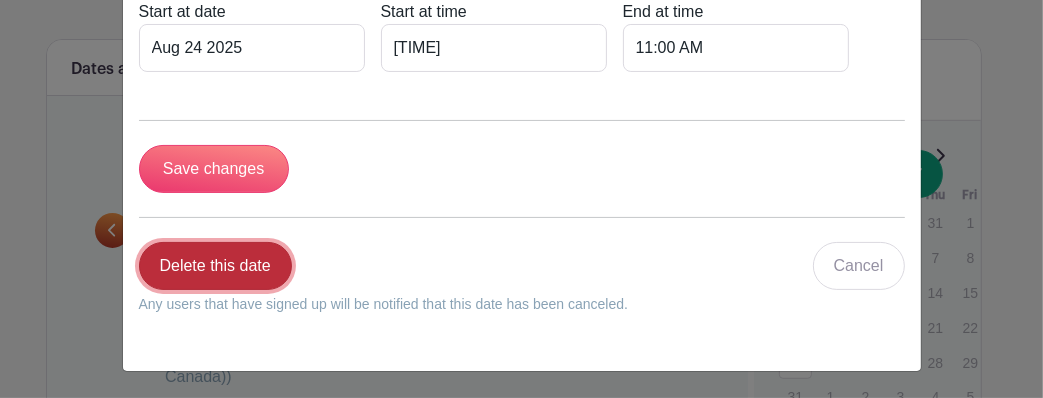 click on "Delete this date" at bounding box center [215, 266] 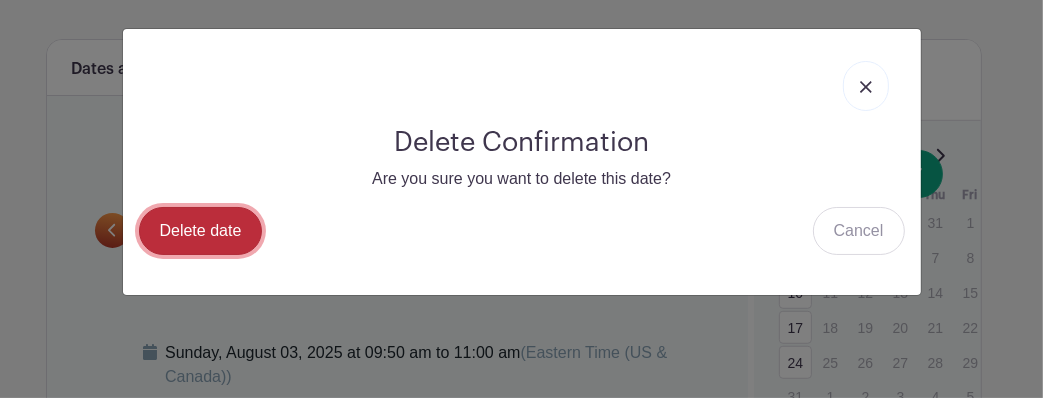 click on "Delete date" at bounding box center [201, 231] 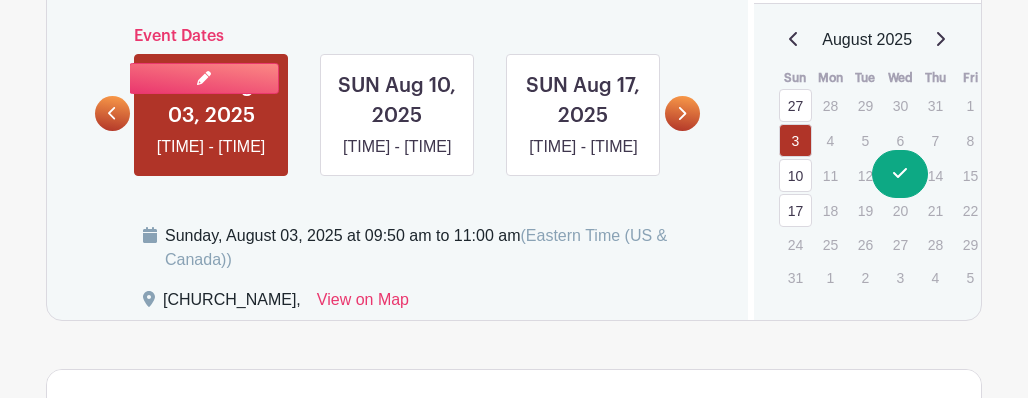 scroll, scrollTop: 900, scrollLeft: 0, axis: vertical 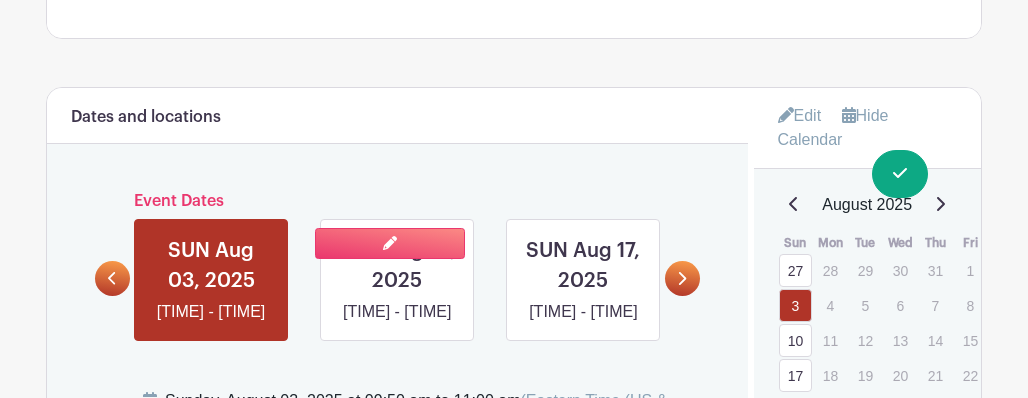 click at bounding box center [397, 324] 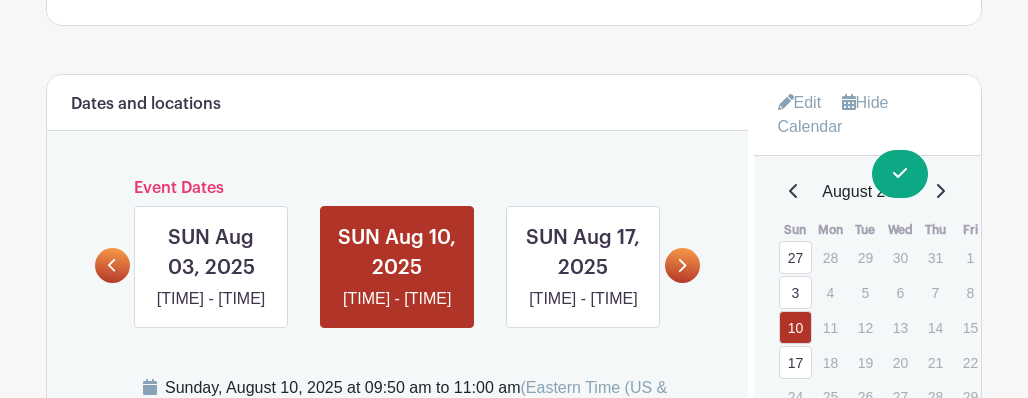 scroll, scrollTop: 900, scrollLeft: 0, axis: vertical 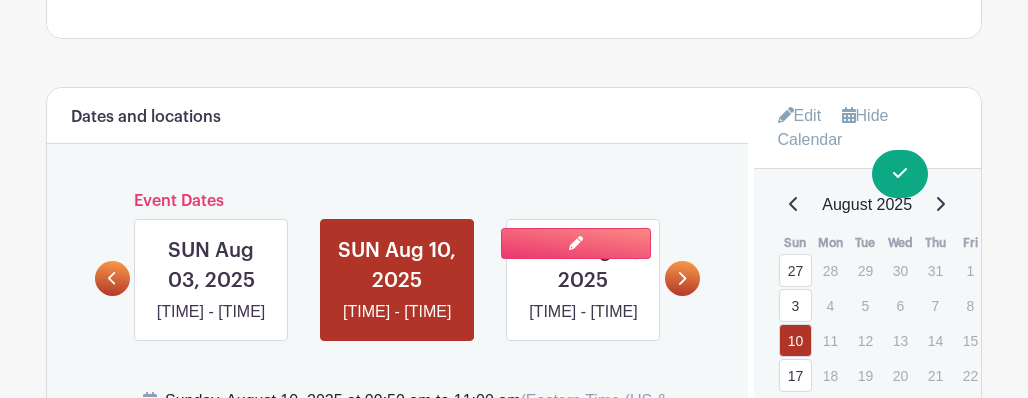 click at bounding box center (583, 324) 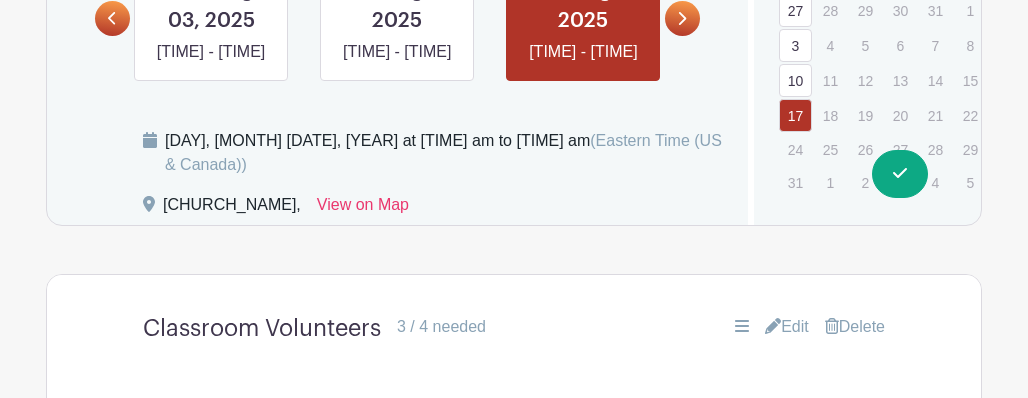 scroll, scrollTop: 1000, scrollLeft: 0, axis: vertical 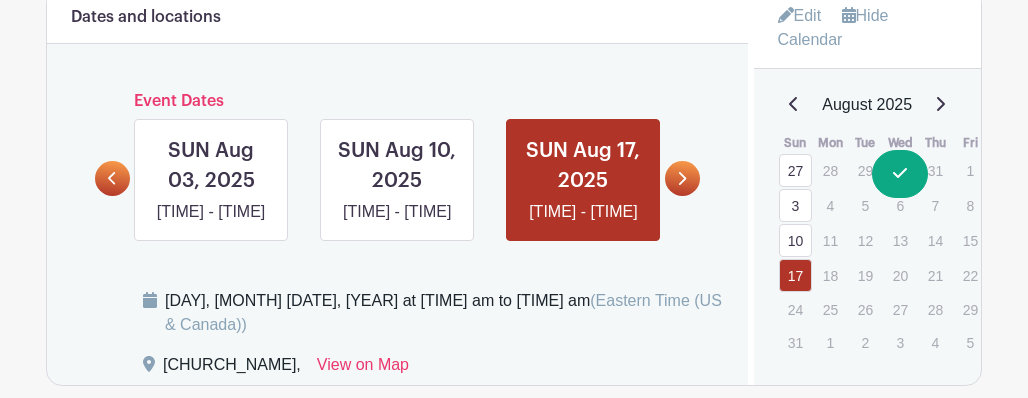click on "[DAY], [MONTH] [DATE], [YEAR] at [TIME] am to [TIME] am ([TIMEZONE])
[CHURCH_NAME],
View on Map" at bounding box center (409, 337) 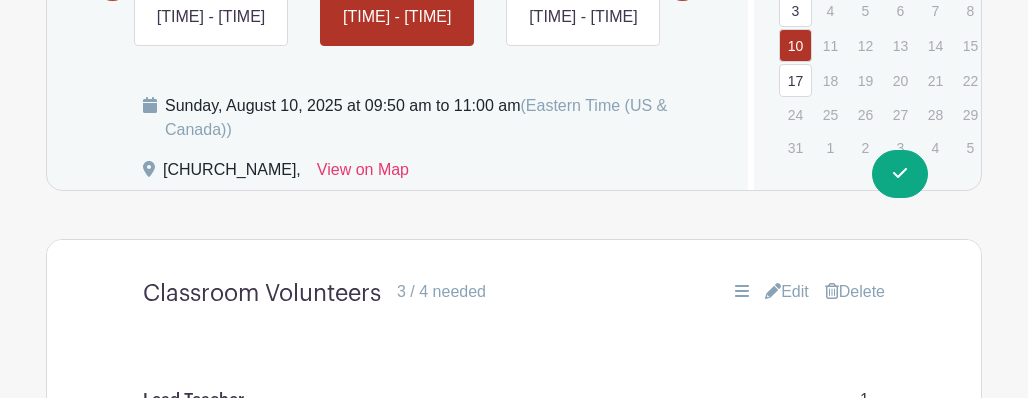 scroll, scrollTop: 918, scrollLeft: 0, axis: vertical 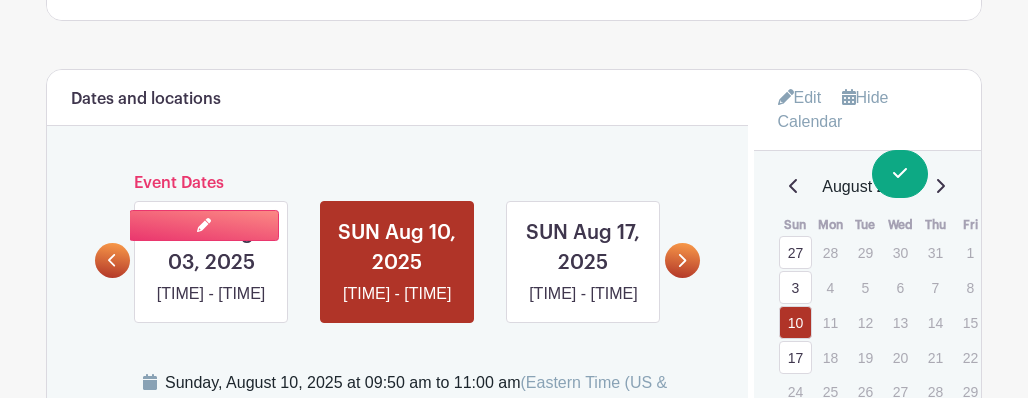 click at bounding box center [211, 306] 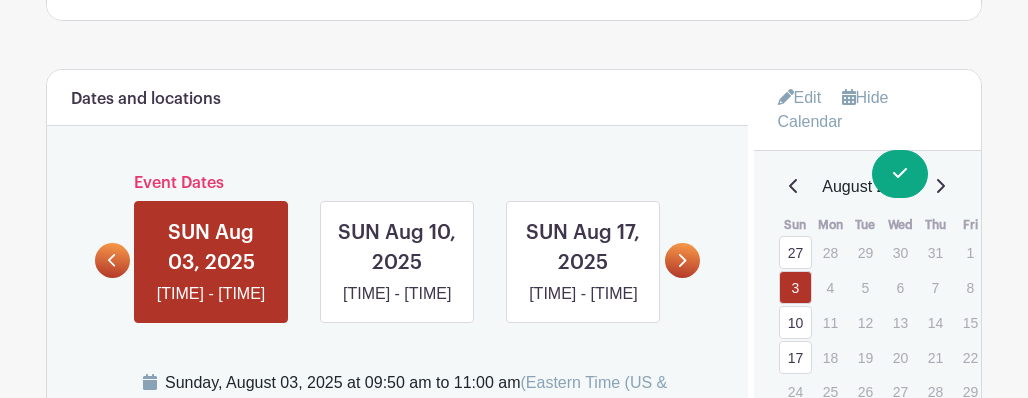 click on "3" at bounding box center [795, 287] 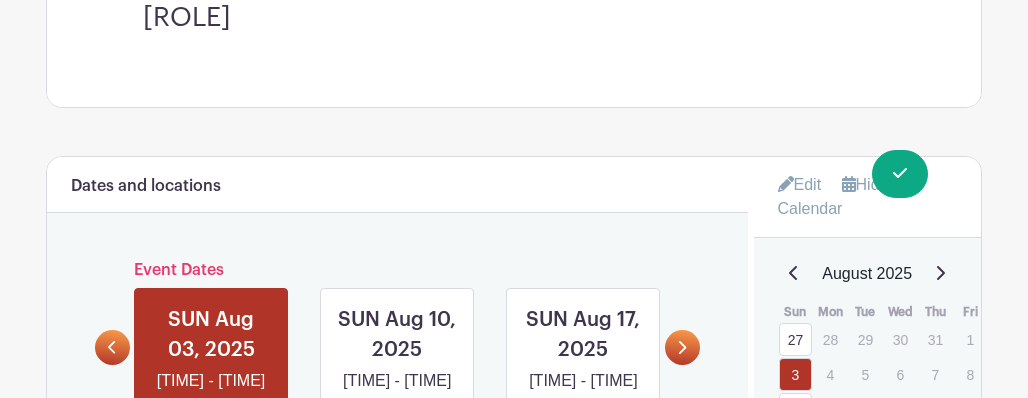 scroll, scrollTop: 818, scrollLeft: 0, axis: vertical 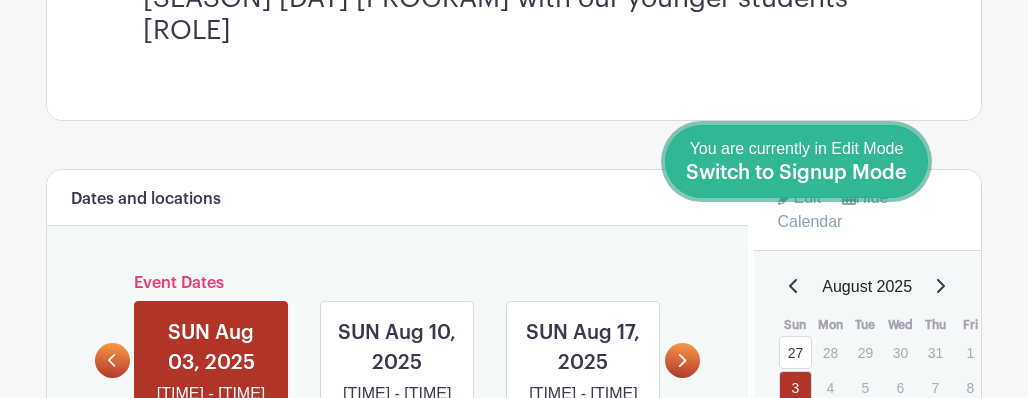 click on "Done Editing
You are currently in Edit Mode
Switch to Signup Mode" at bounding box center (796, 161) 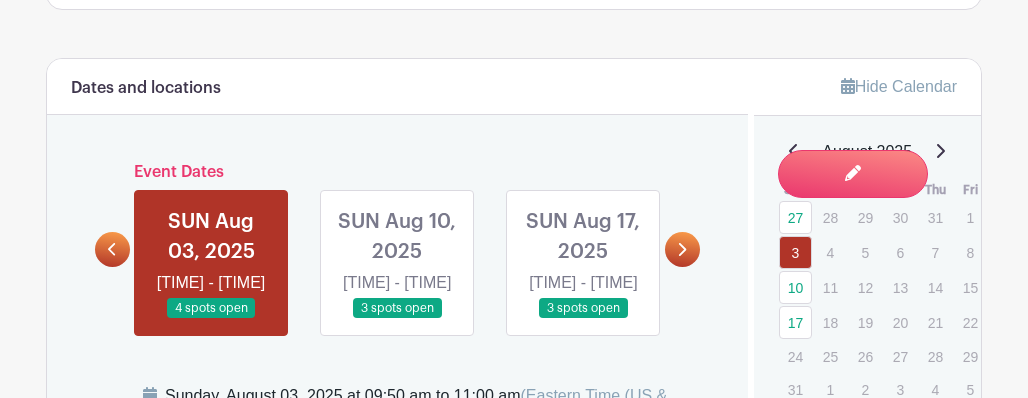 scroll, scrollTop: 792, scrollLeft: 0, axis: vertical 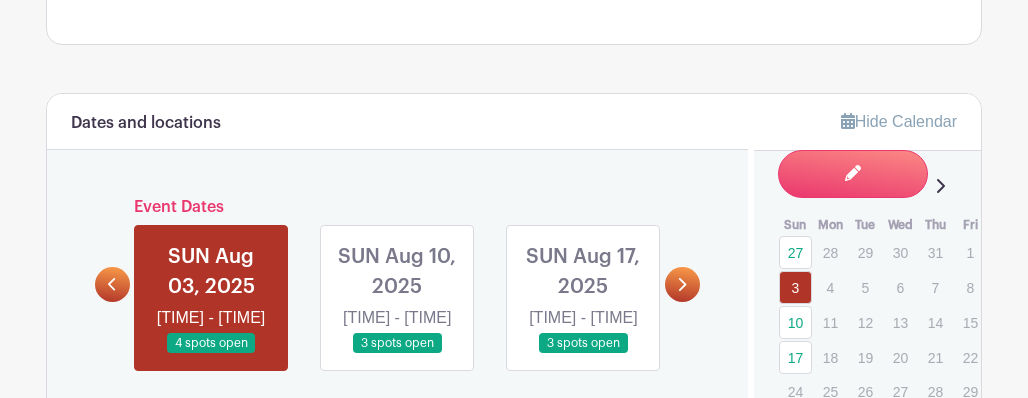 click at bounding box center (397, 354) 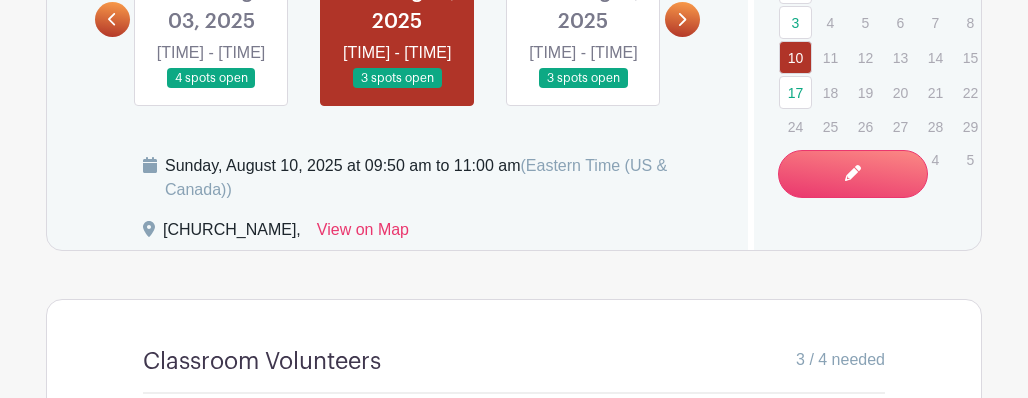 scroll, scrollTop: 857, scrollLeft: 0, axis: vertical 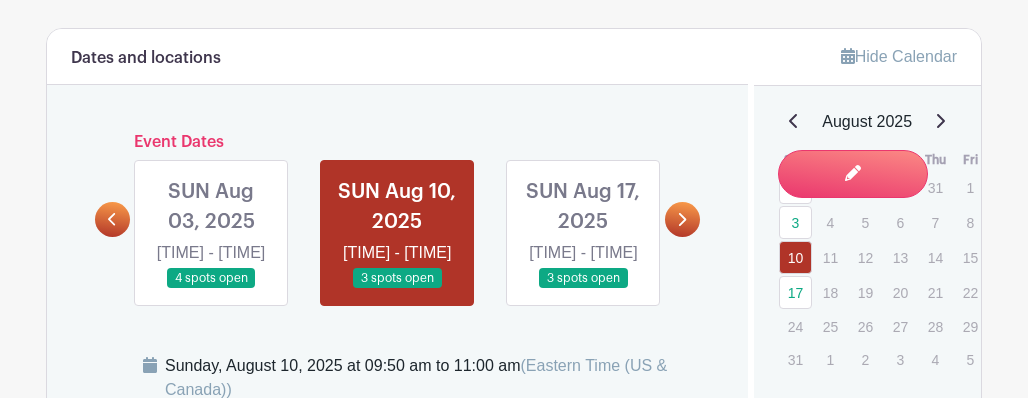 click at bounding box center (583, 289) 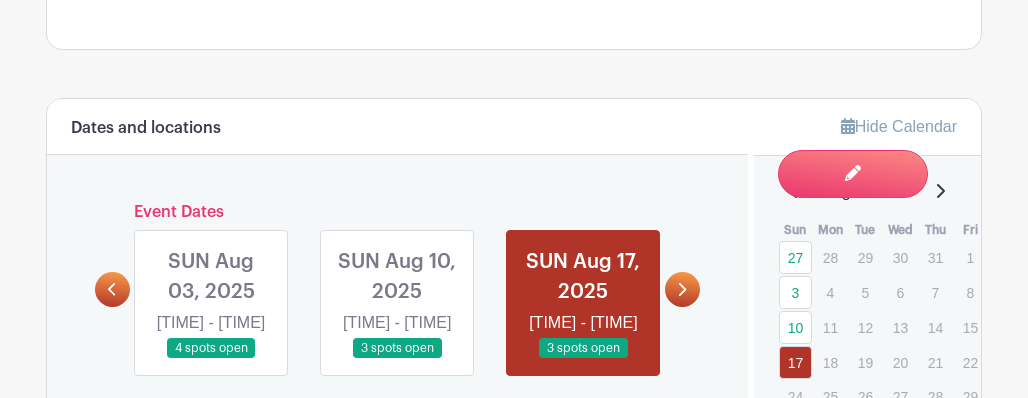 scroll, scrollTop: 733, scrollLeft: 0, axis: vertical 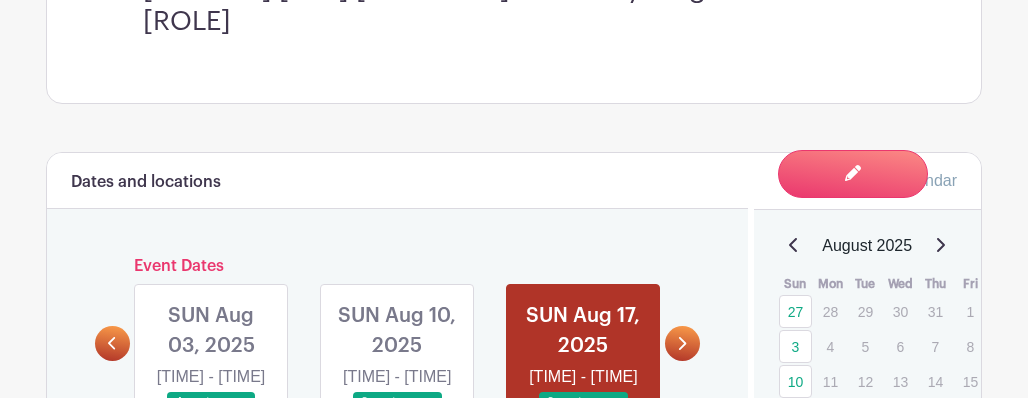 click at bounding box center (682, 343) 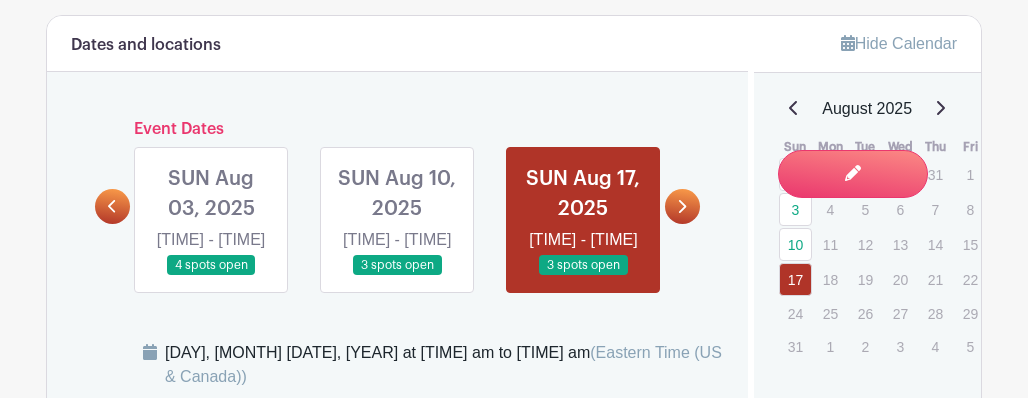 scroll, scrollTop: 933, scrollLeft: 0, axis: vertical 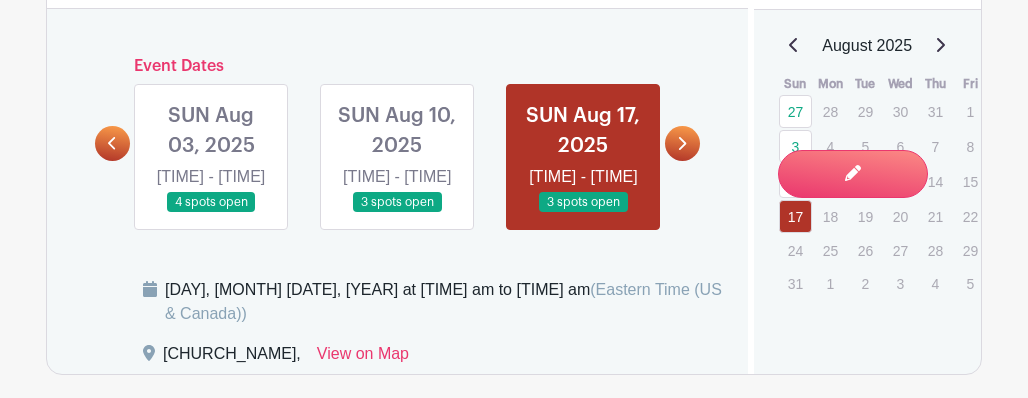 click at bounding box center [682, 143] 